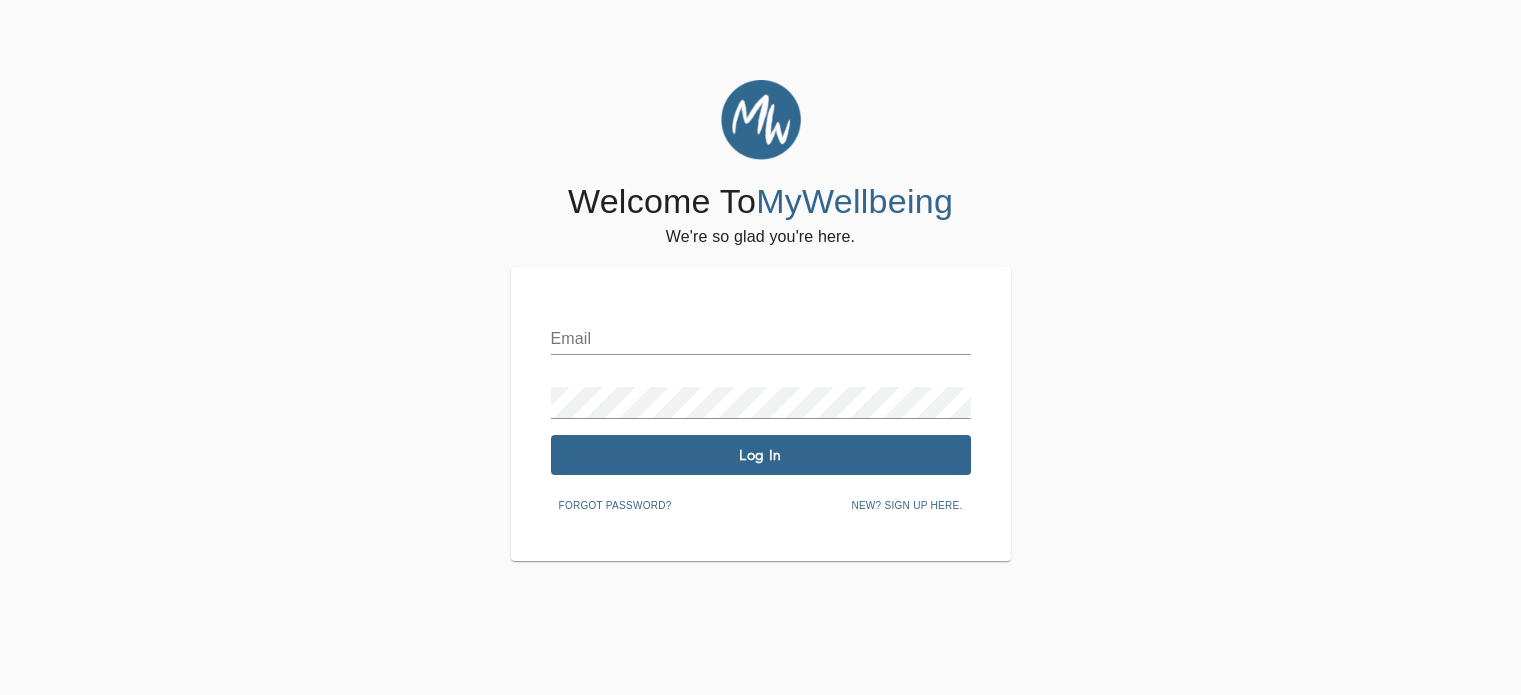 scroll, scrollTop: 0, scrollLeft: 0, axis: both 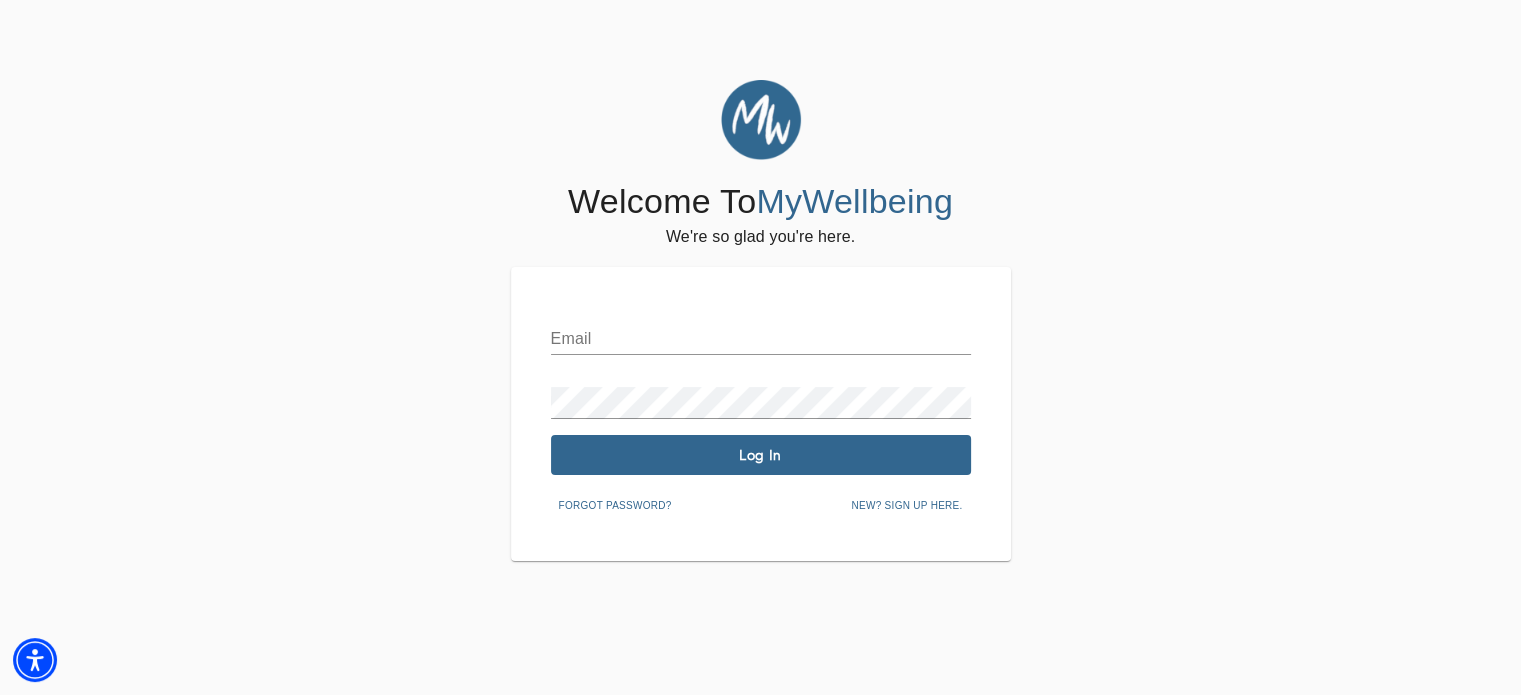 click at bounding box center (761, 339) 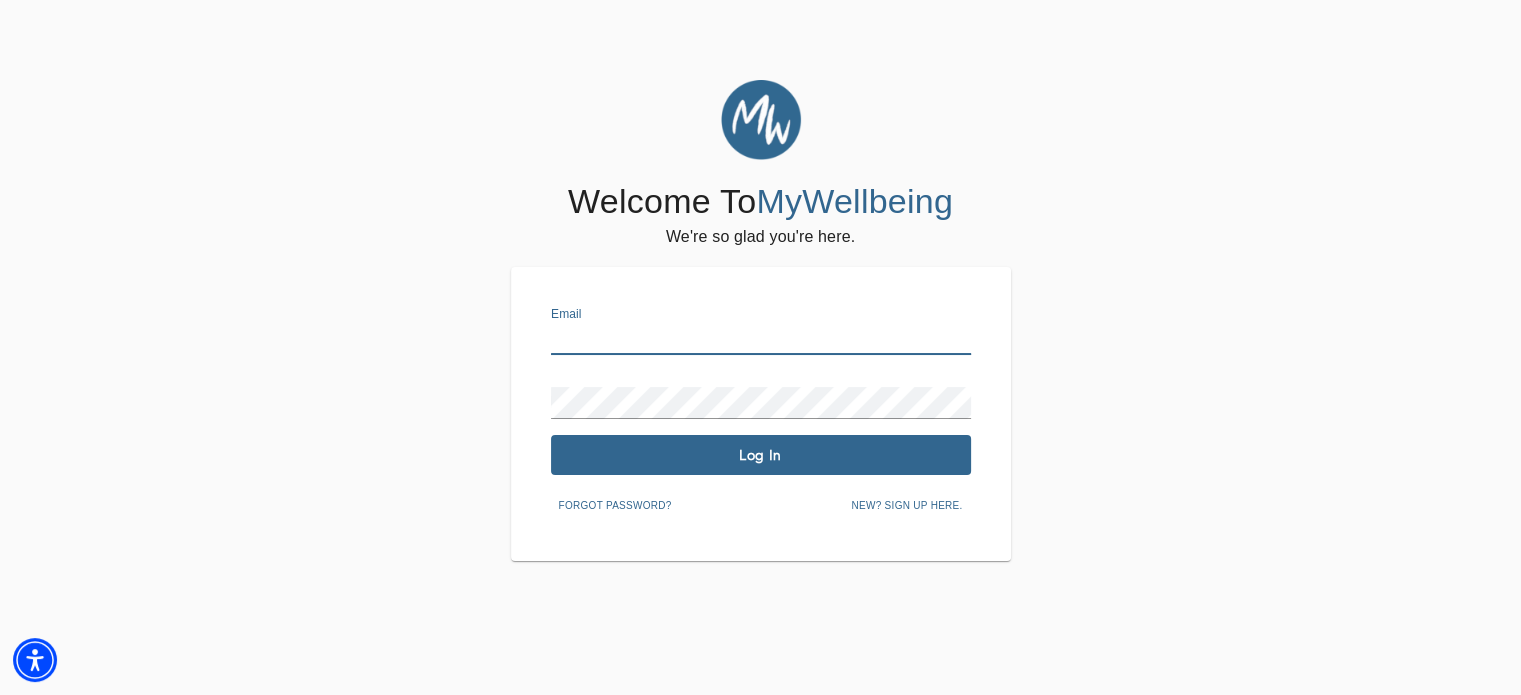 type on "[PERSON_NAME][EMAIL_ADDRESS][DOMAIN_NAME]" 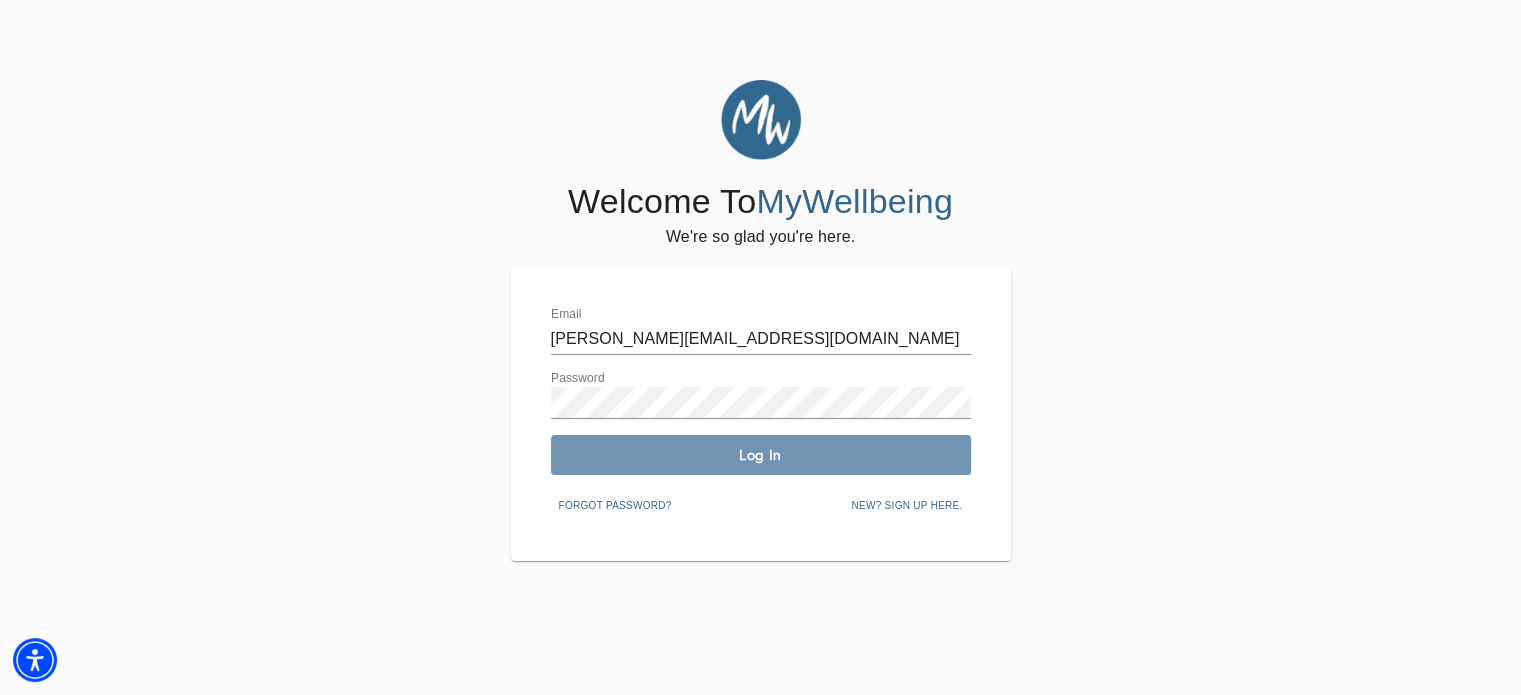 click on "Log In" at bounding box center (761, 455) 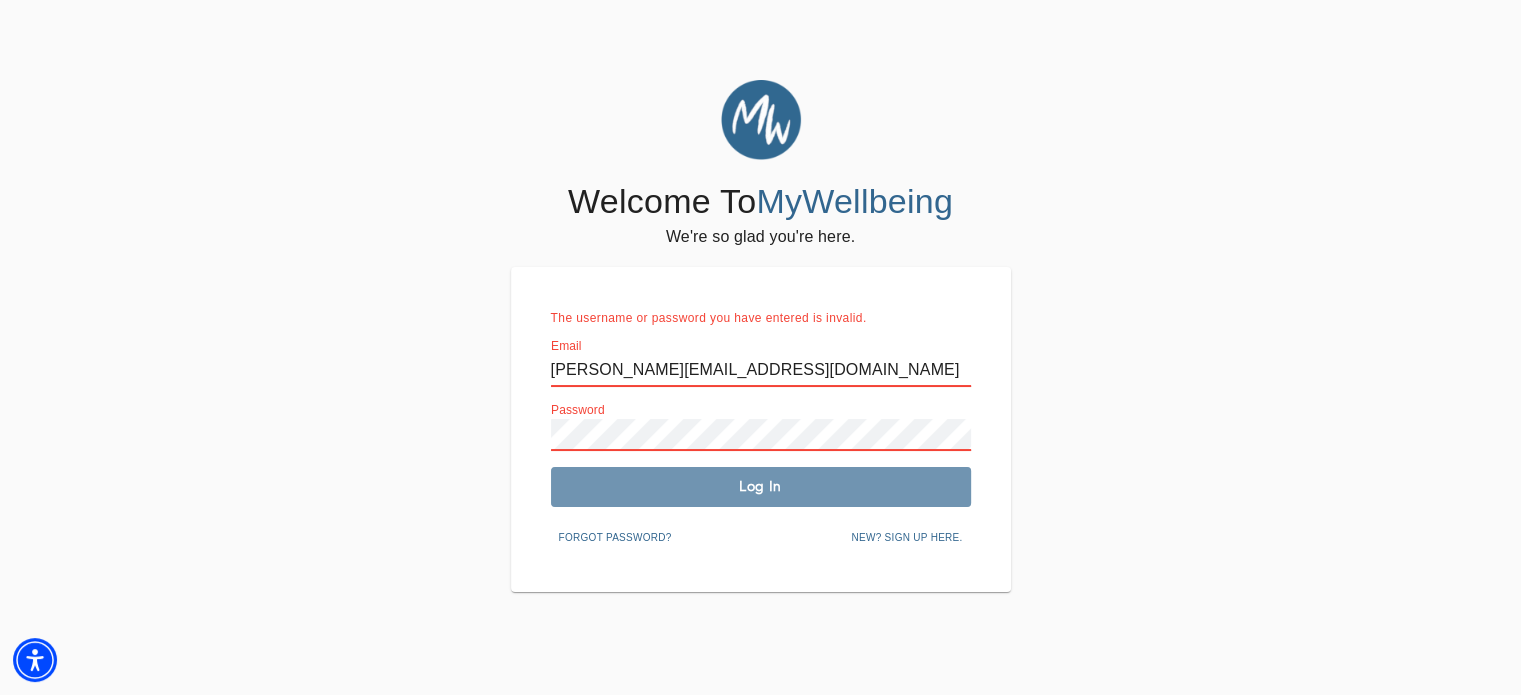 click on "Log In" at bounding box center (761, 486) 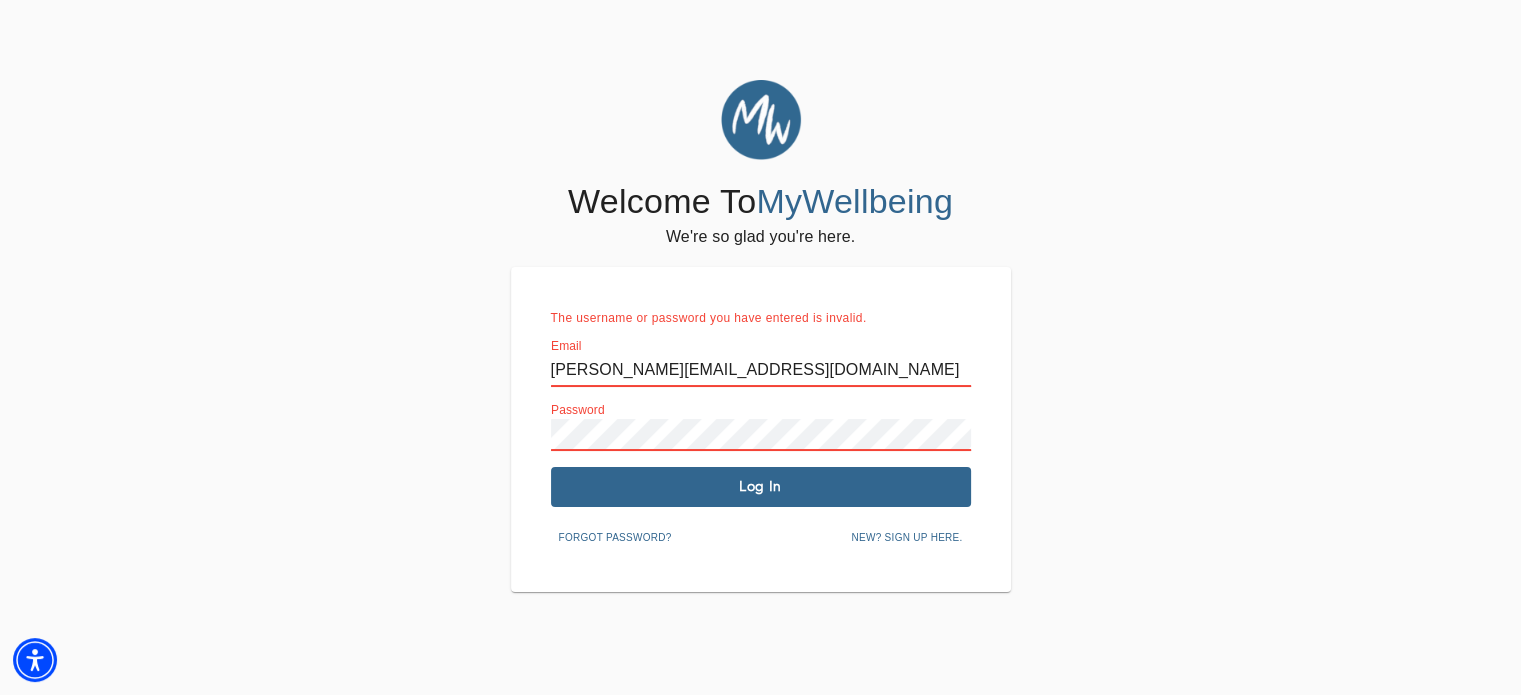 click on "Welcome To  MyWellbeing We're so glad you're here. The username or password you have entered is invalid. Email eileen@intuitivehealingnyc.com Password Log In Forgot password? New? Sign up here." at bounding box center (760, 336) 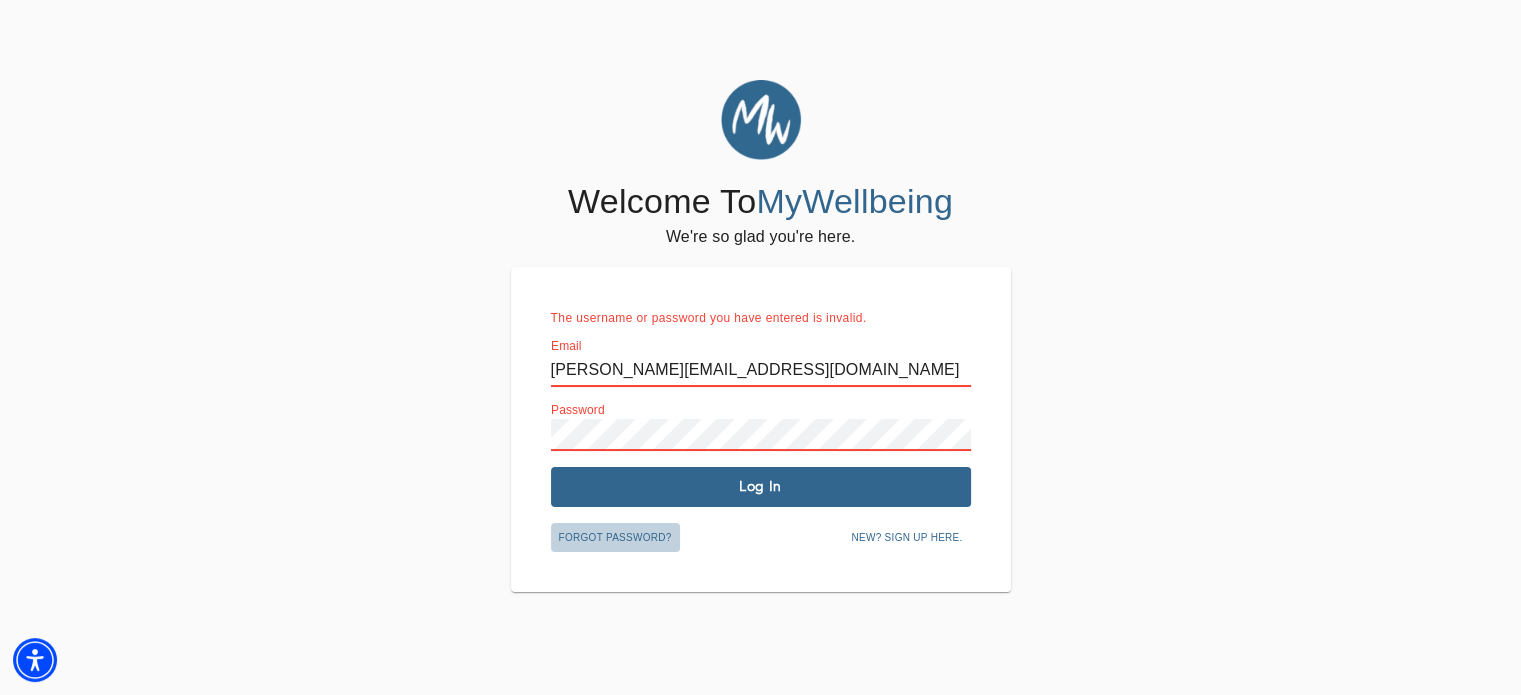 click on "Forgot password?" at bounding box center (615, 538) 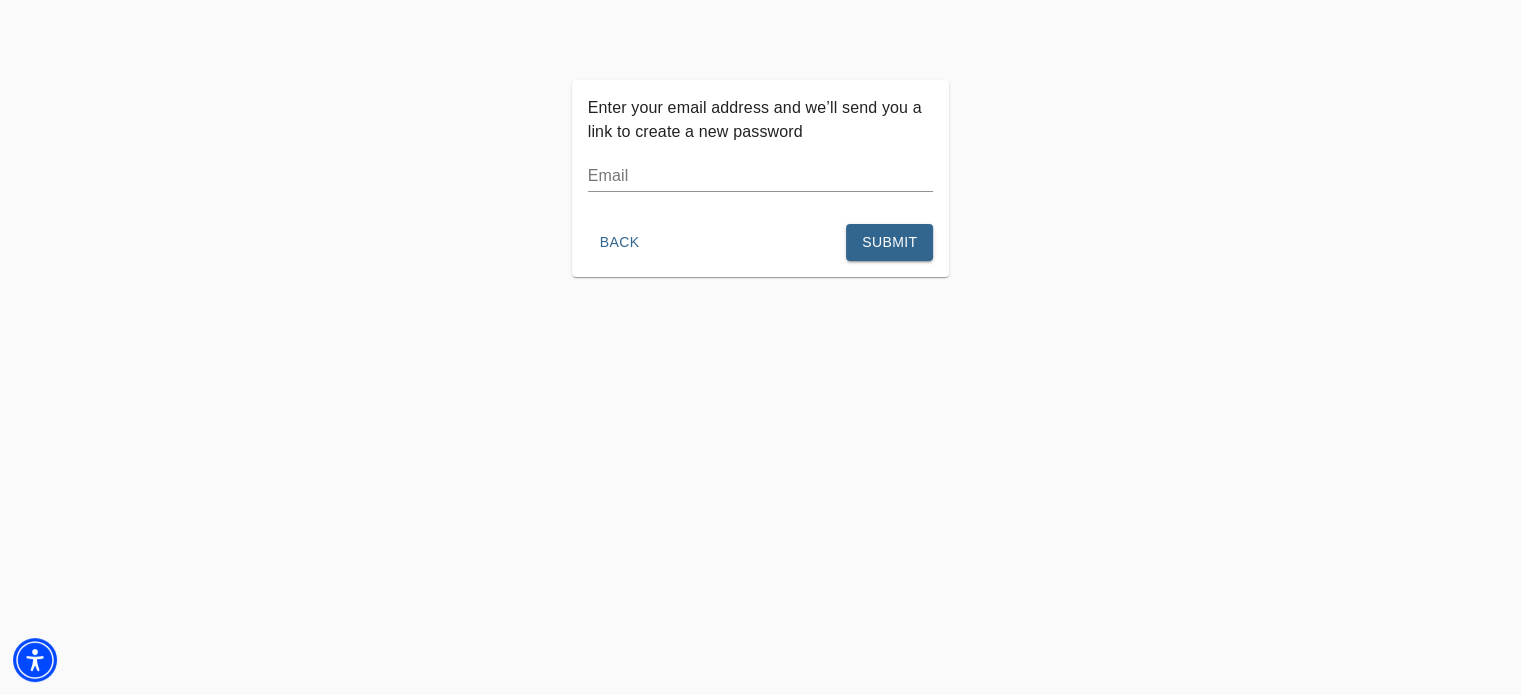 click at bounding box center [761, 176] 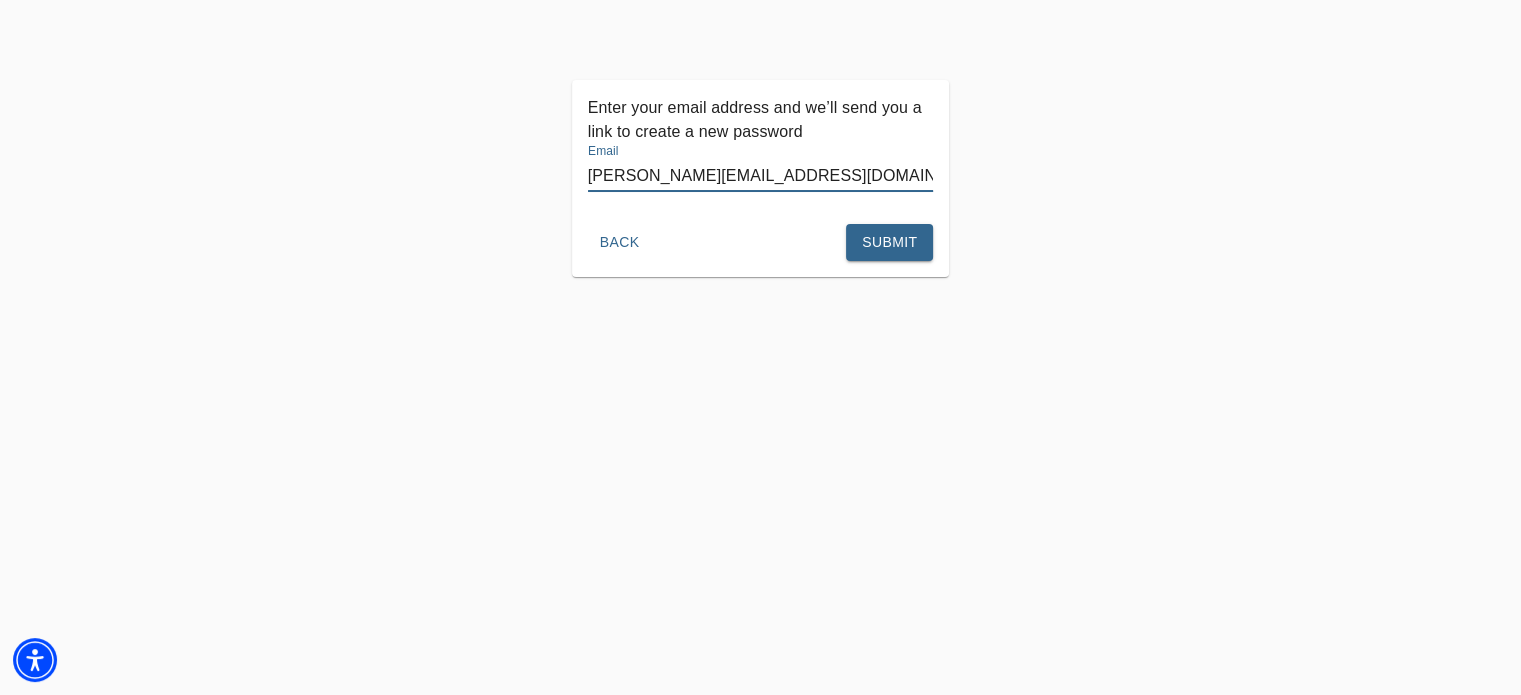type on "[PERSON_NAME][EMAIL_ADDRESS][DOMAIN_NAME]" 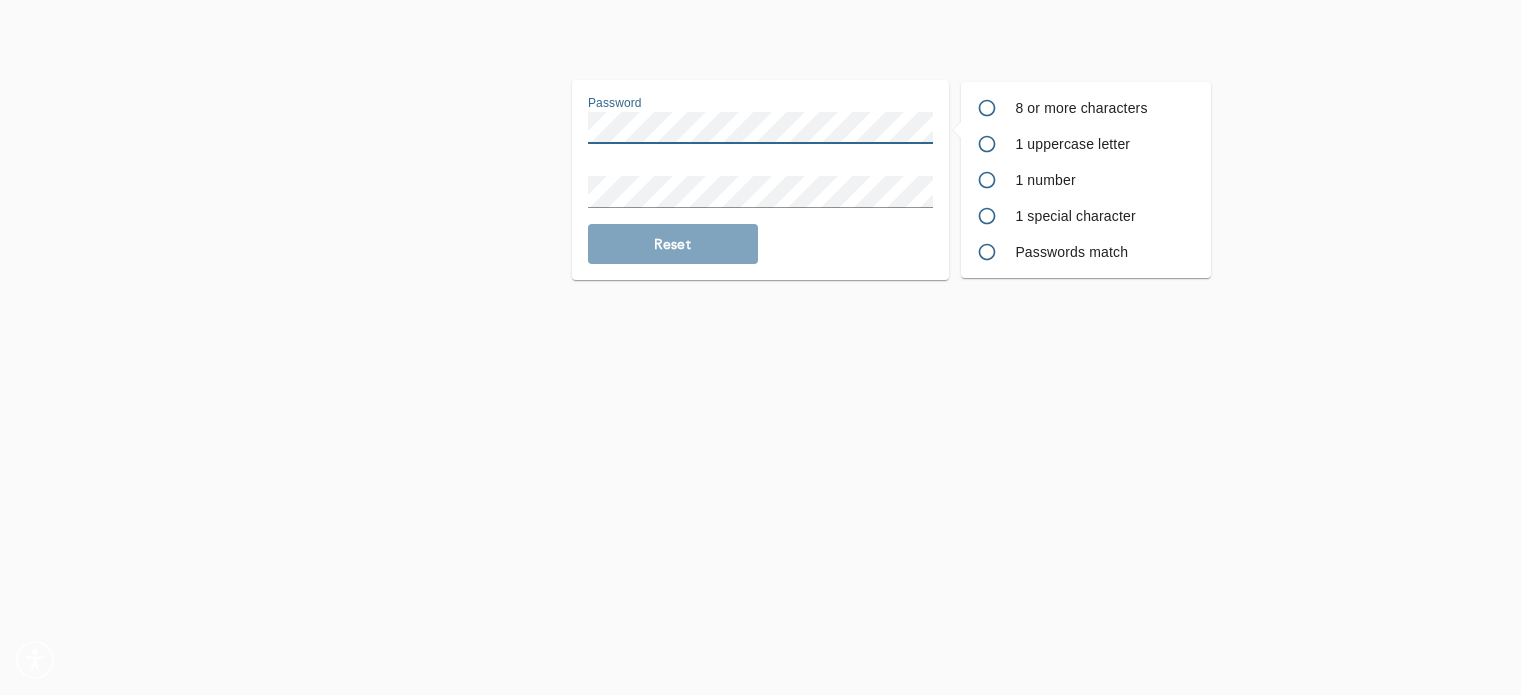 scroll, scrollTop: 0, scrollLeft: 0, axis: both 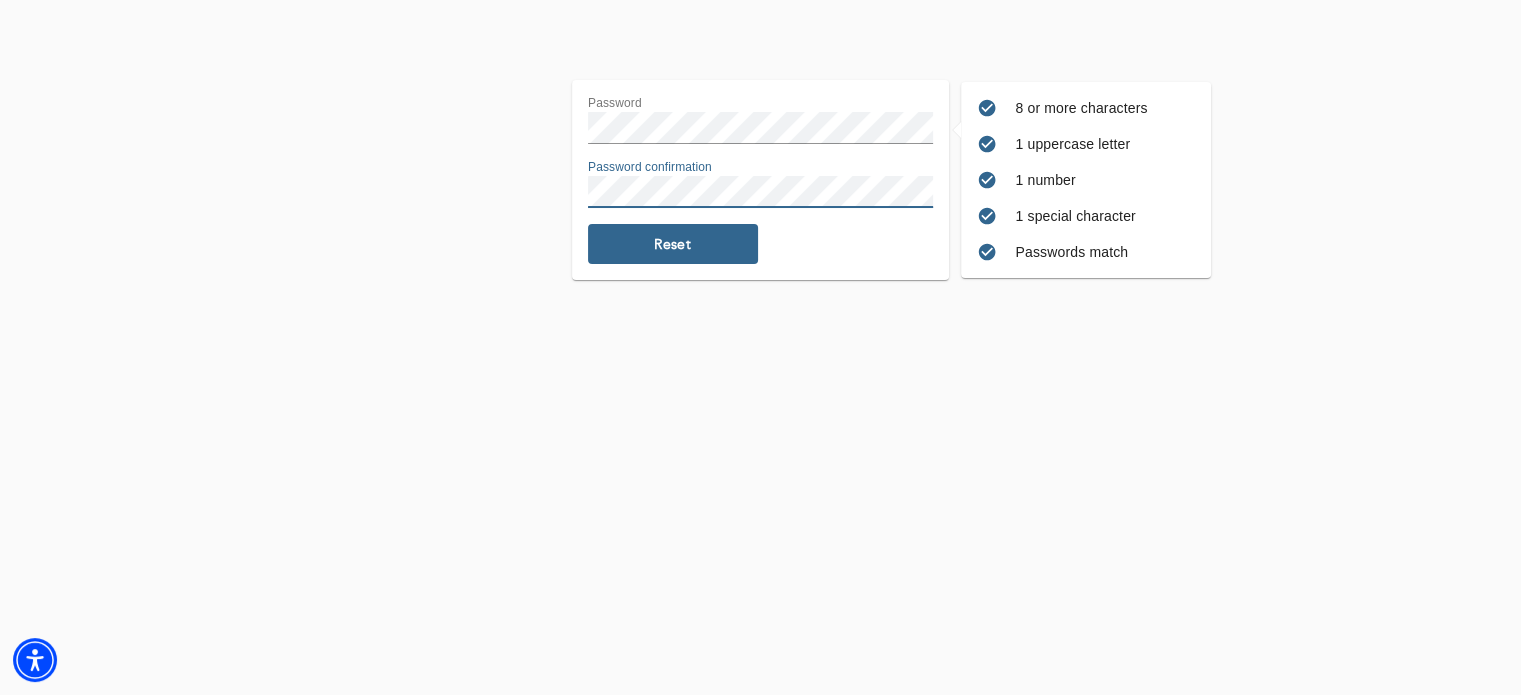 click on "Reset" at bounding box center (673, 244) 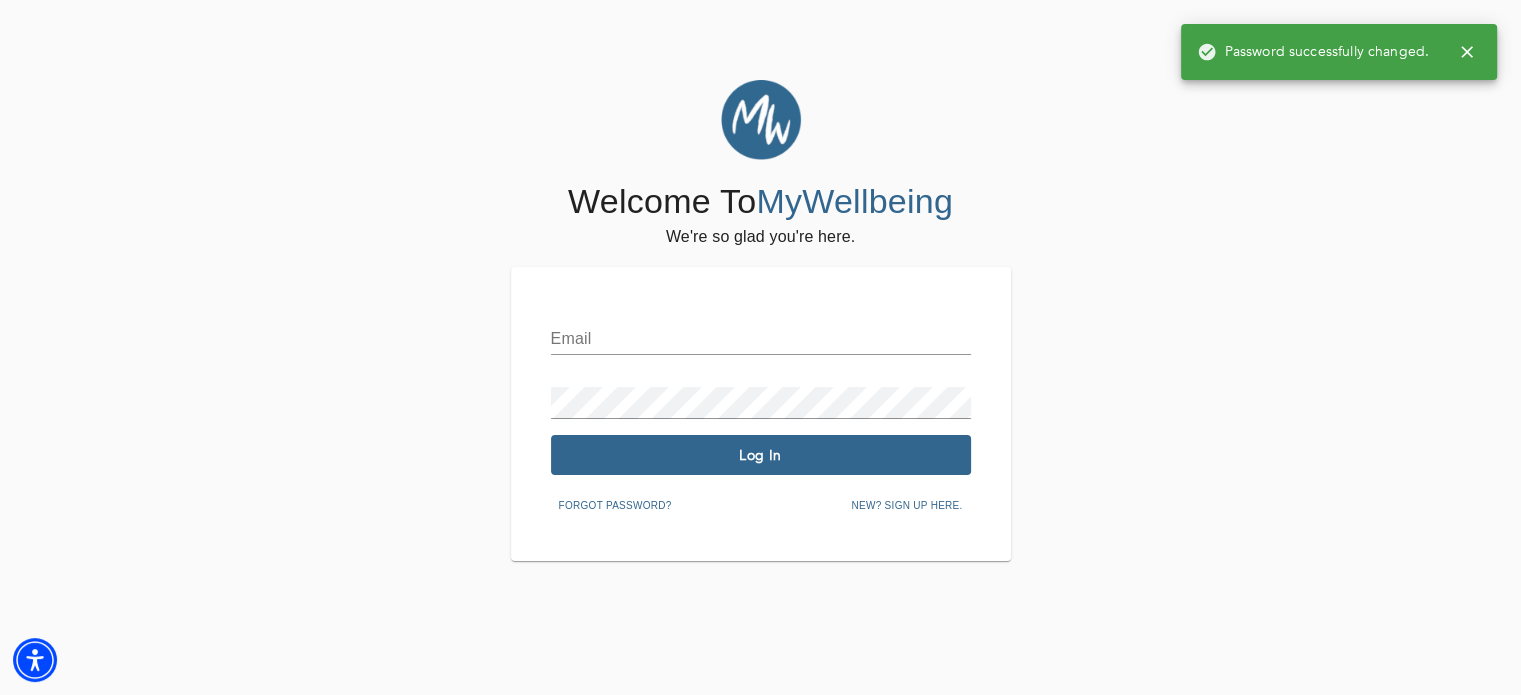 click at bounding box center (761, 339) 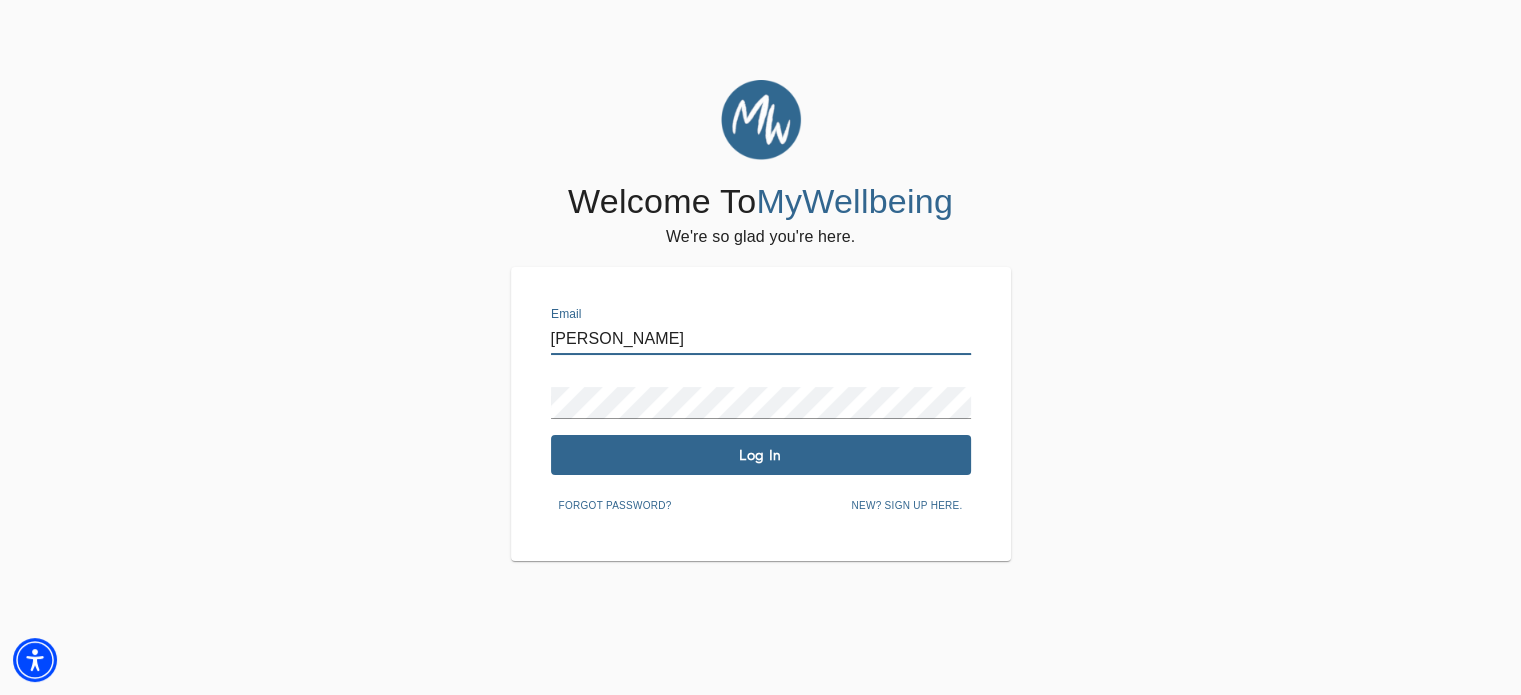 type on "[PERSON_NAME][EMAIL_ADDRESS][DOMAIN_NAME]" 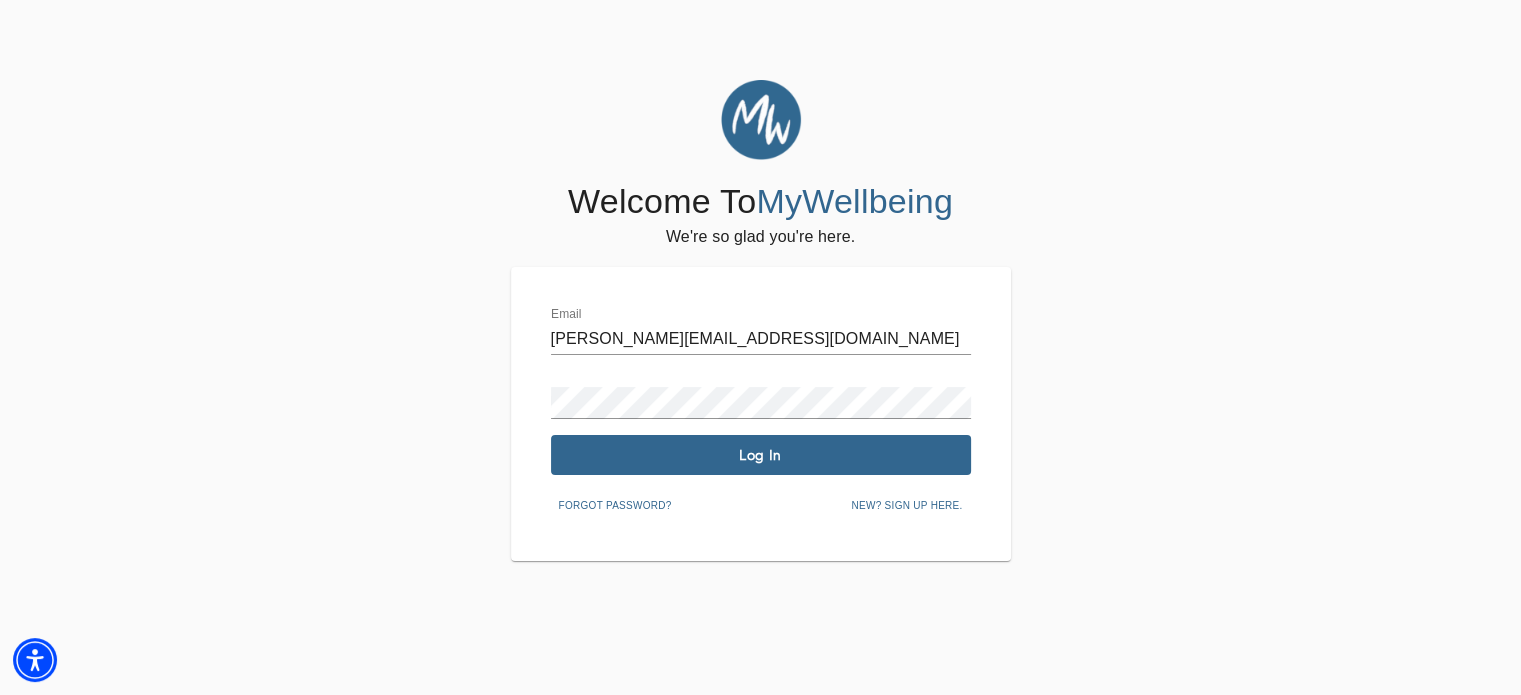 click on "Email eileen@intuitivehealingnyc.com Password Log In Forgot password? New? Sign up here." at bounding box center (761, 414) 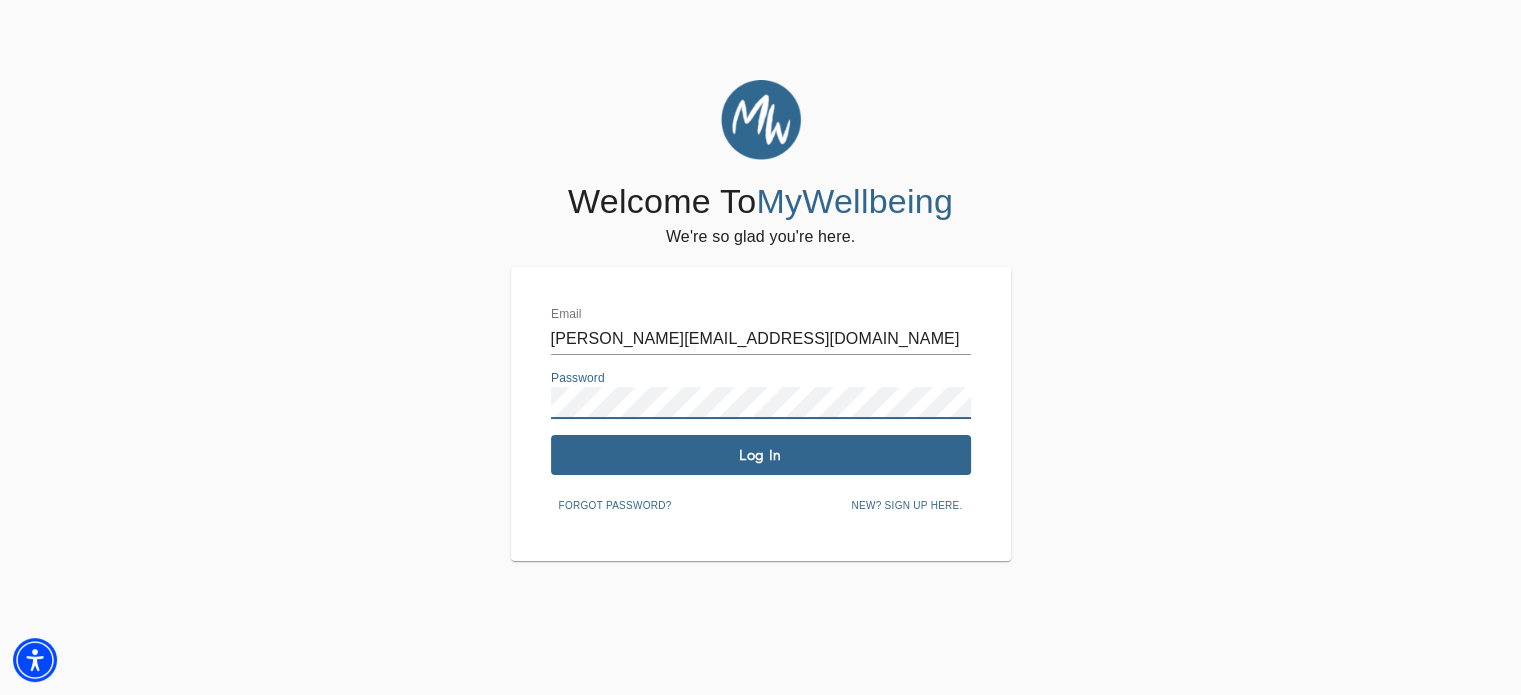 click on "Log In" at bounding box center (761, 455) 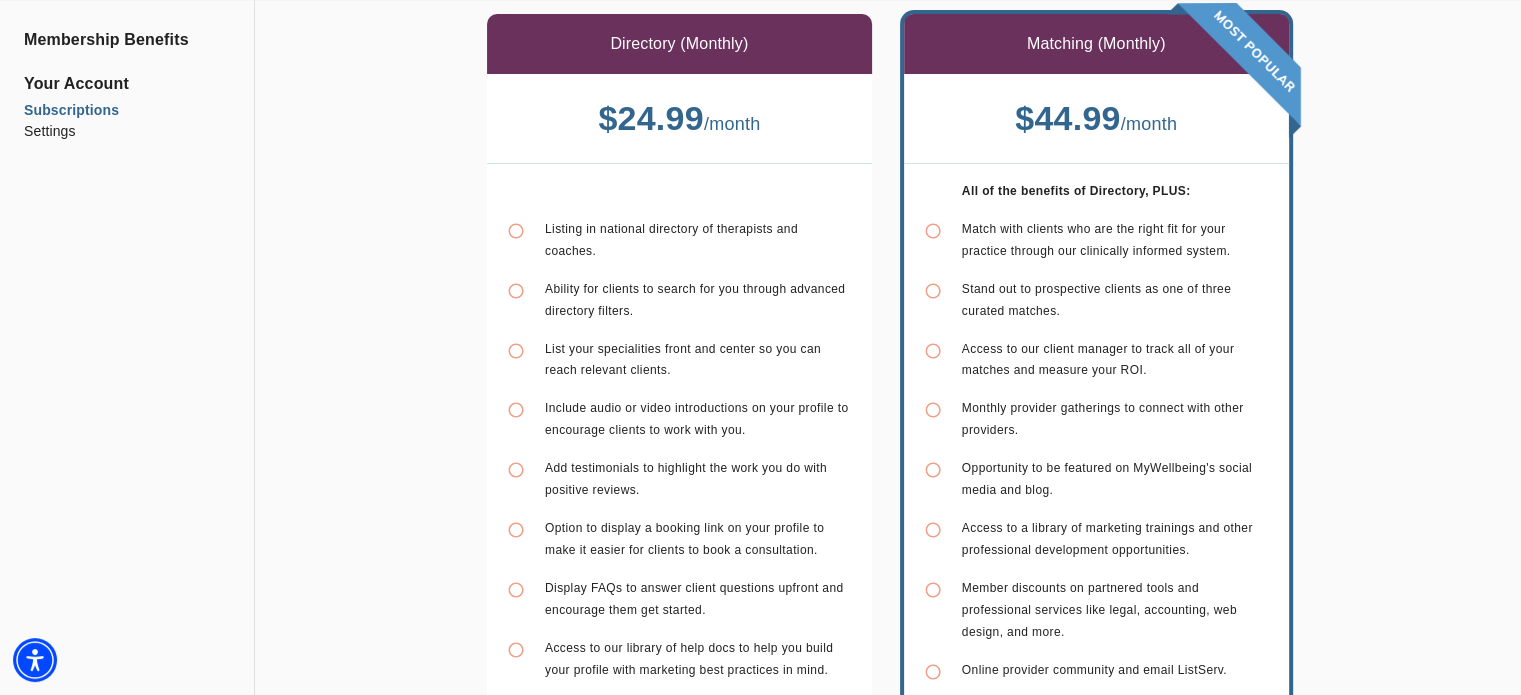scroll, scrollTop: 0, scrollLeft: 0, axis: both 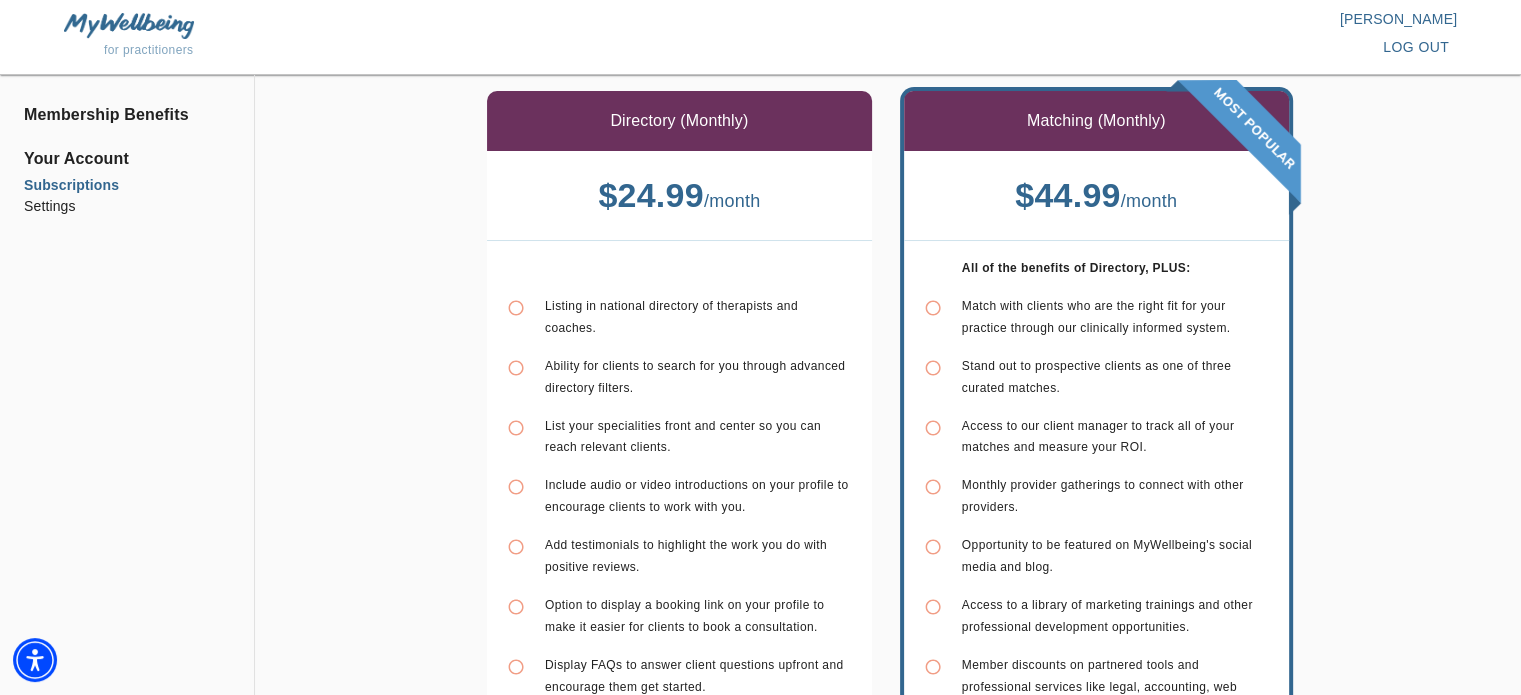 click on "Subscriptions" at bounding box center (127, 185) 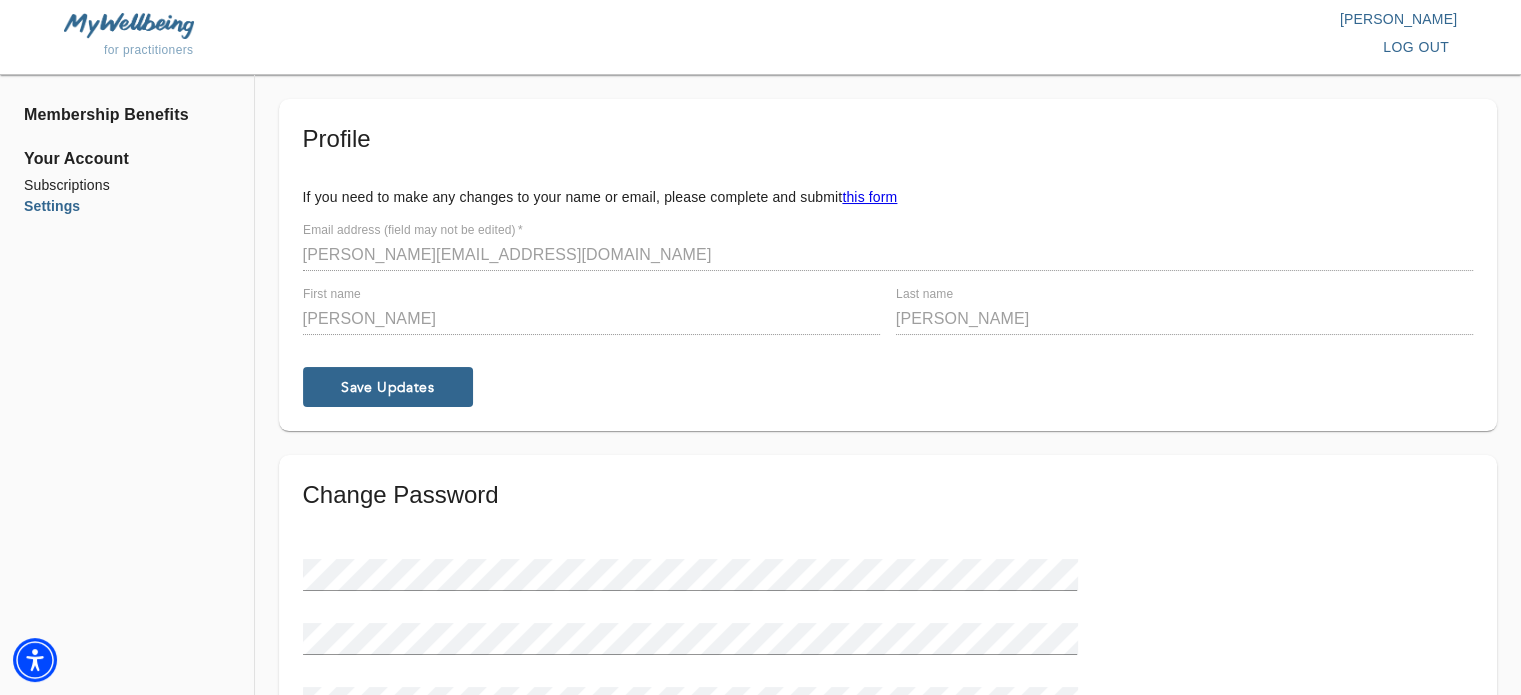 click on "Subscriptions" at bounding box center (127, 185) 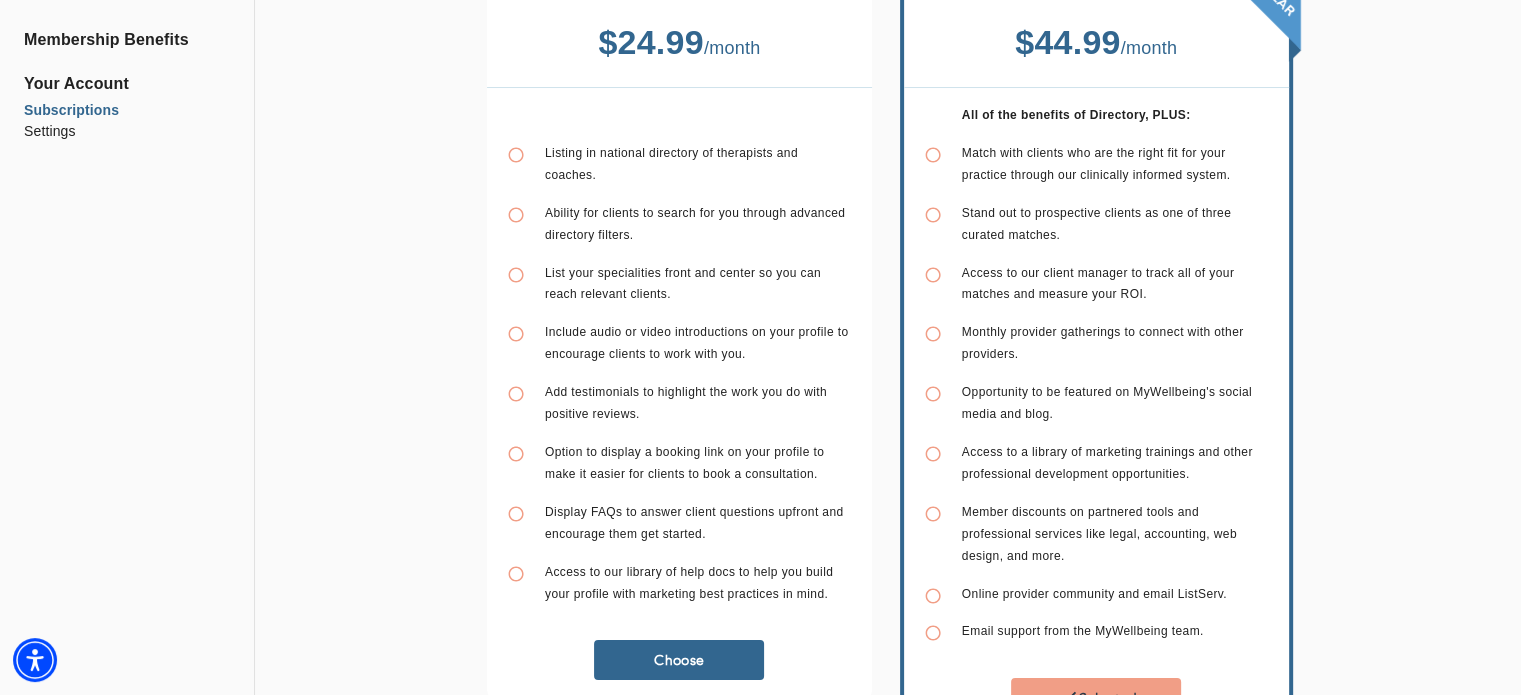 scroll, scrollTop: 154, scrollLeft: 0, axis: vertical 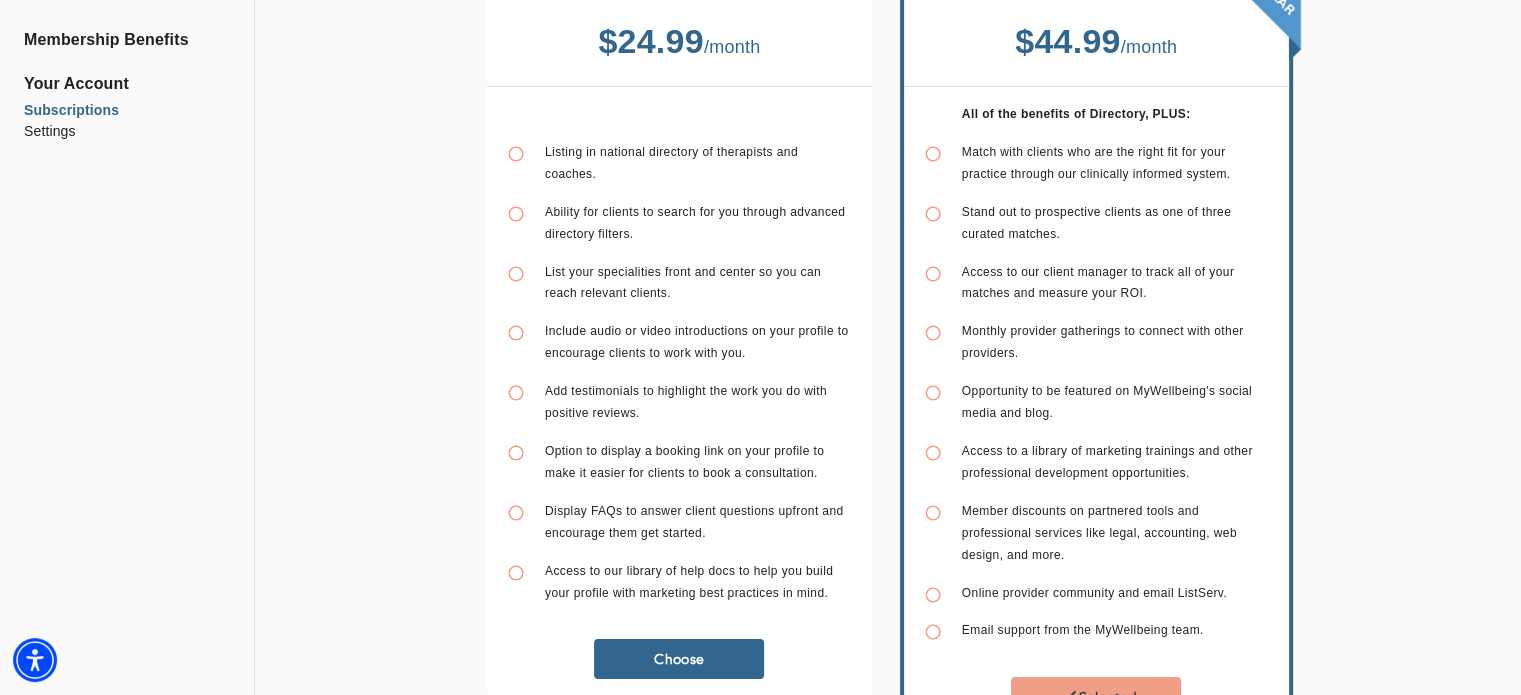 click on "Settings" at bounding box center (127, 131) 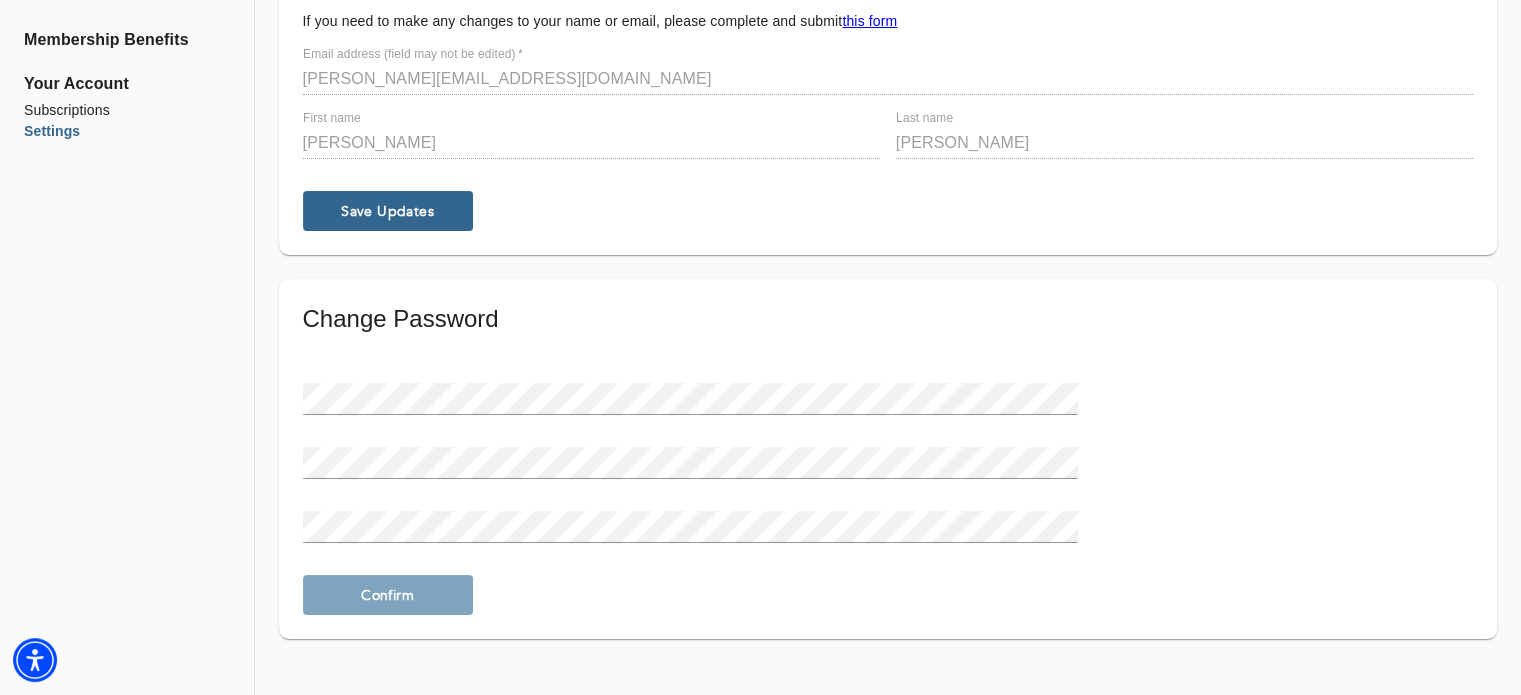 scroll, scrollTop: 0, scrollLeft: 0, axis: both 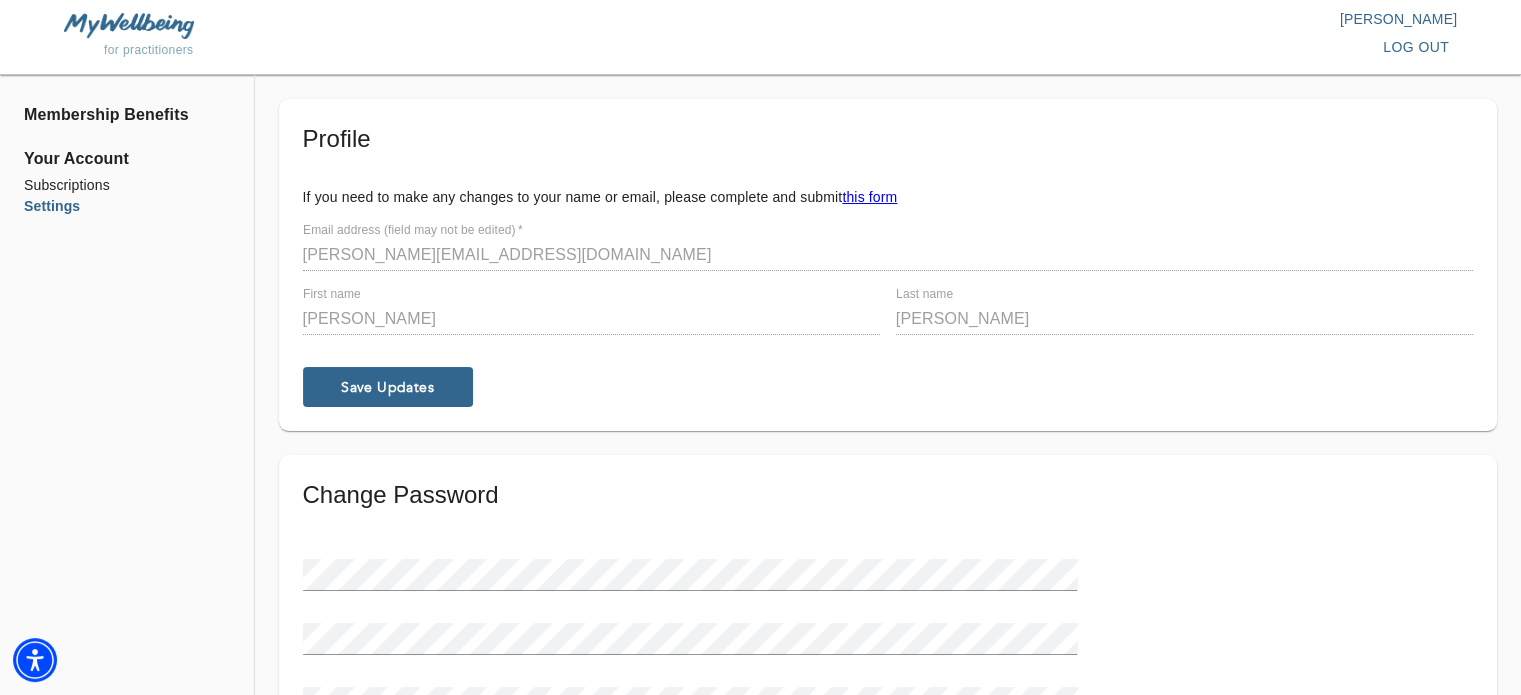 click on "Subscriptions" at bounding box center (127, 185) 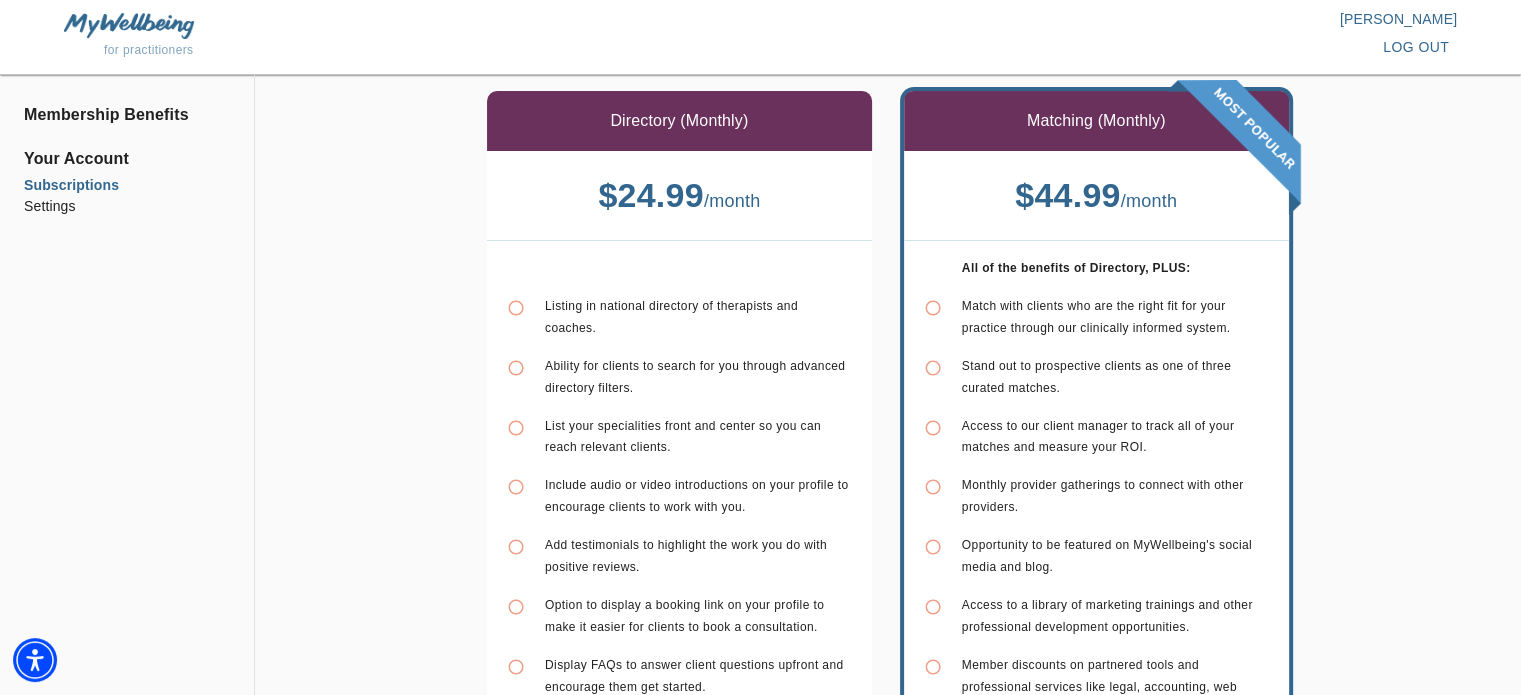 click on "Your Account" at bounding box center [127, 159] 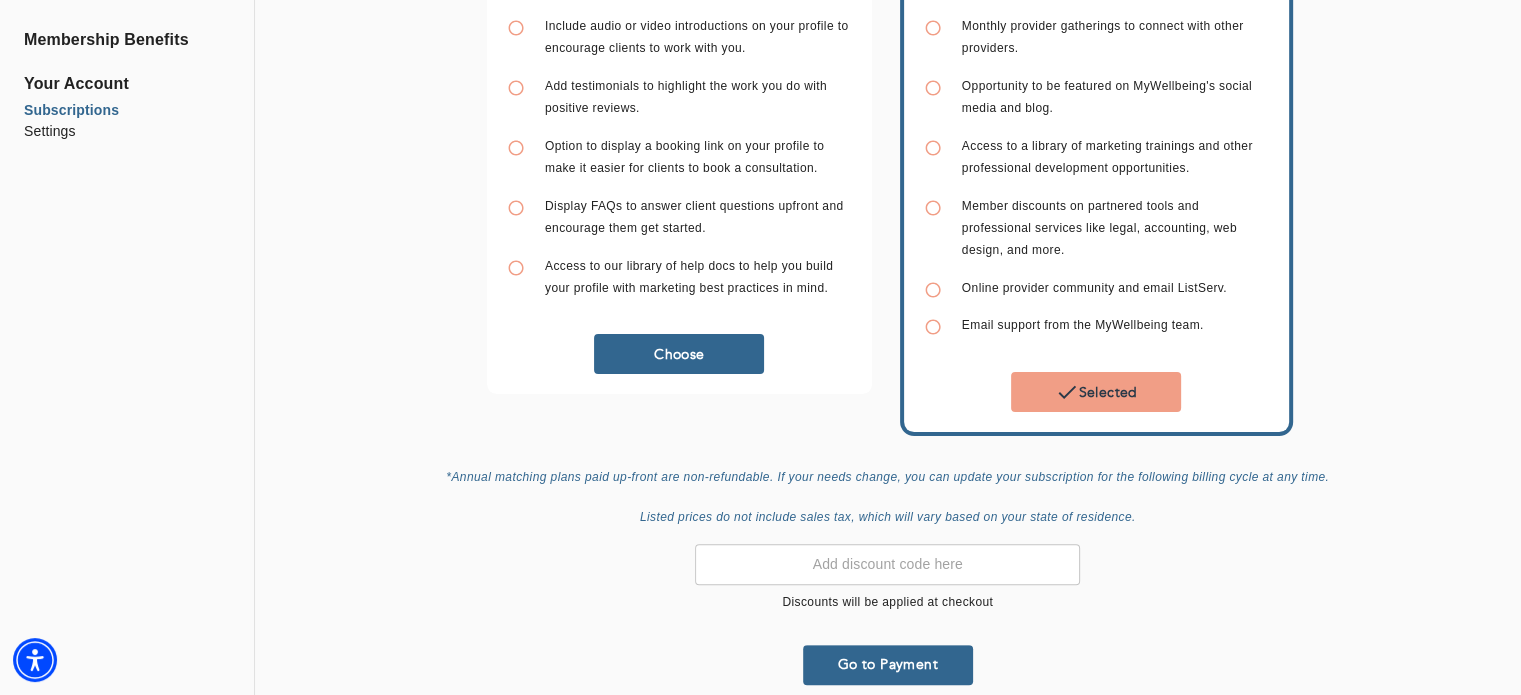 click on "Choose" at bounding box center (679, 354) 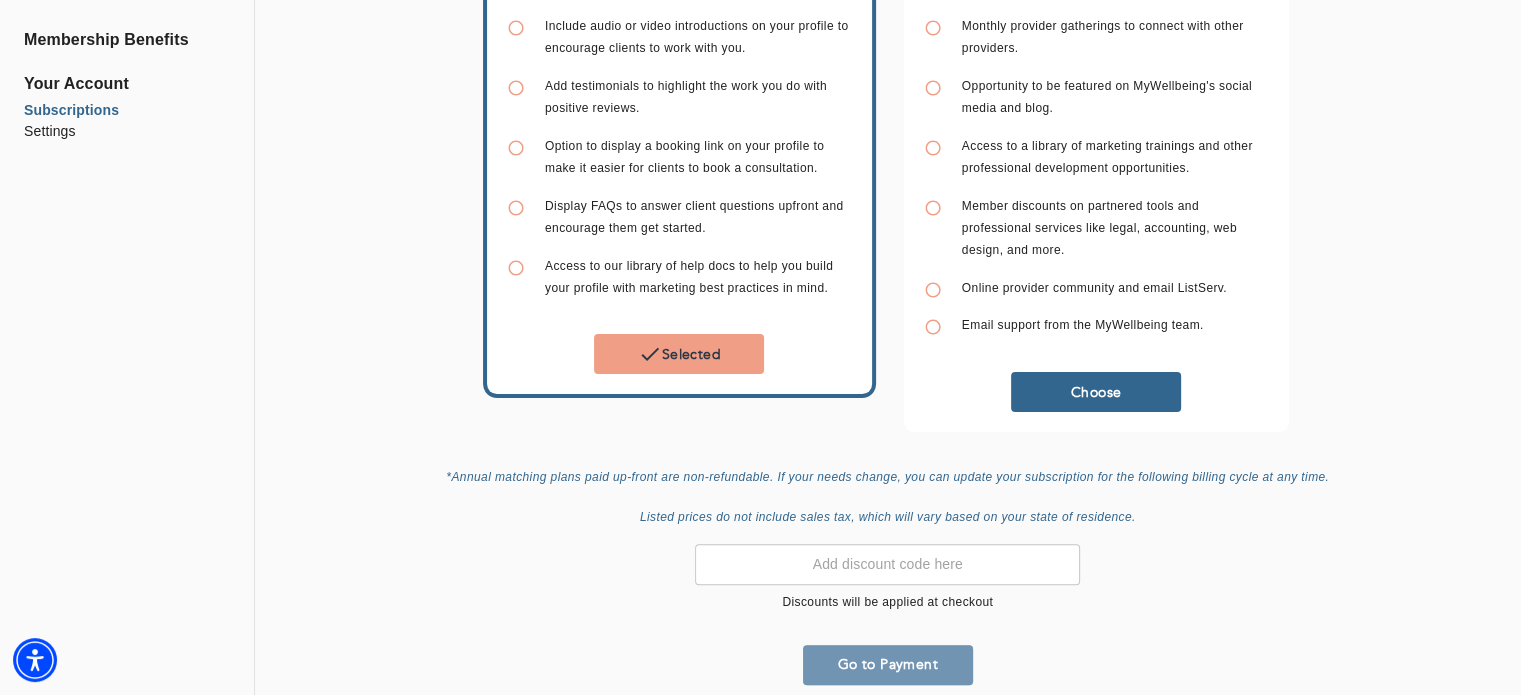 click on "Go to Payment" at bounding box center [888, 664] 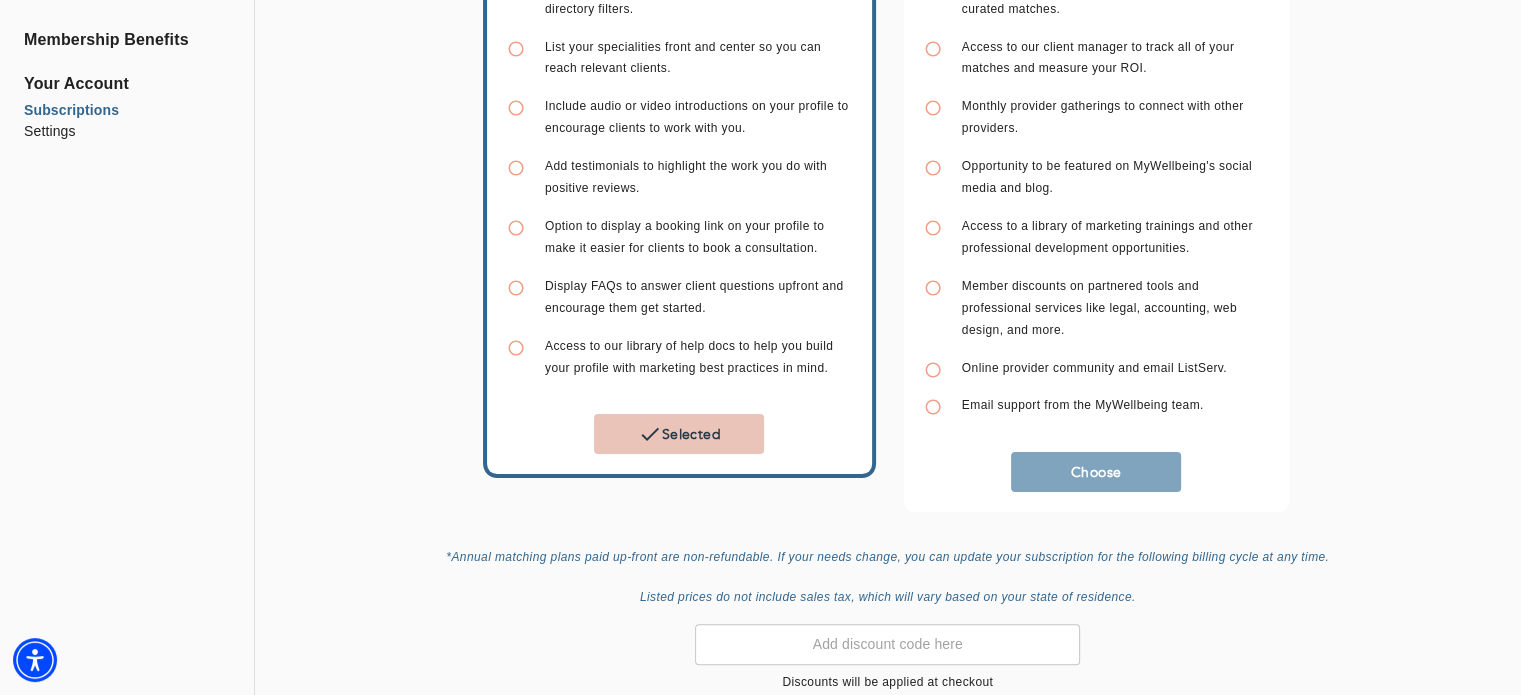 scroll, scrollTop: 0, scrollLeft: 0, axis: both 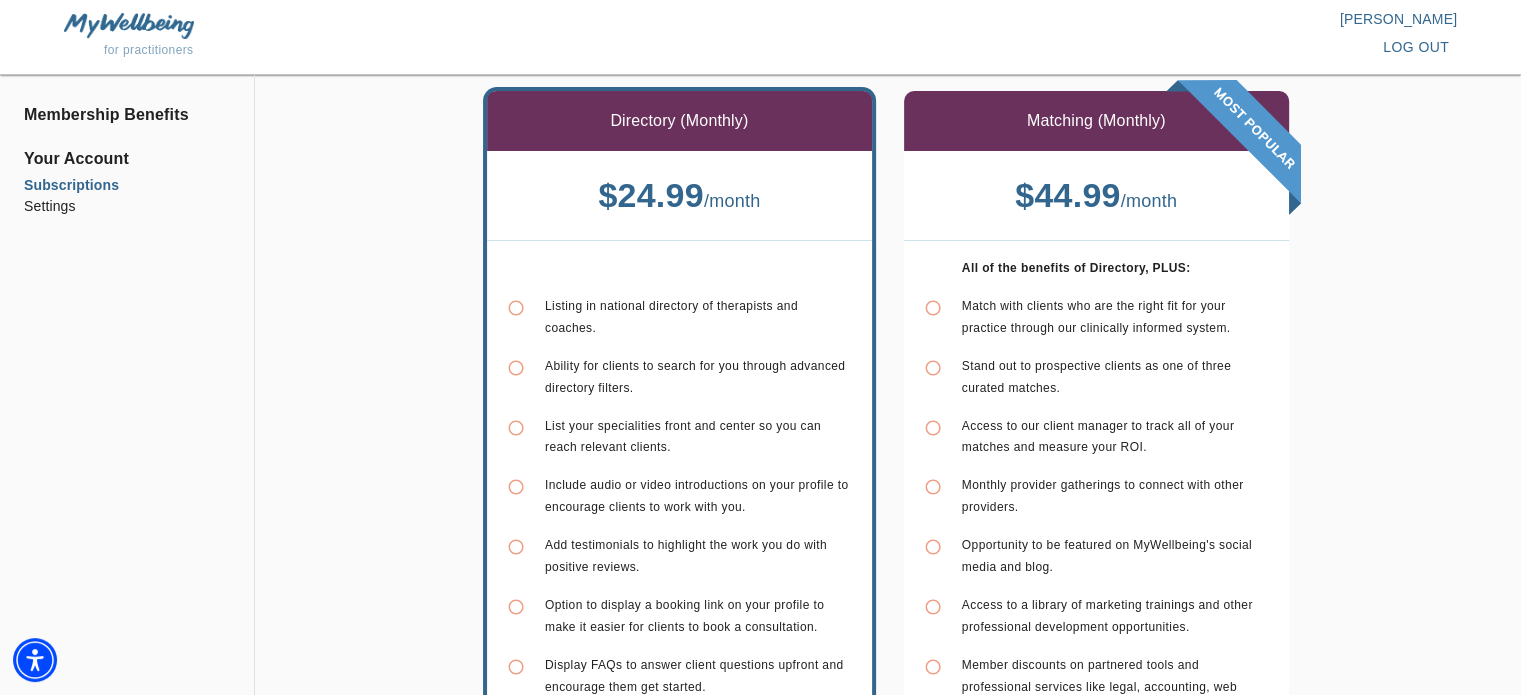 click on "Match with clients who are the right fit for your practice through our clinically informed system." at bounding box center (1115, 317) 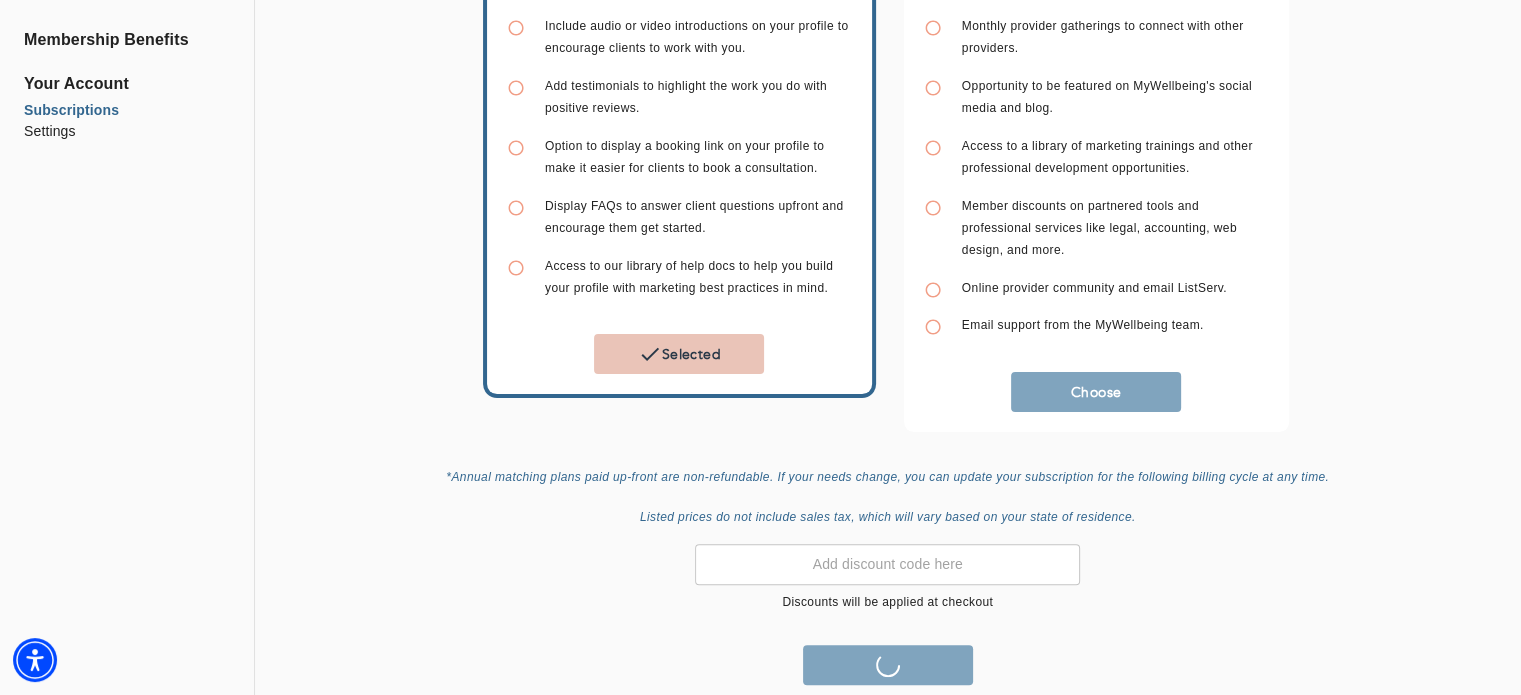 click on "Choose" at bounding box center [1096, 392] 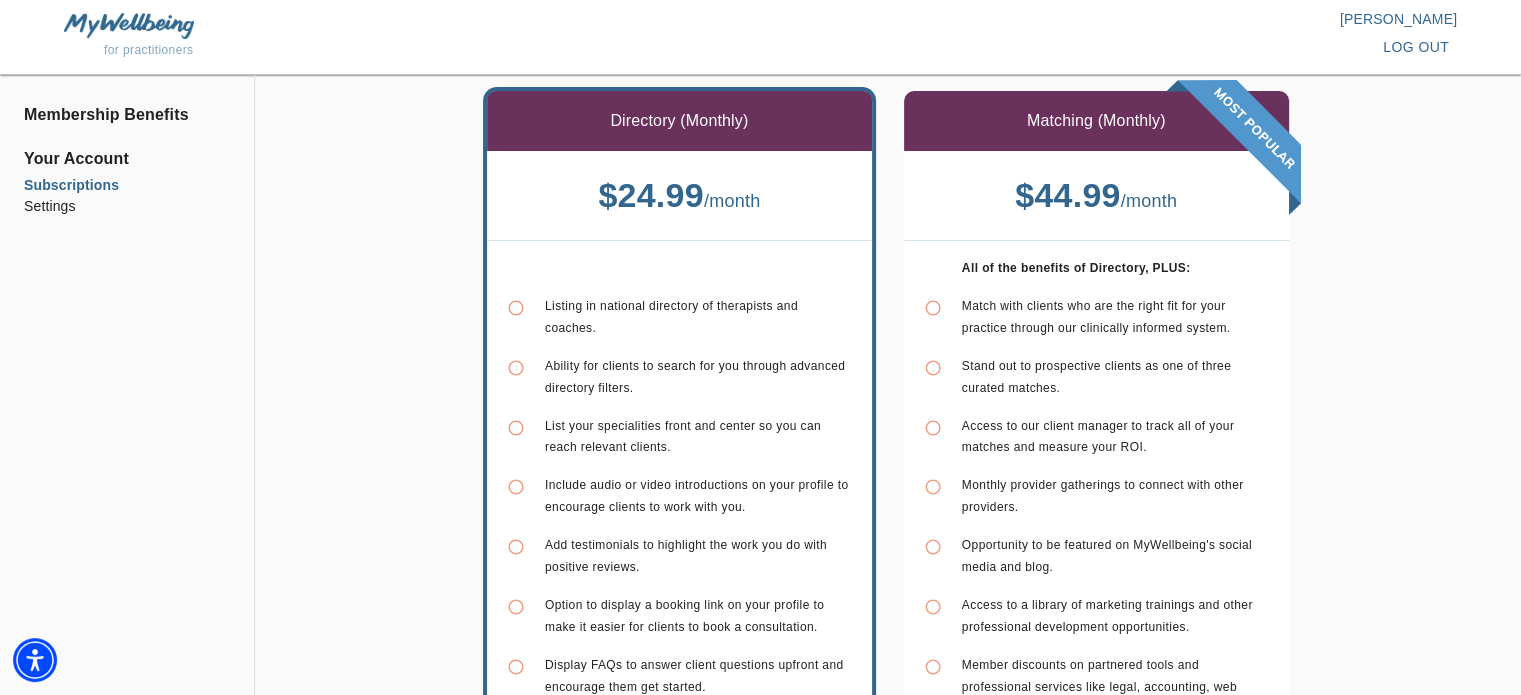 scroll, scrollTop: 459, scrollLeft: 0, axis: vertical 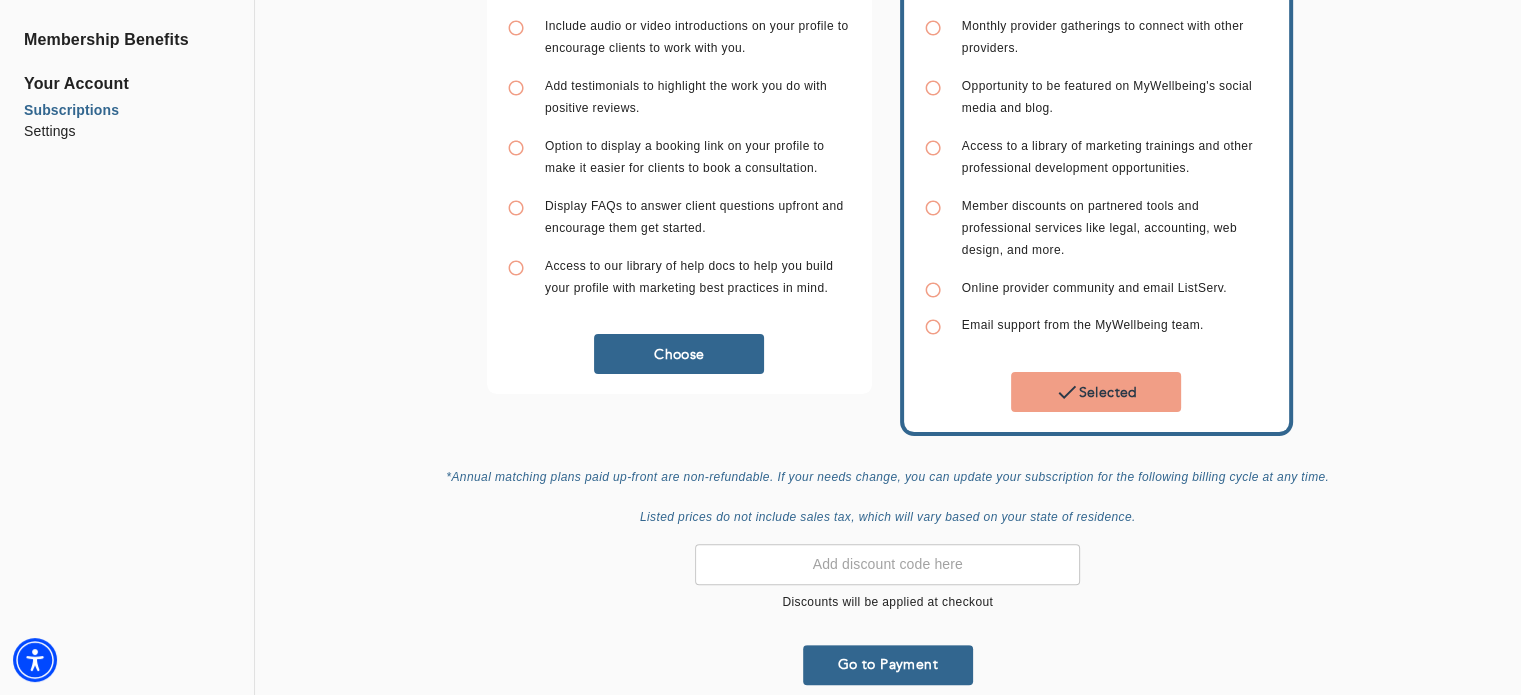 click on "Go to Payment" at bounding box center (888, 664) 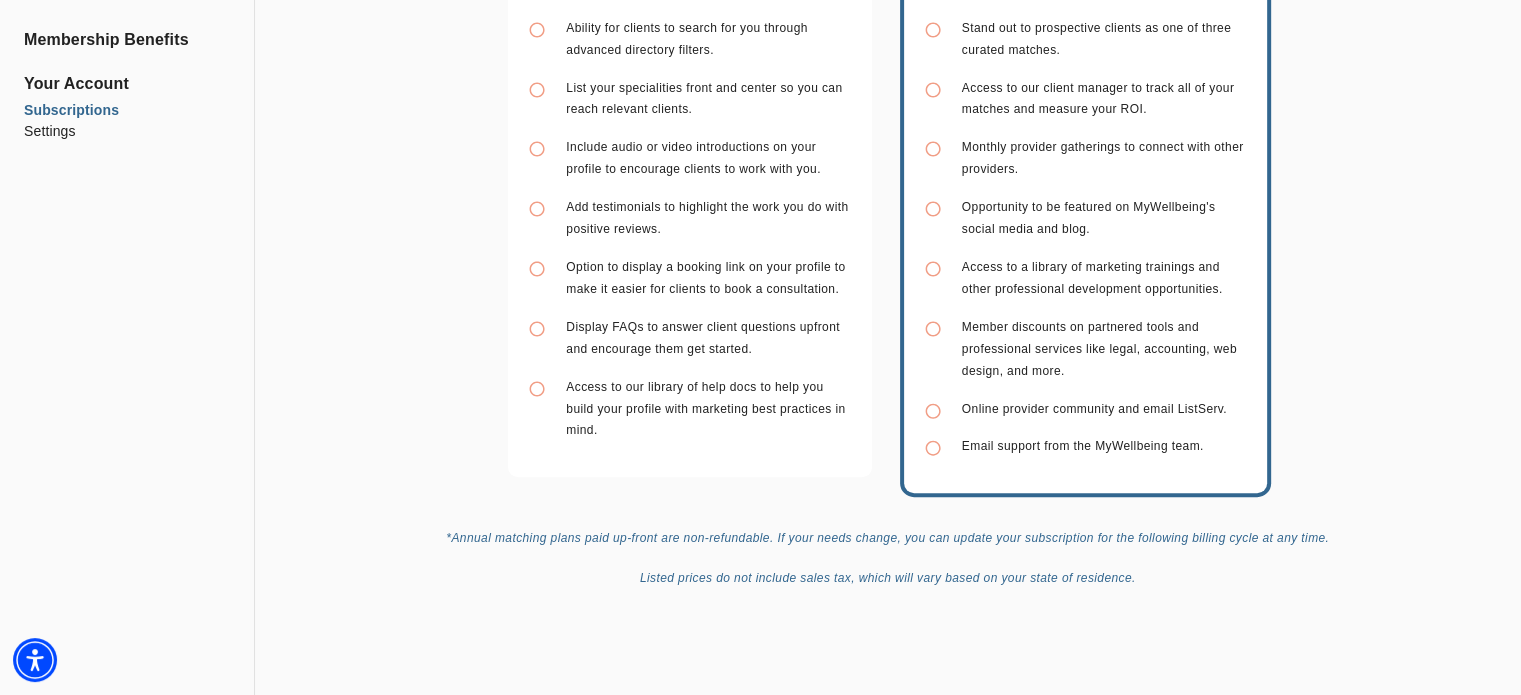 scroll, scrollTop: 0, scrollLeft: 0, axis: both 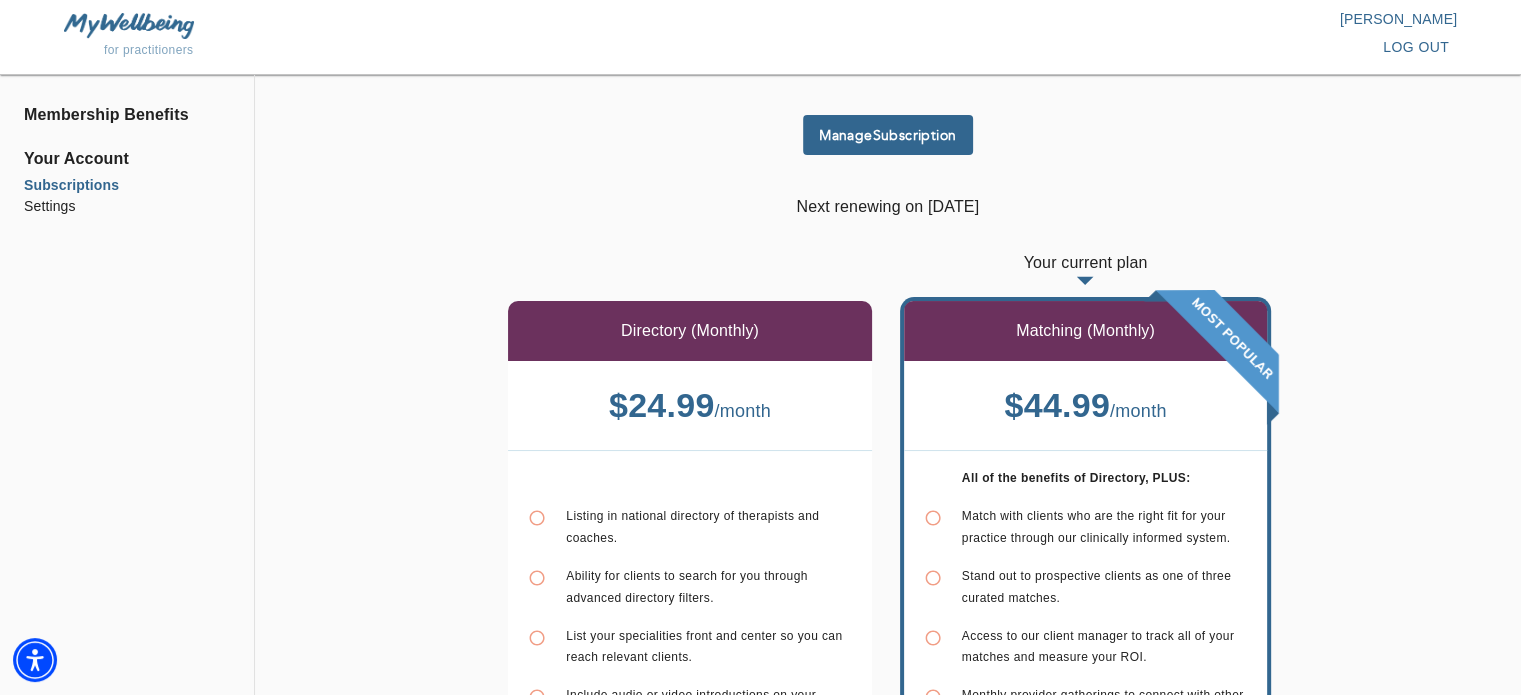 click on "Settings" at bounding box center [127, 206] 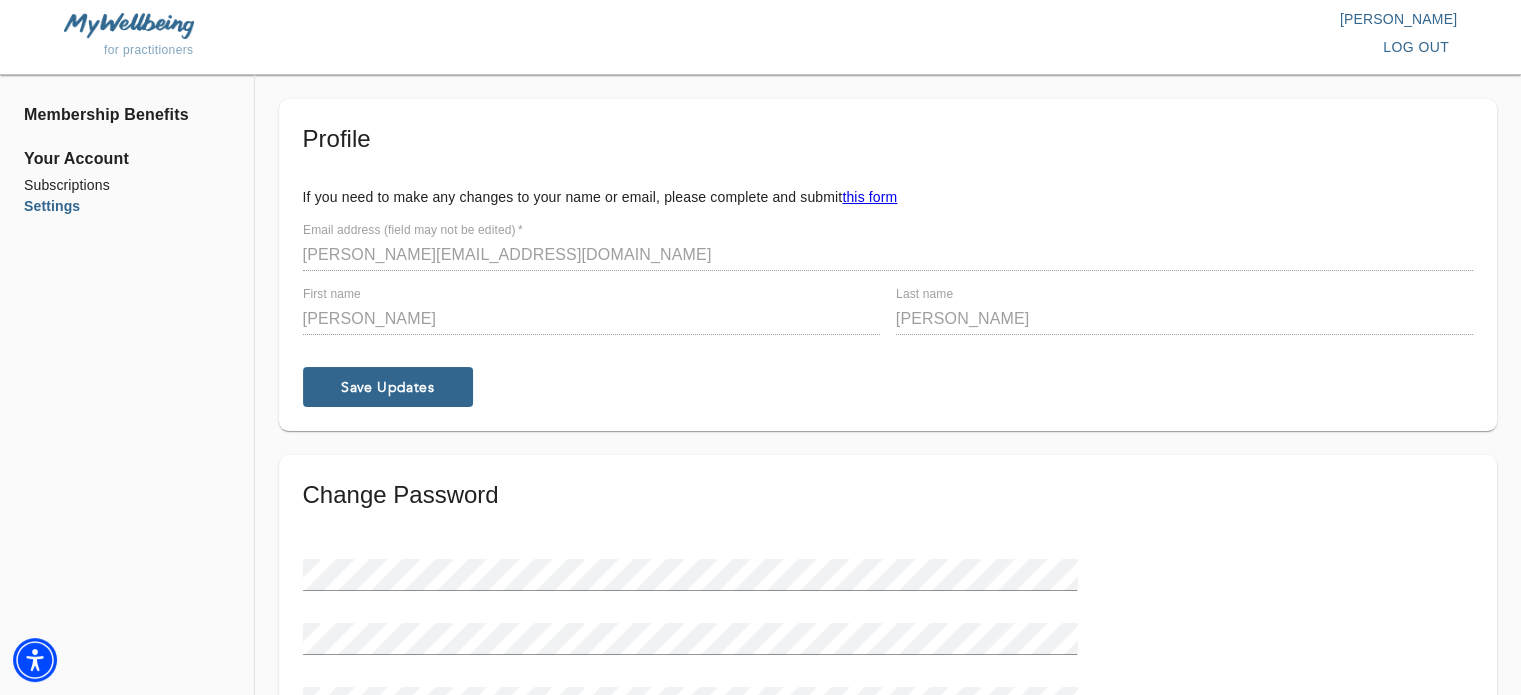 click on "Profile" at bounding box center [888, 139] 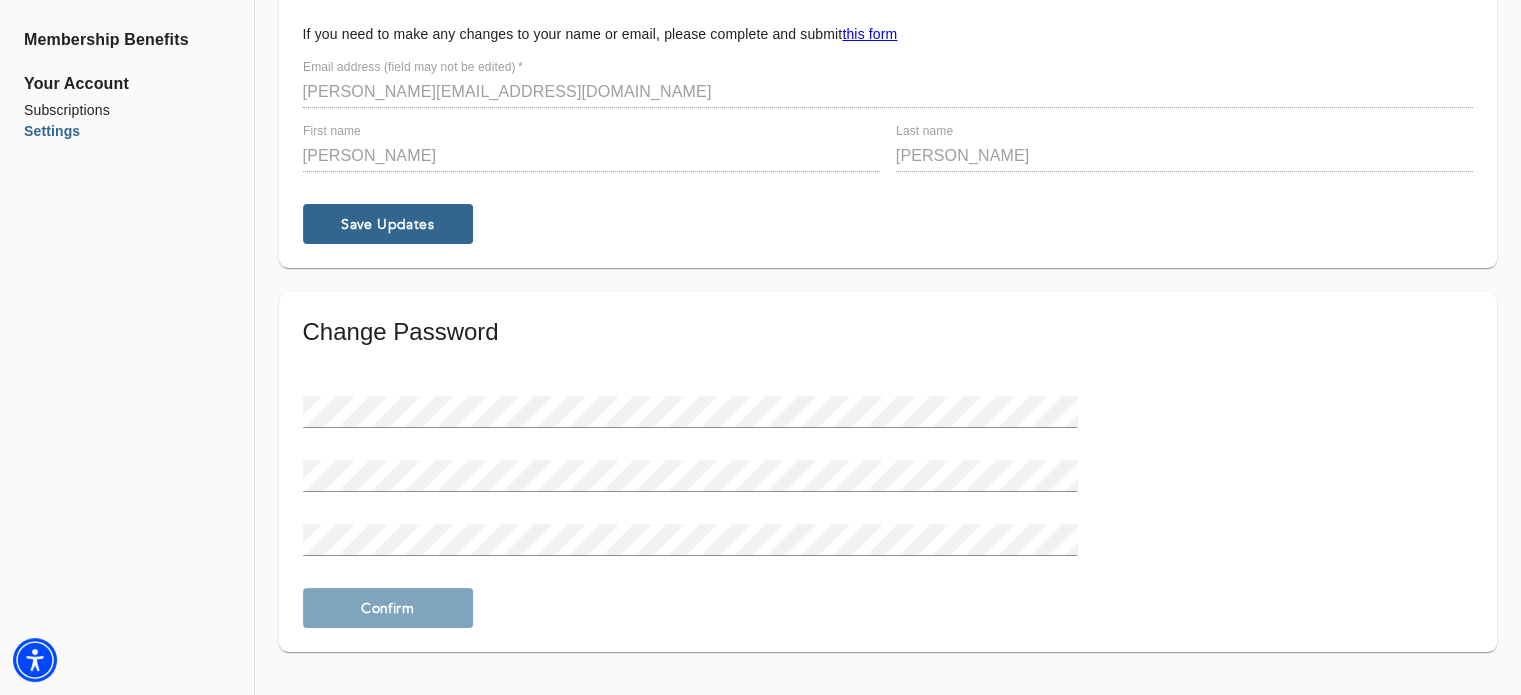 scroll, scrollTop: 176, scrollLeft: 0, axis: vertical 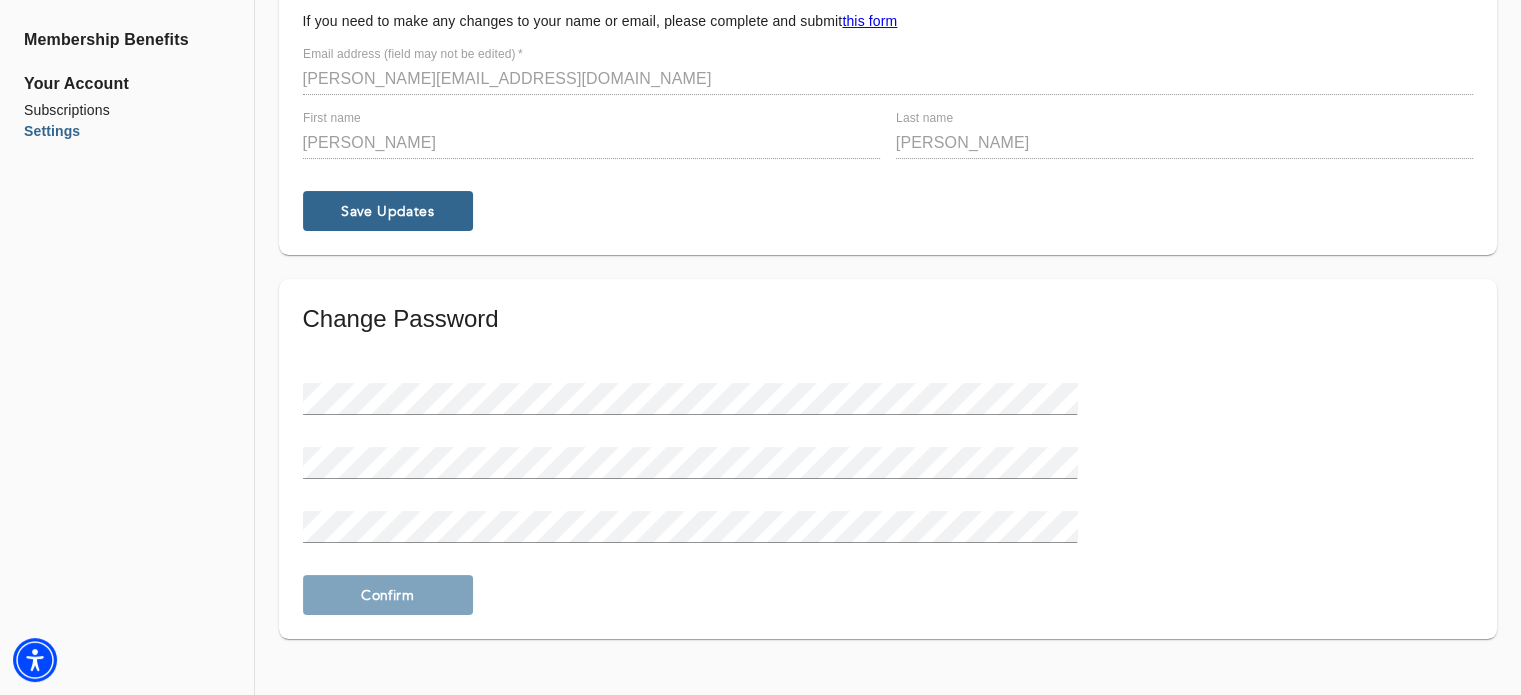 click on "Settings" at bounding box center (127, 131) 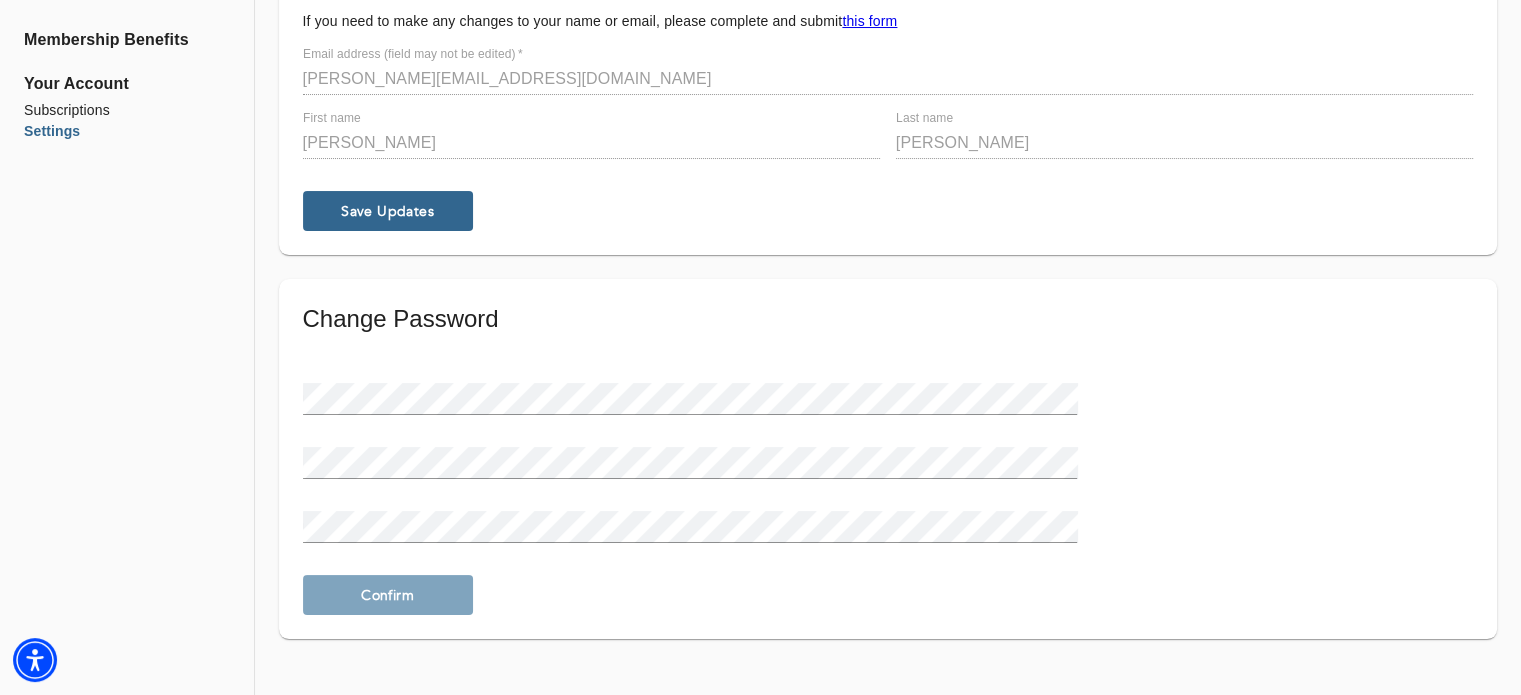 click on "Subscriptions" at bounding box center (127, 110) 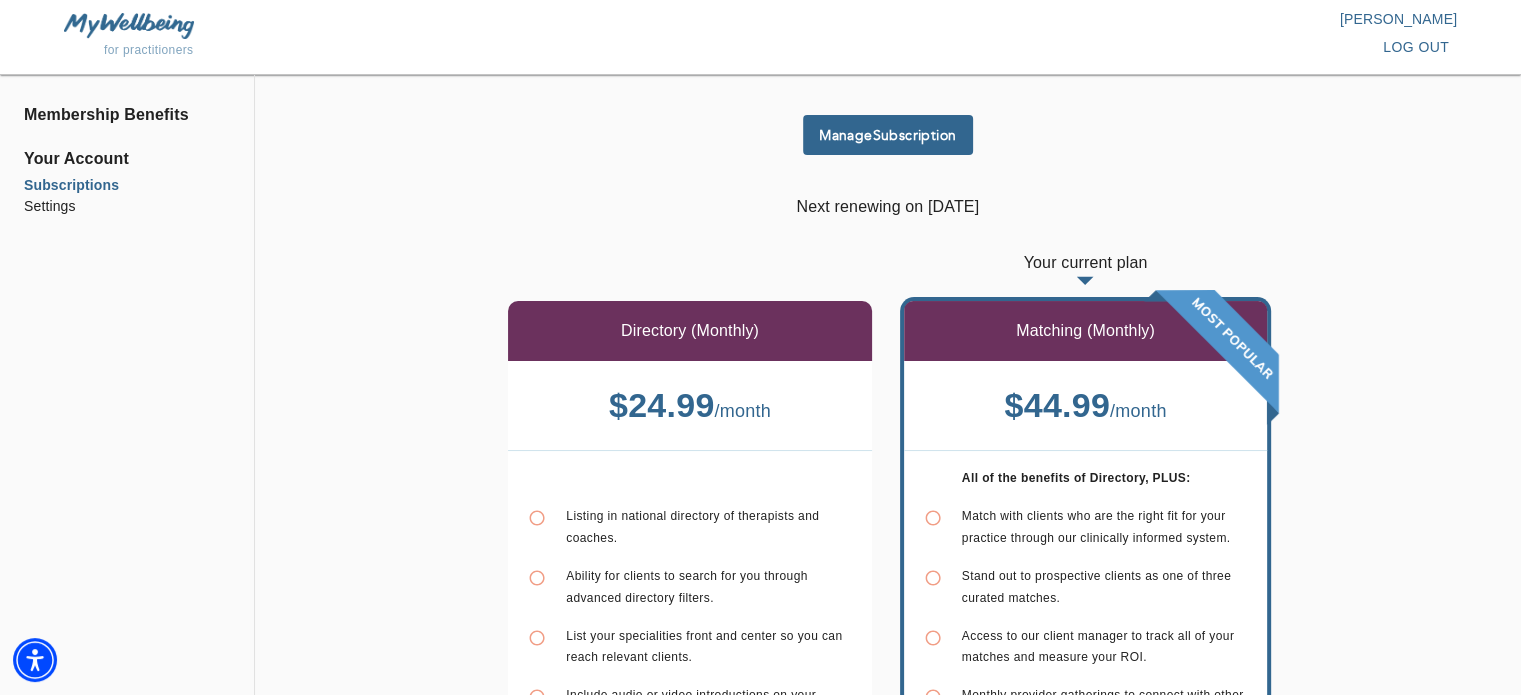 click on "Manage   Subscription" at bounding box center (888, 135) 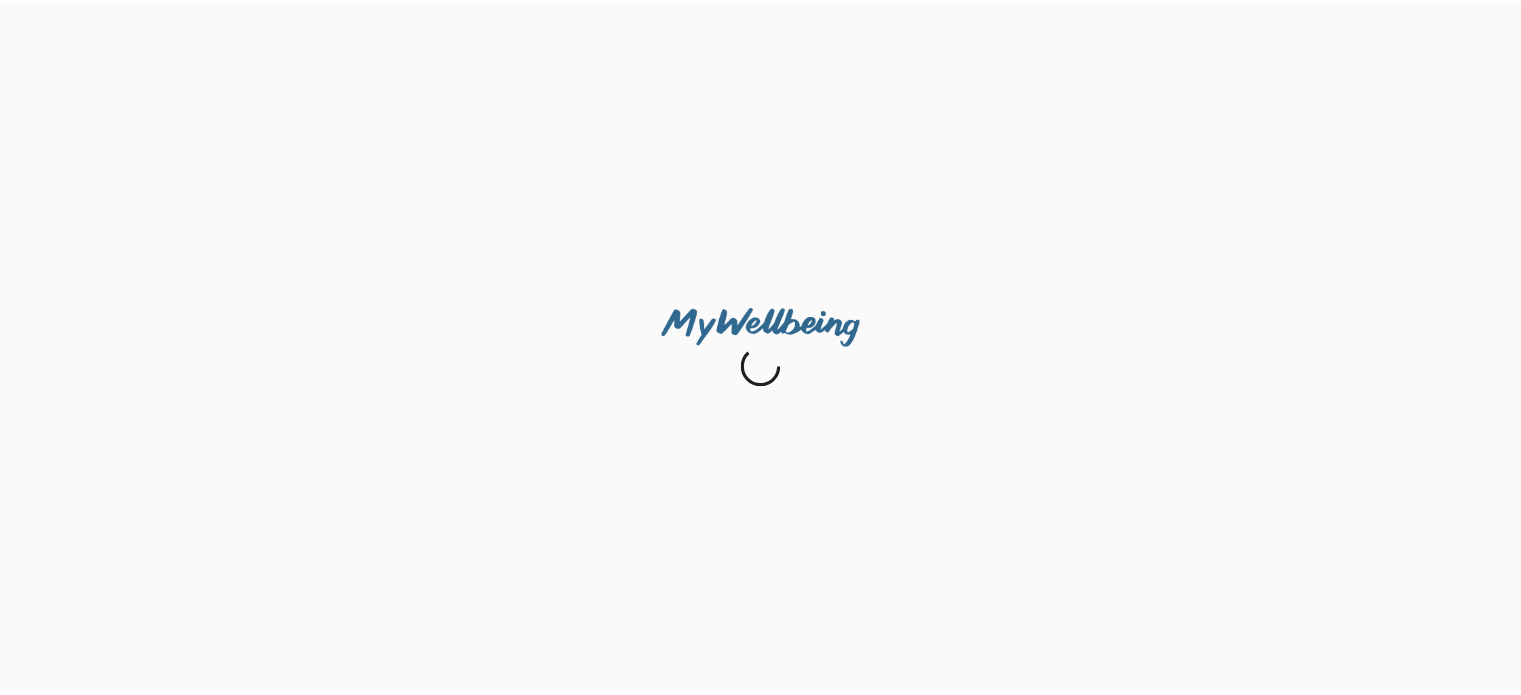 scroll, scrollTop: 0, scrollLeft: 0, axis: both 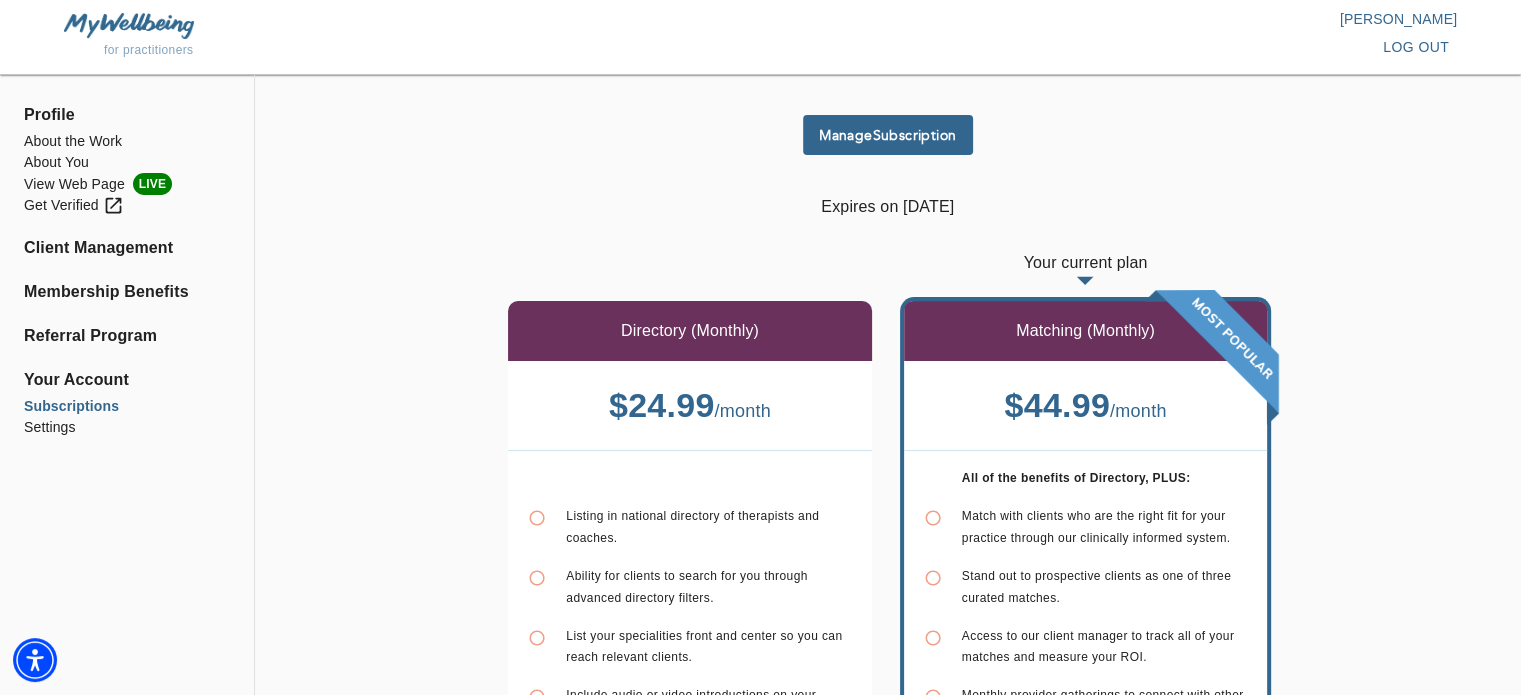 click on "About the Work" at bounding box center (127, 141) 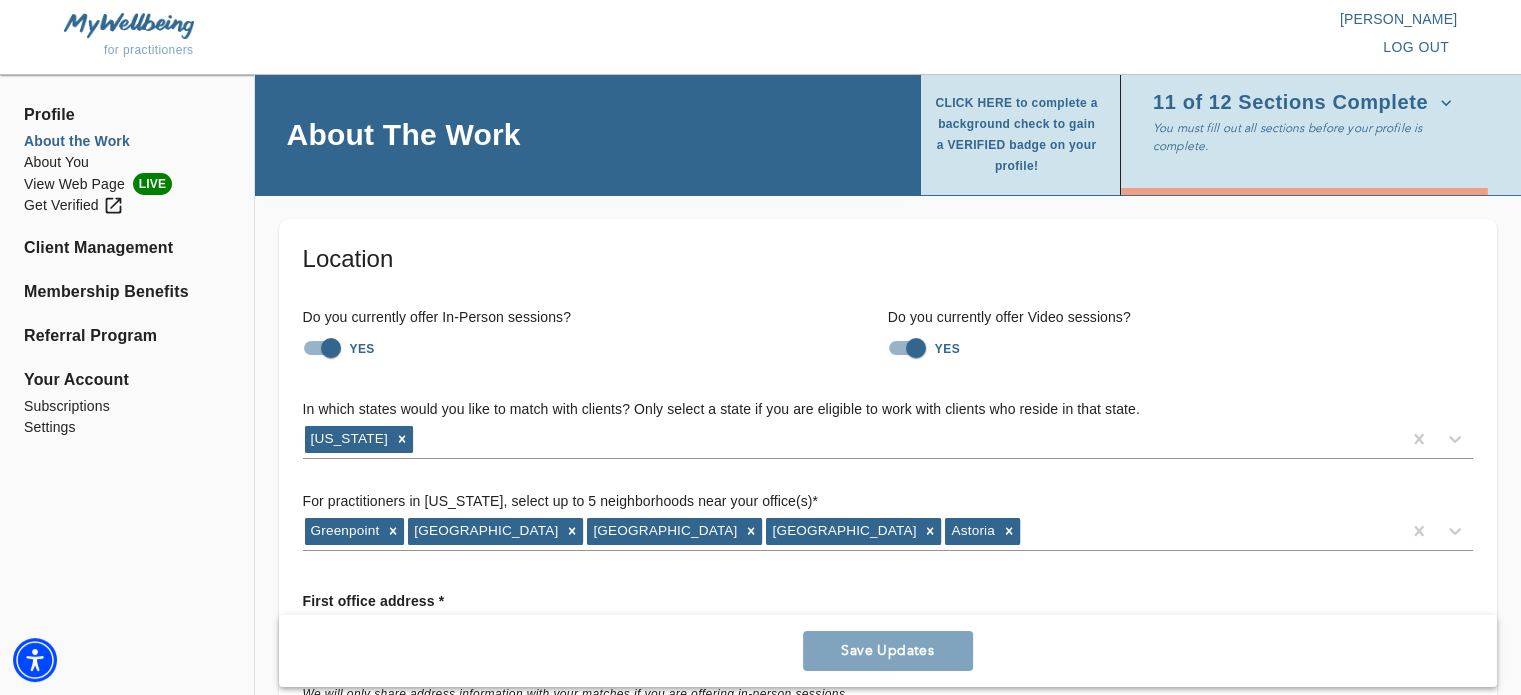 click on "Get Verified" at bounding box center [74, 205] 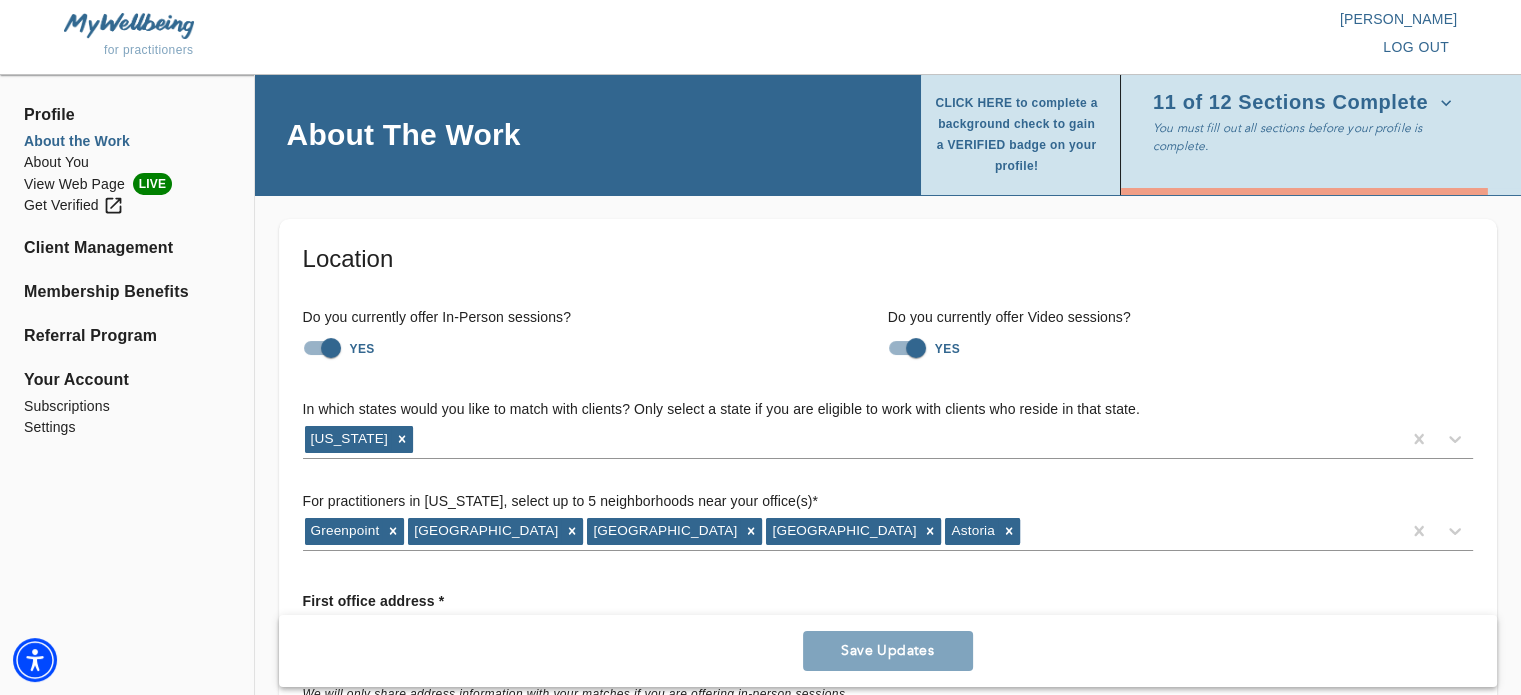 click on "View Web Page LIVE" at bounding box center [127, 184] 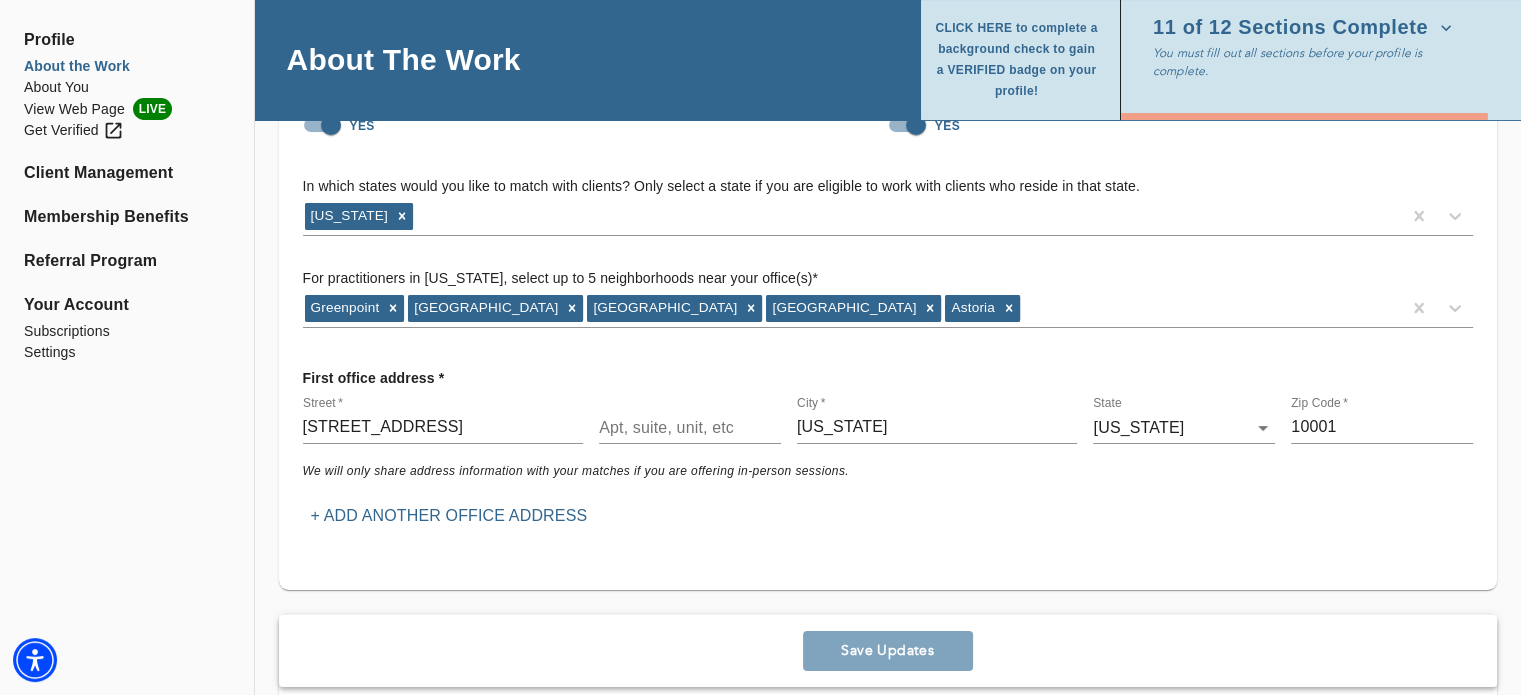 scroll, scrollTop: 224, scrollLeft: 0, axis: vertical 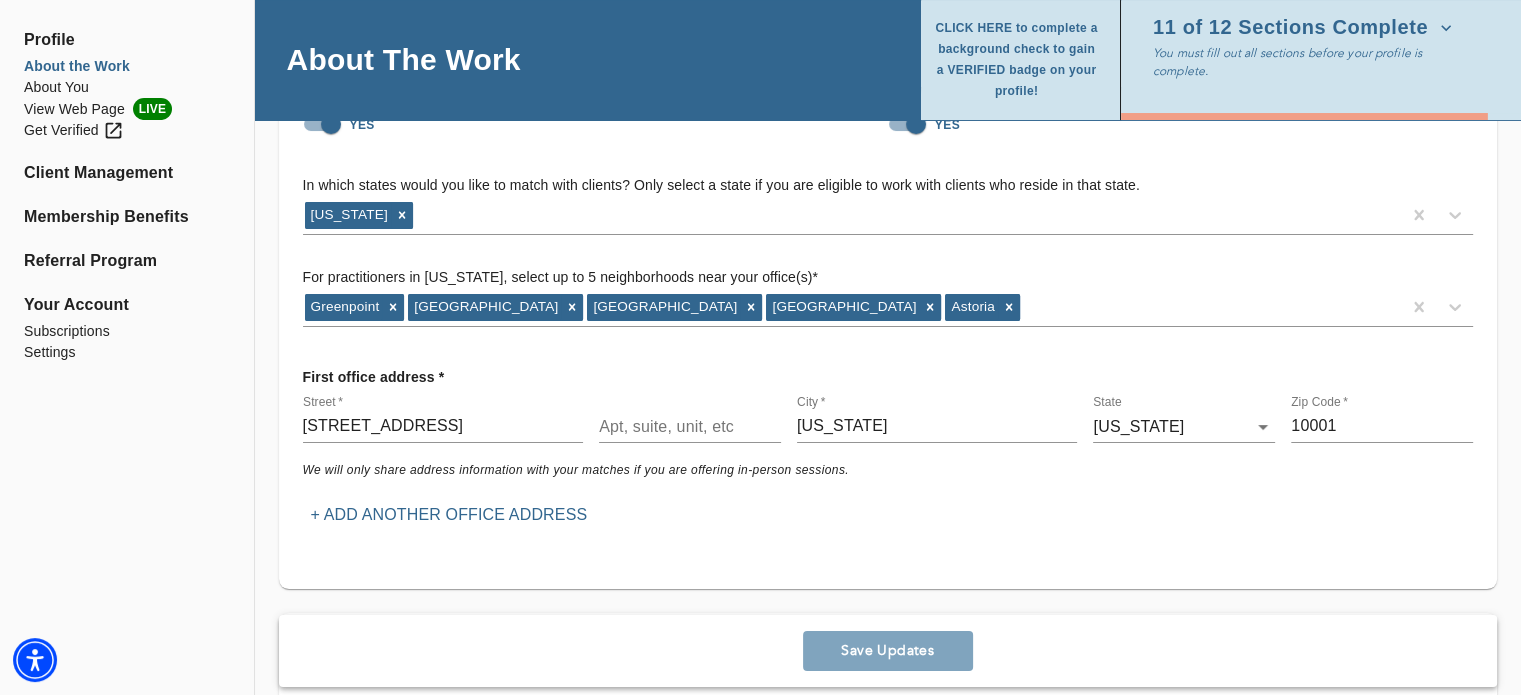 click on "[GEOGRAPHIC_DATA] [GEOGRAPHIC_DATA] [GEOGRAPHIC_DATA] [GEOGRAPHIC_DATA] [GEOGRAPHIC_DATA]" at bounding box center [852, 307] 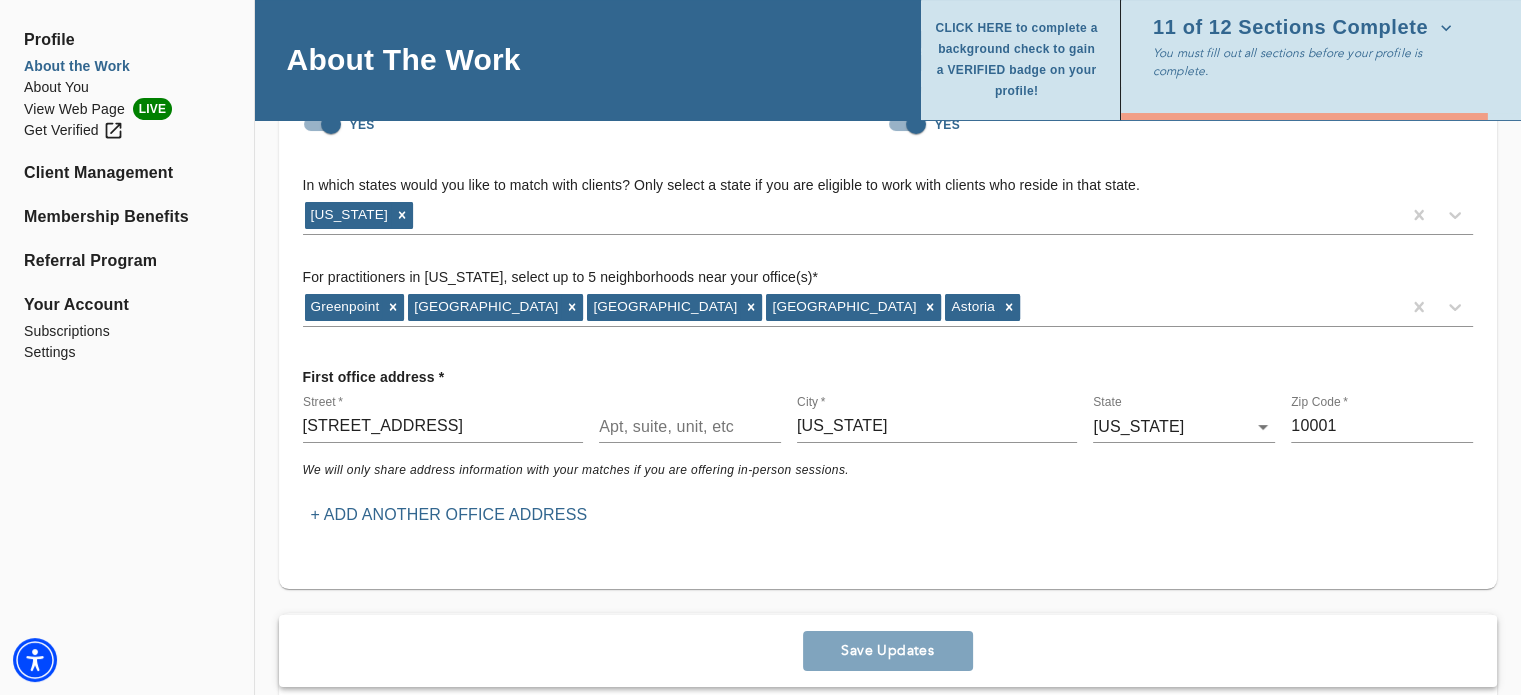 click on "For practitioners in [US_STATE], select up to 5 neighborhoods near your office(s)  * [GEOGRAPHIC_DATA] [GEOGRAPHIC_DATA] [GEOGRAPHIC_DATA]" at bounding box center (888, 281) 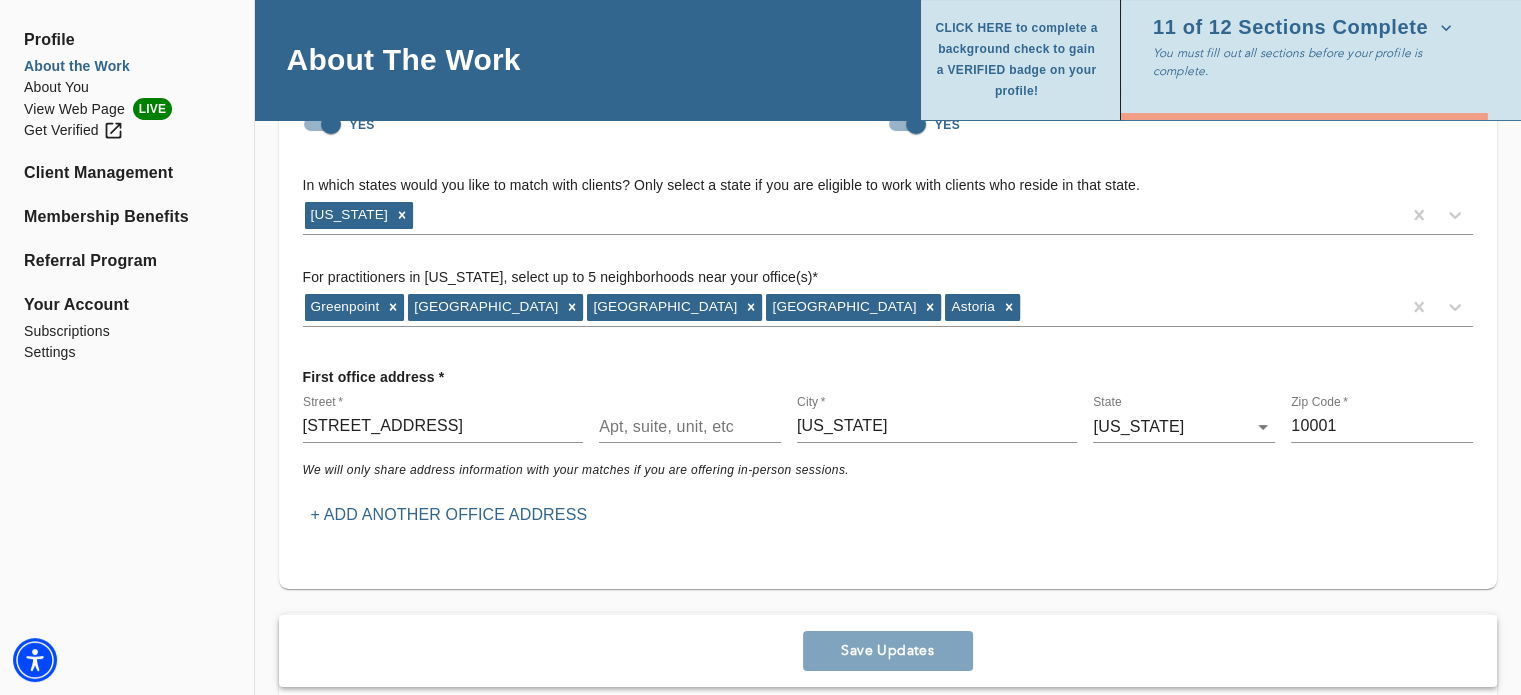 click at bounding box center (690, 427) 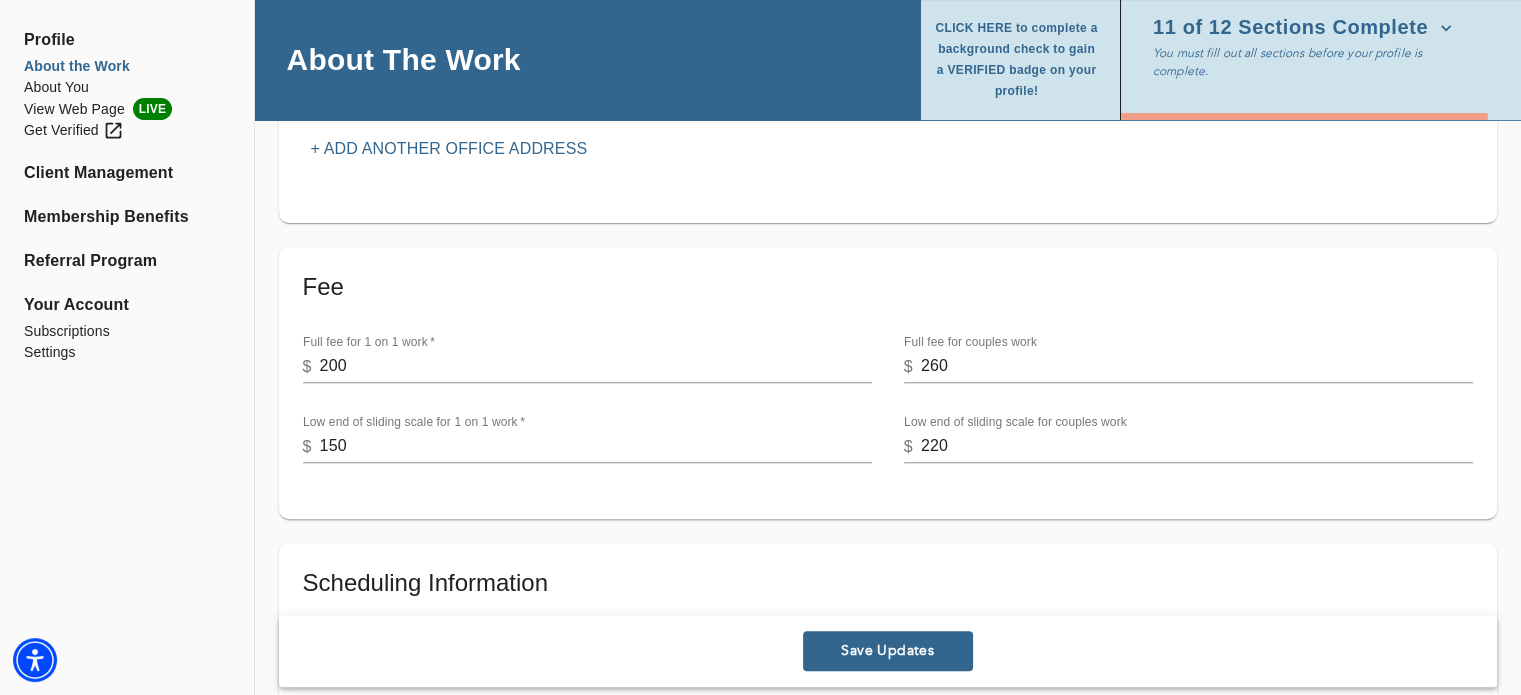 scroll, scrollTop: 591, scrollLeft: 0, axis: vertical 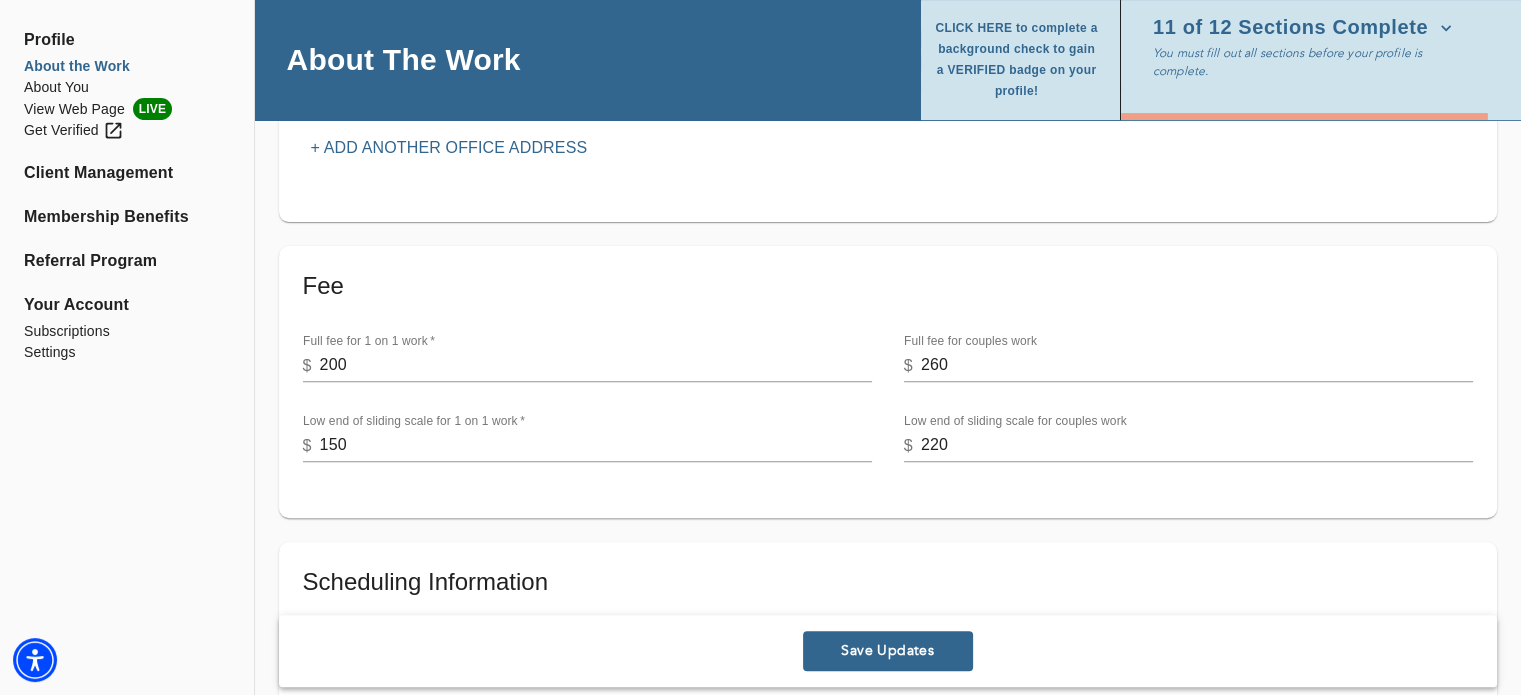 type on "Suite 2300" 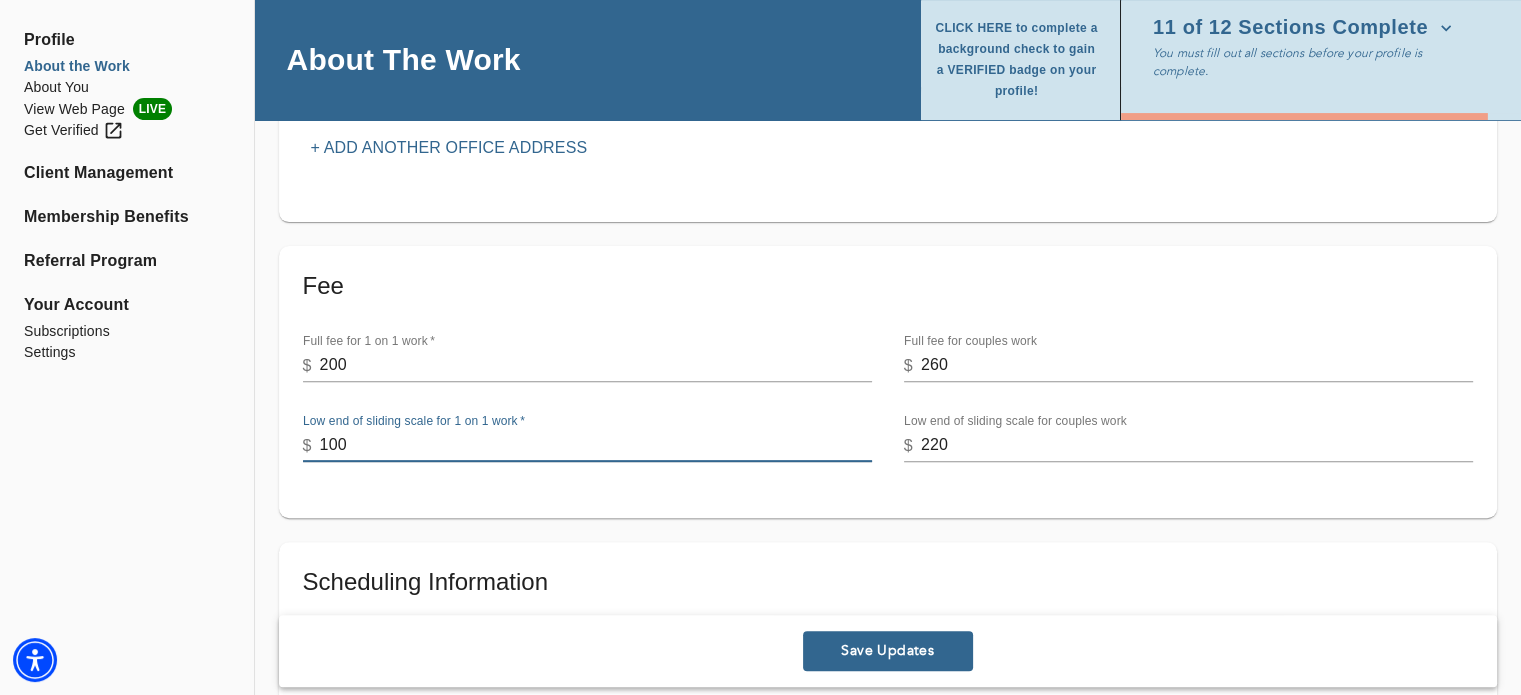 type on "100" 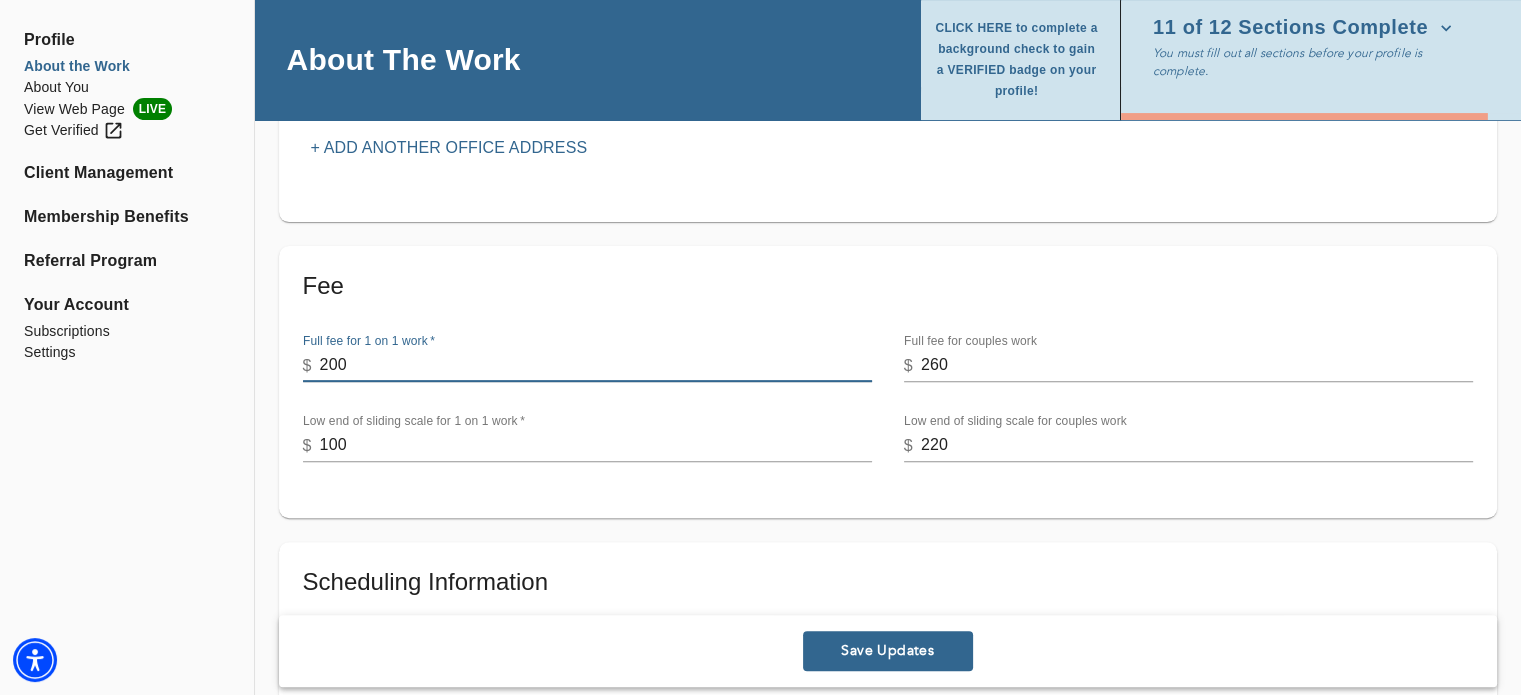 click on "200" at bounding box center [596, 366] 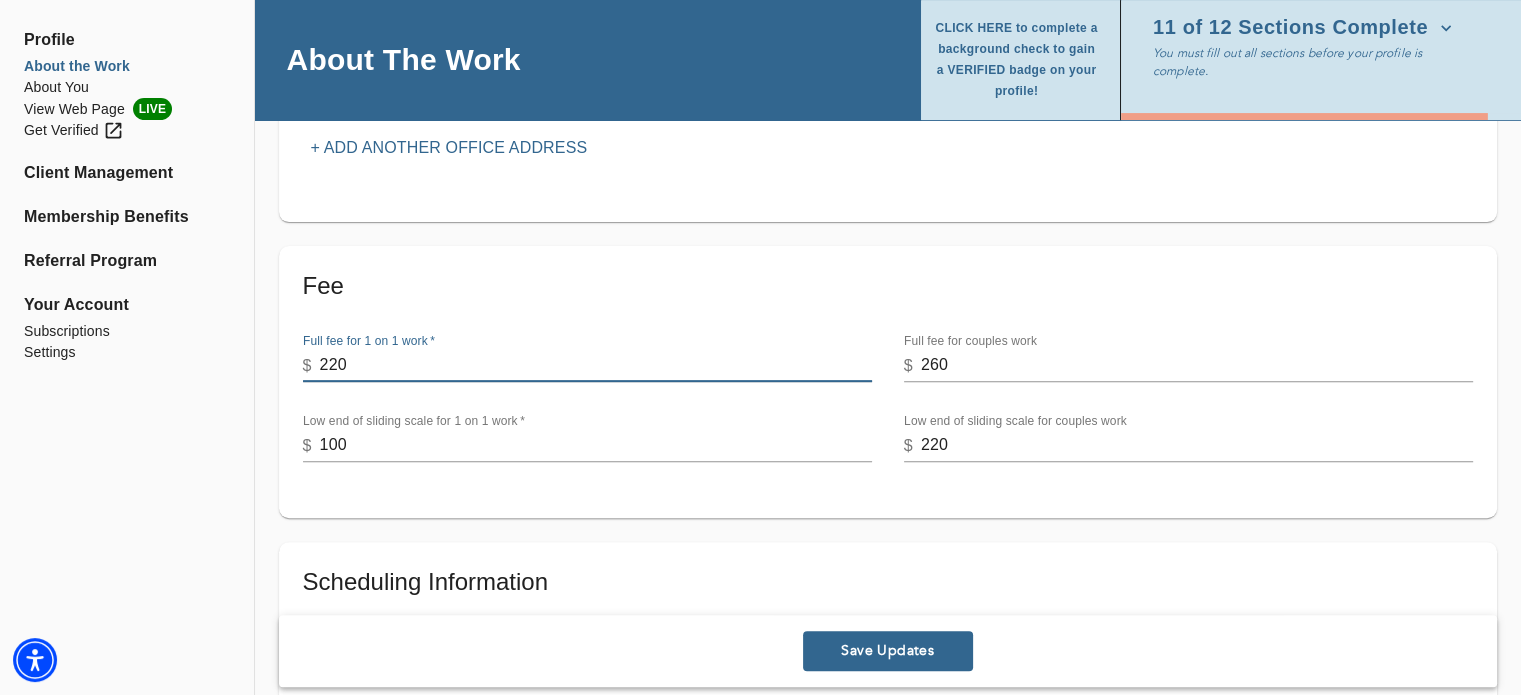 type on "220" 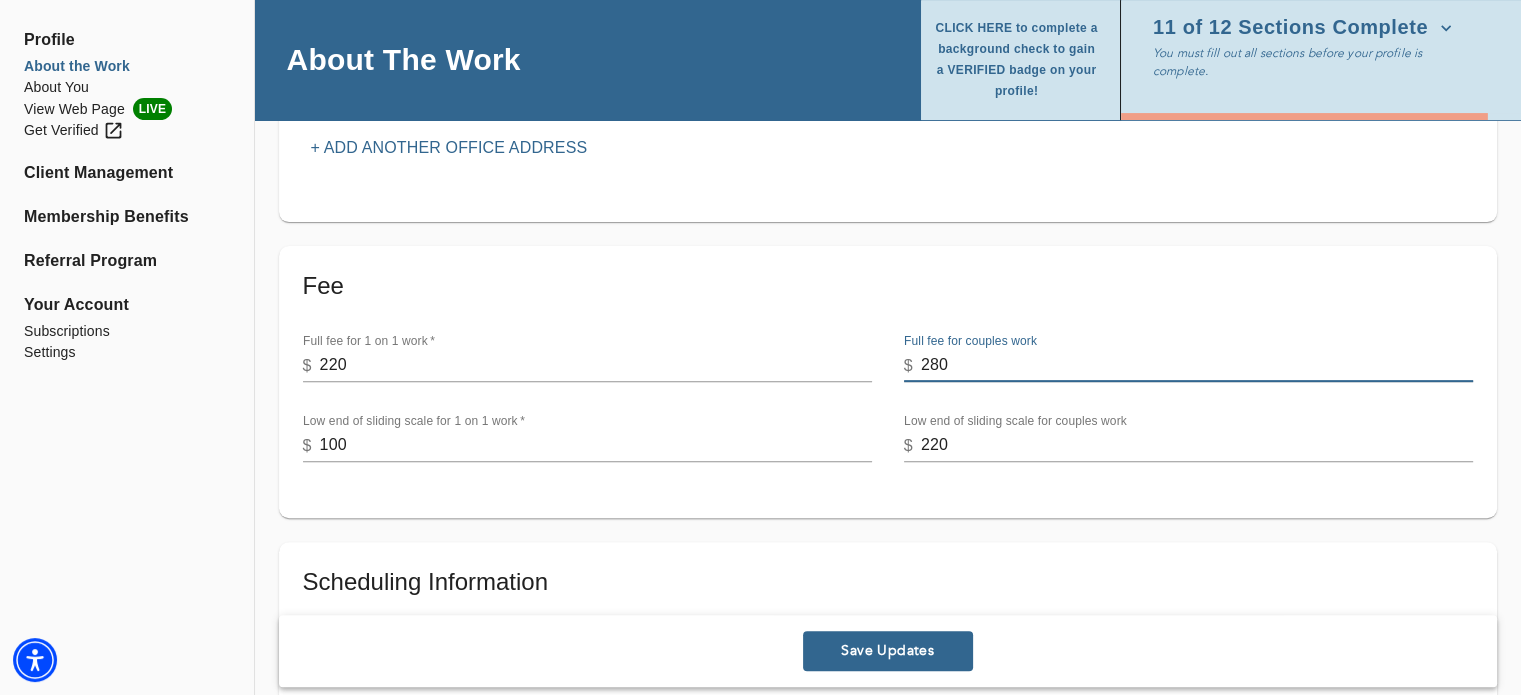 type on "280" 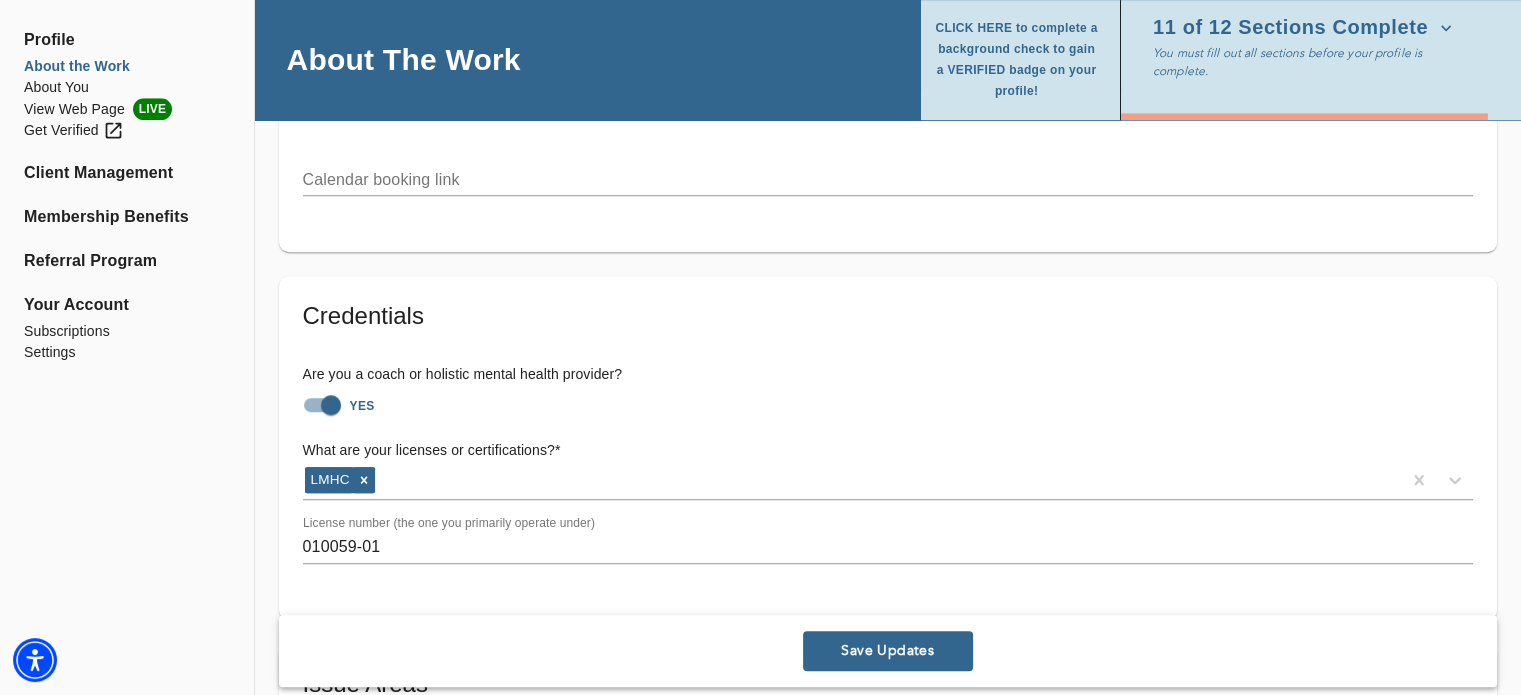 scroll, scrollTop: 1238, scrollLeft: 0, axis: vertical 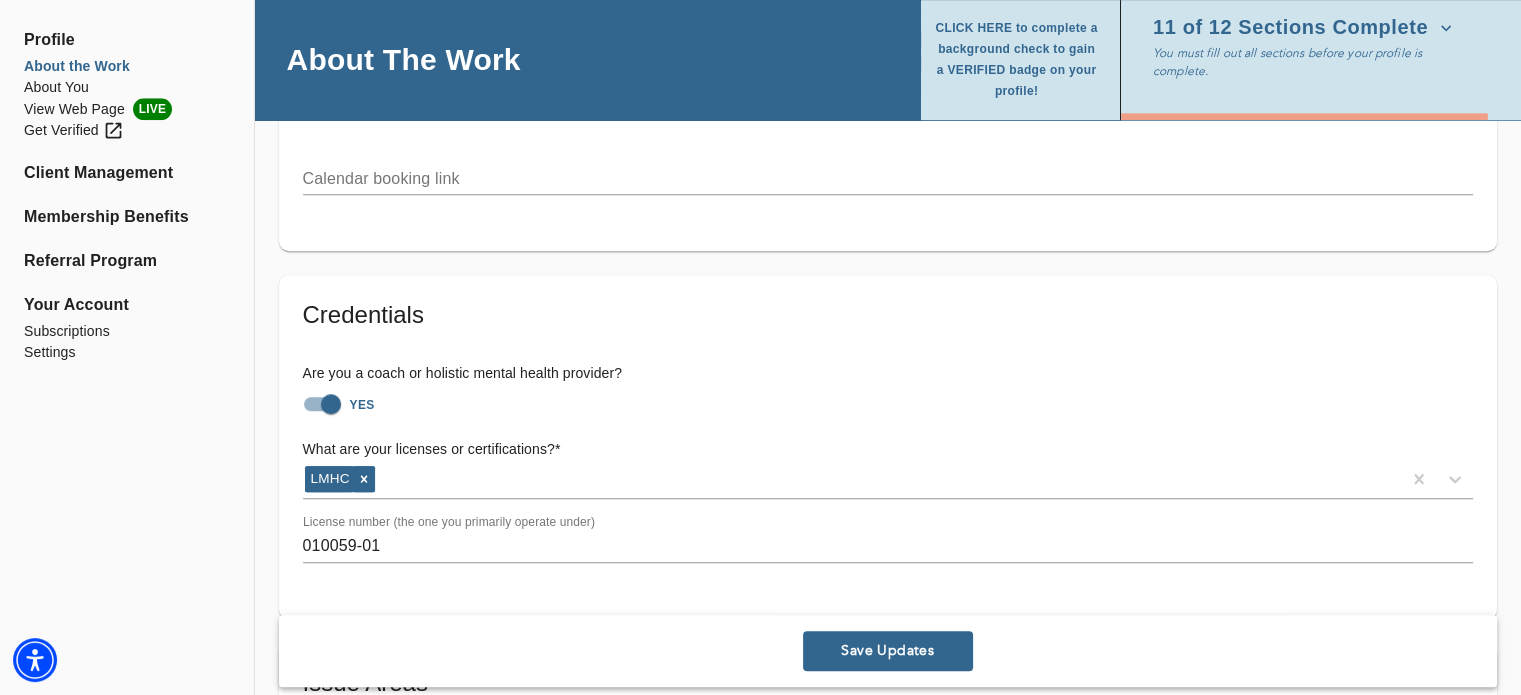 type on "250" 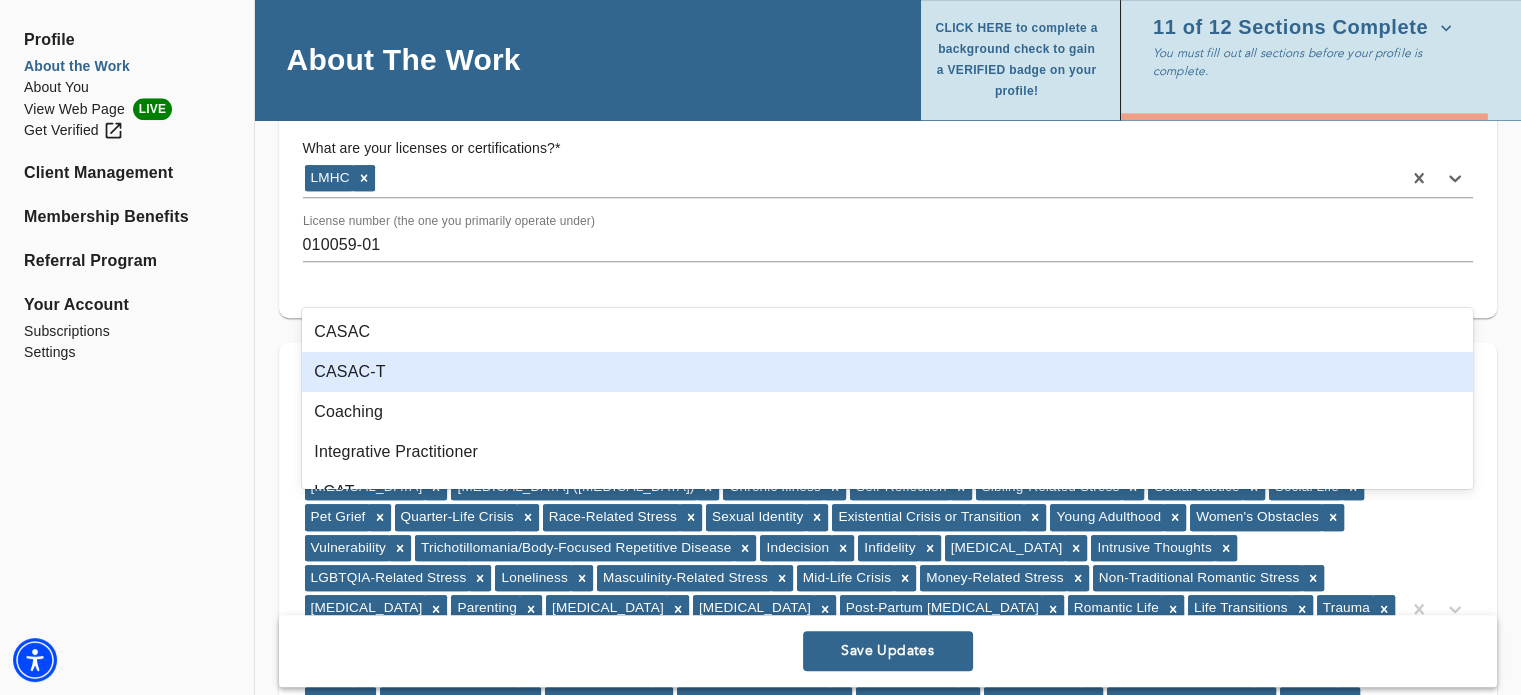 scroll, scrollTop: 1541, scrollLeft: 0, axis: vertical 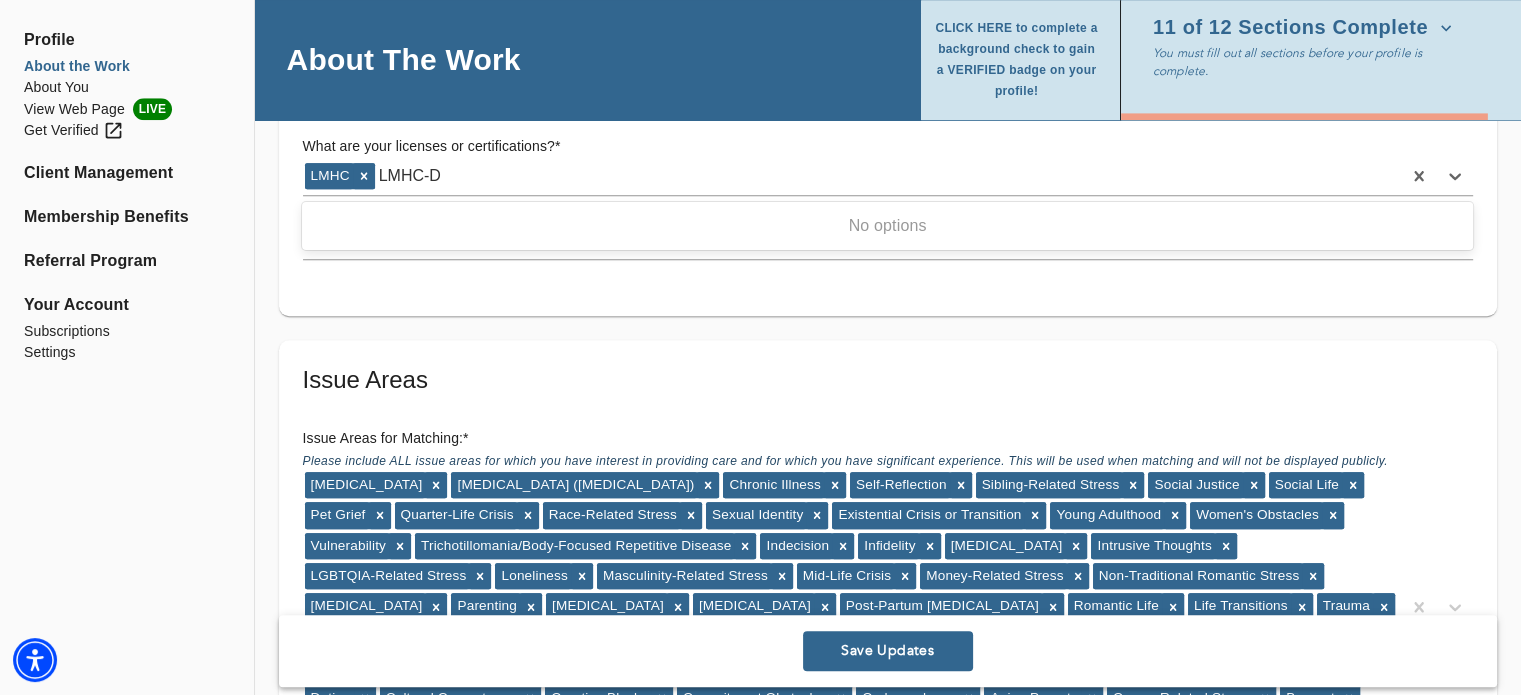 type on "LMHC-D" 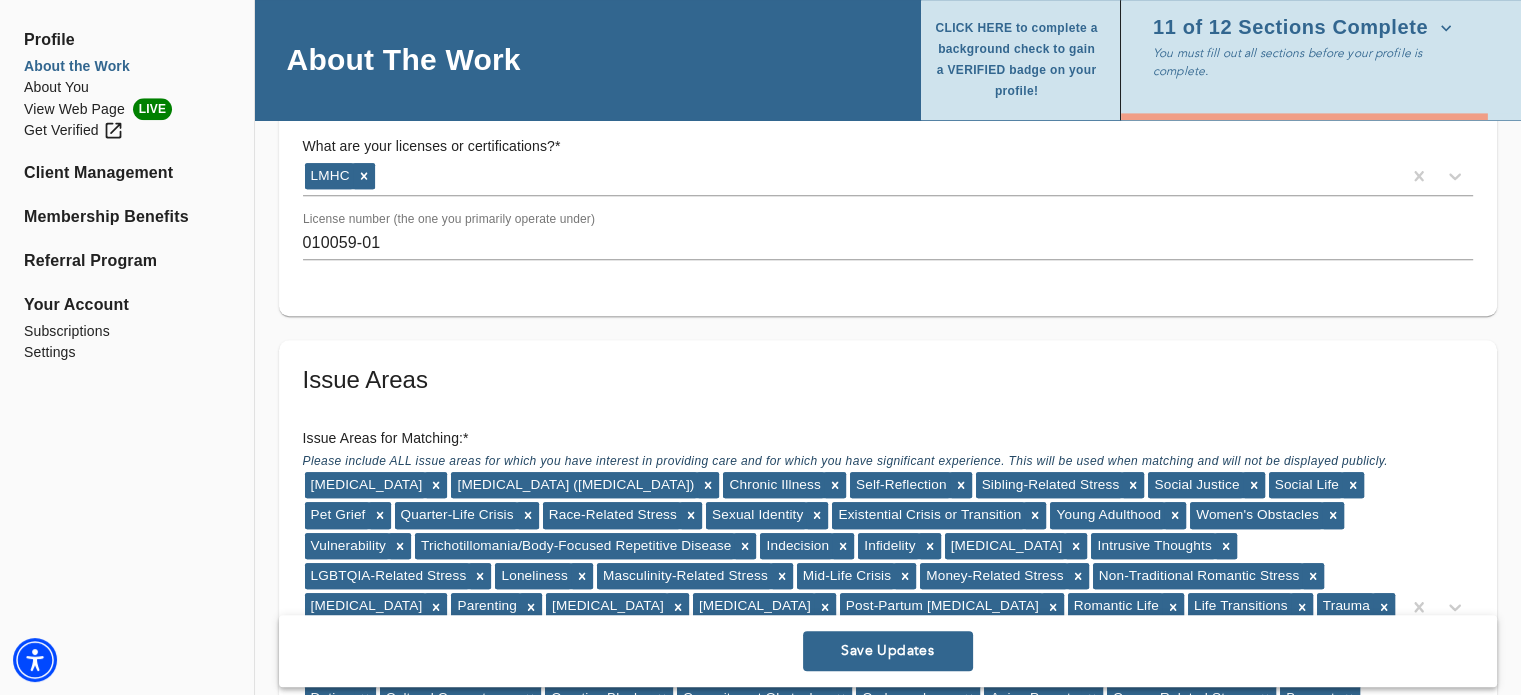 click on "What are your licenses or certifications?  *" at bounding box center (888, 147) 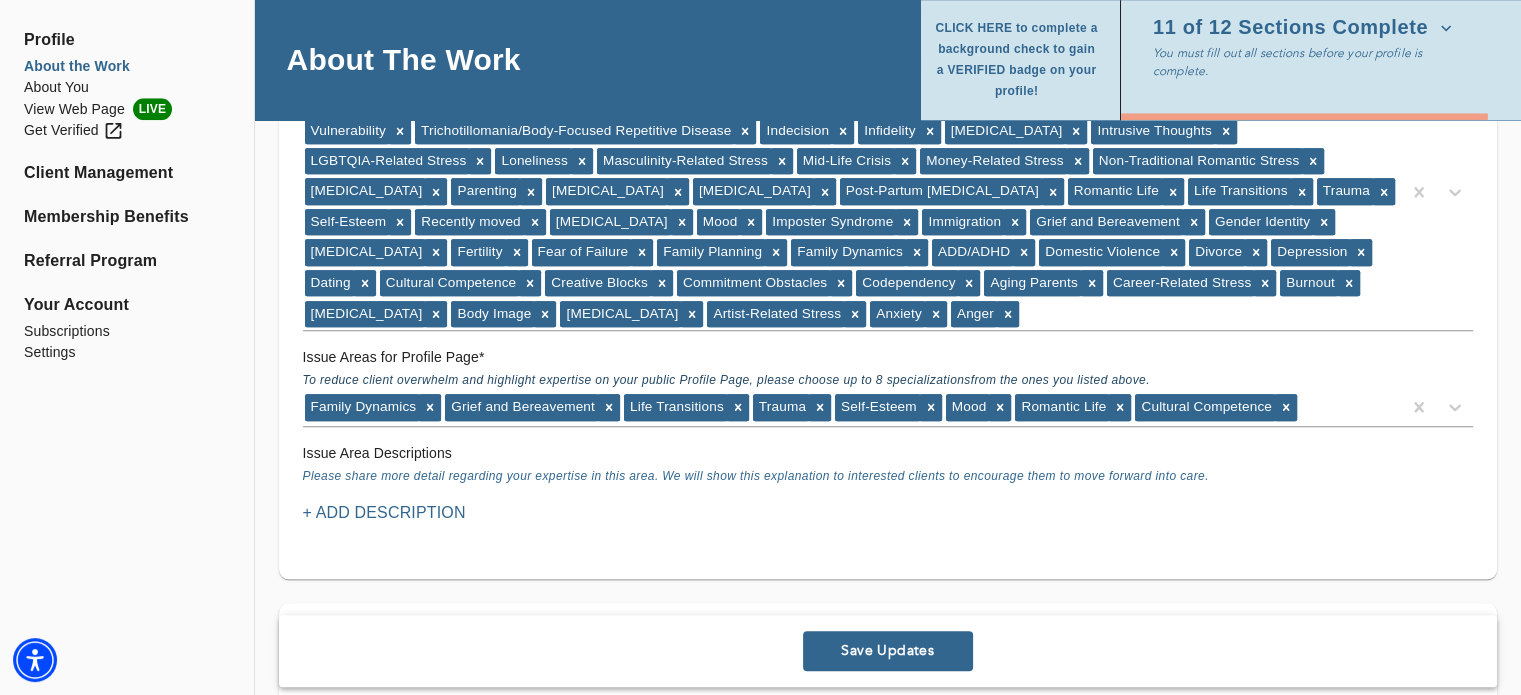 scroll, scrollTop: 1962, scrollLeft: 0, axis: vertical 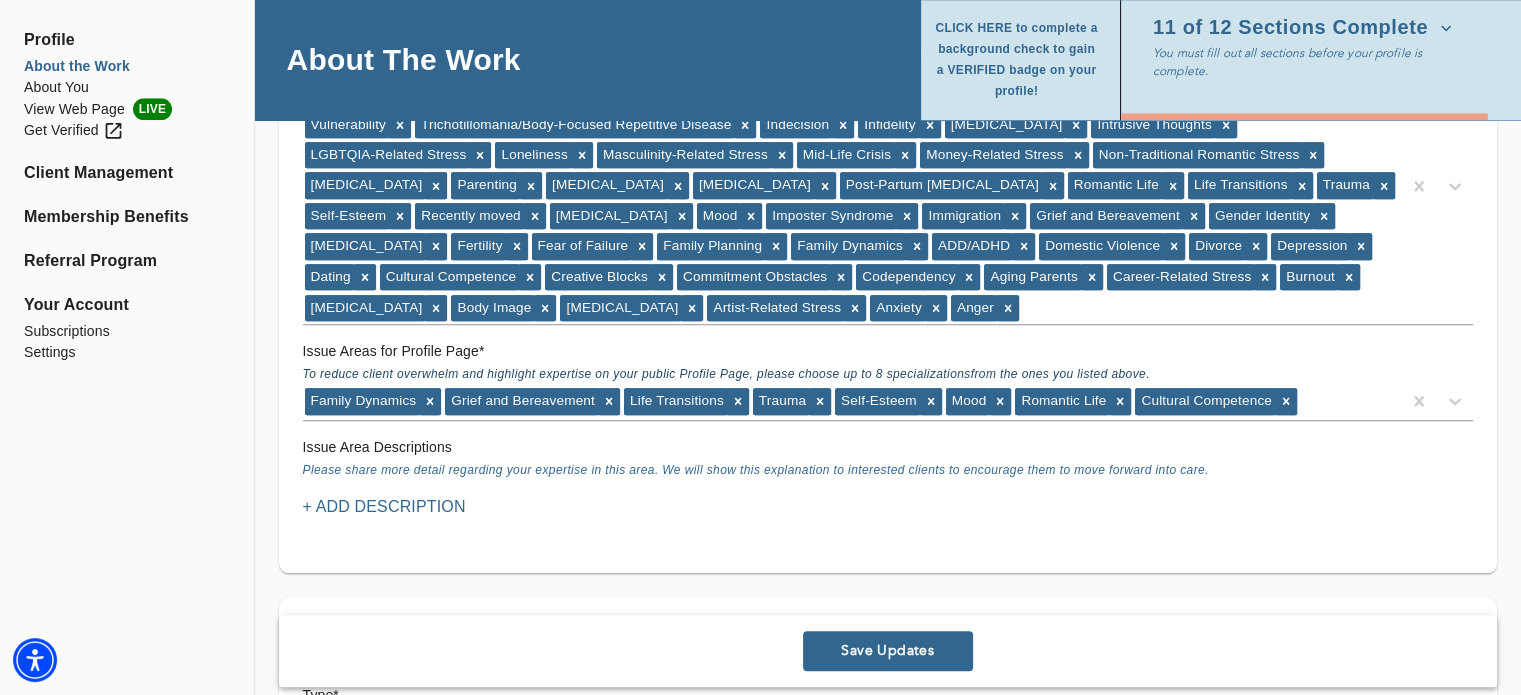 click on "Please share more detail regarding your expertise in this area. We will show this explanation to interested clients to encourage them to move forward into care." at bounding box center (756, 470) 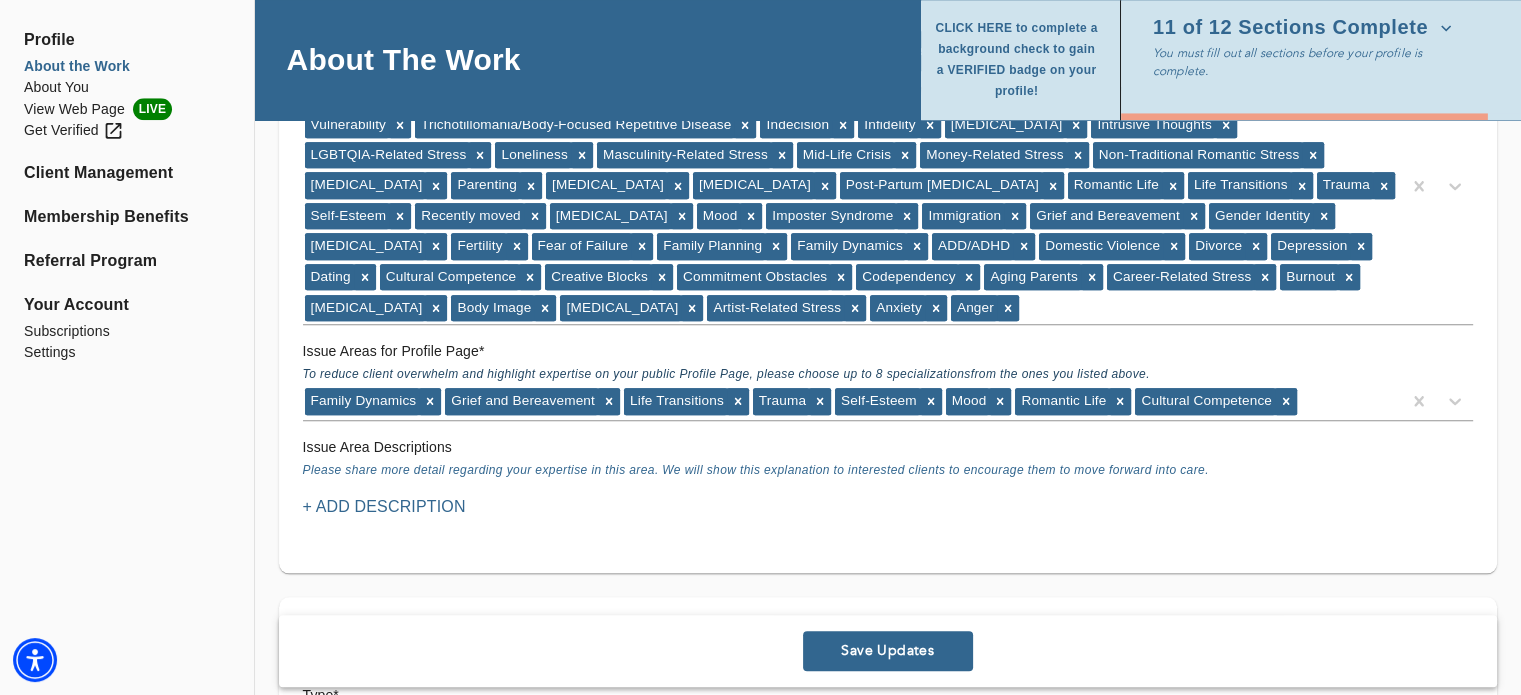 click on "+ Add Description" at bounding box center (384, 507) 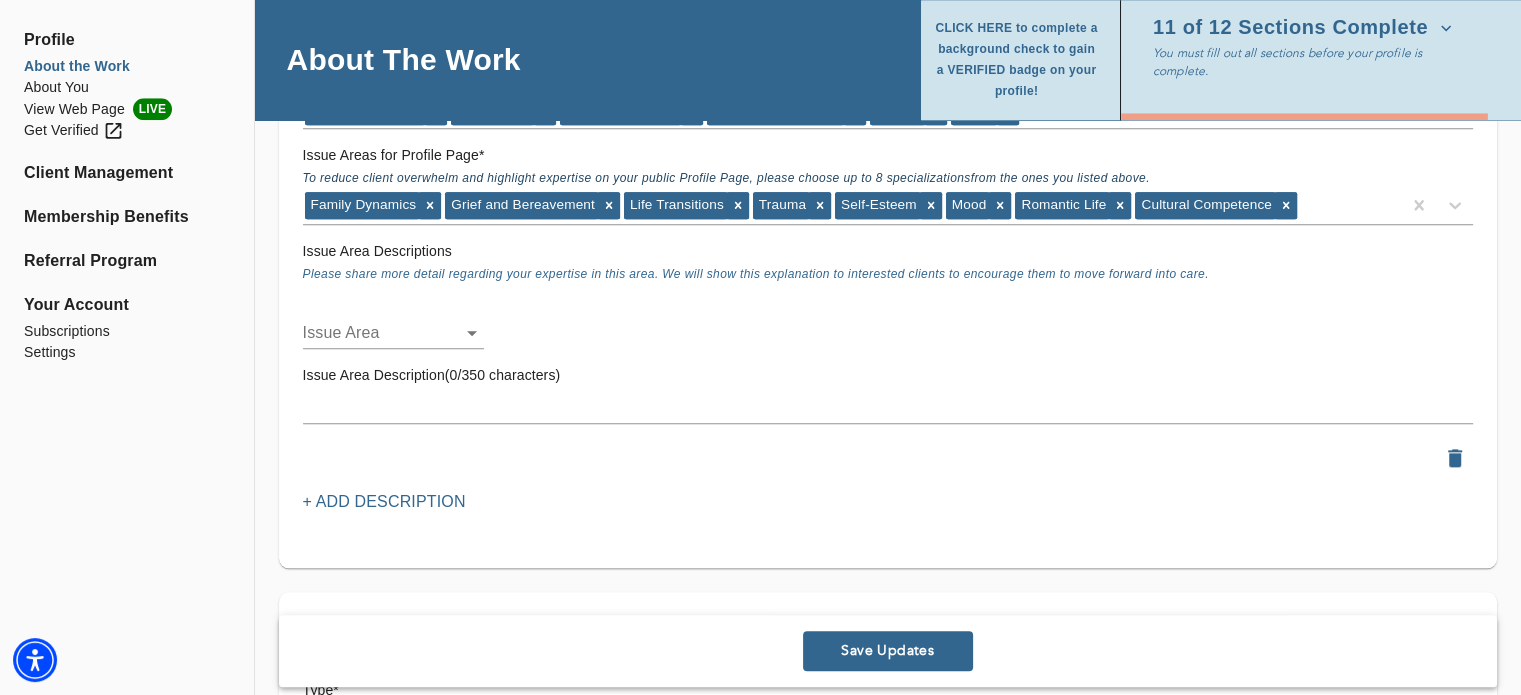scroll, scrollTop: 2164, scrollLeft: 0, axis: vertical 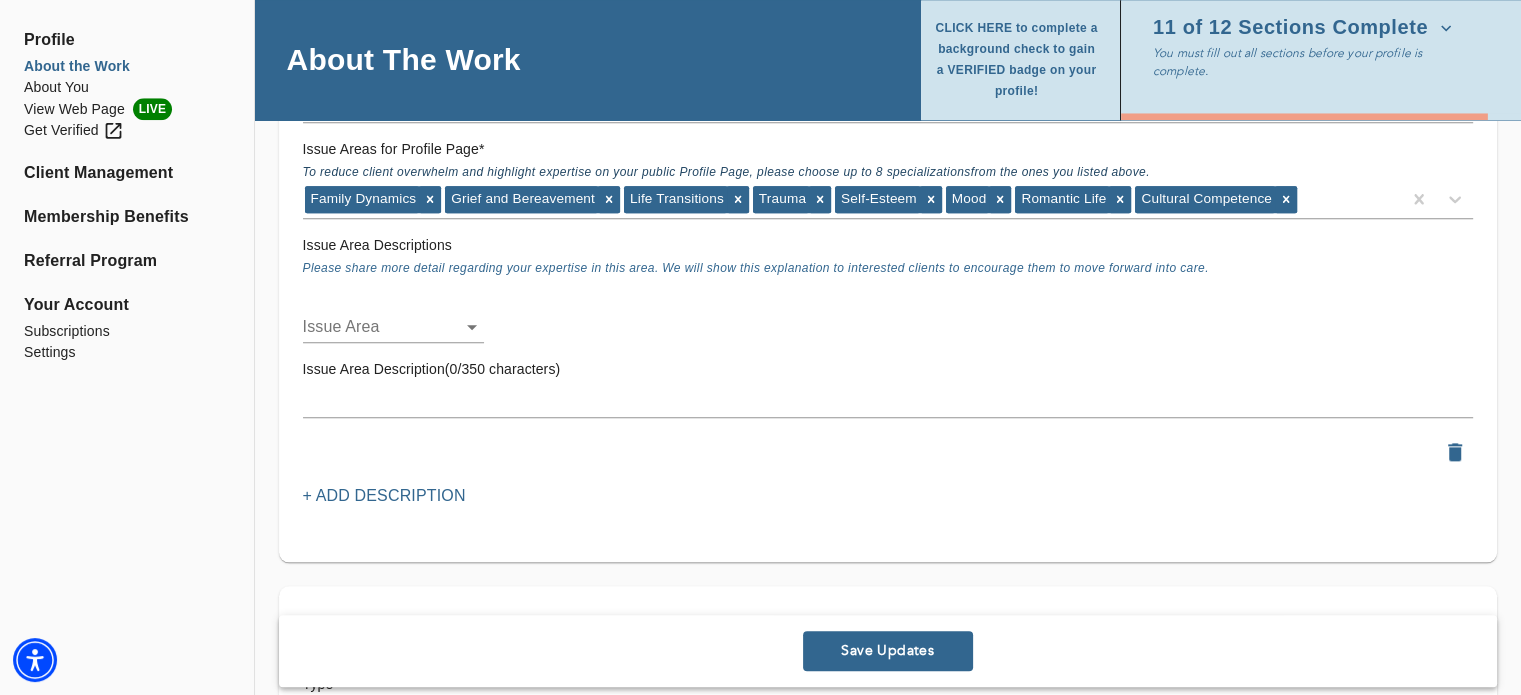click on "+ Add Description" at bounding box center [384, 496] 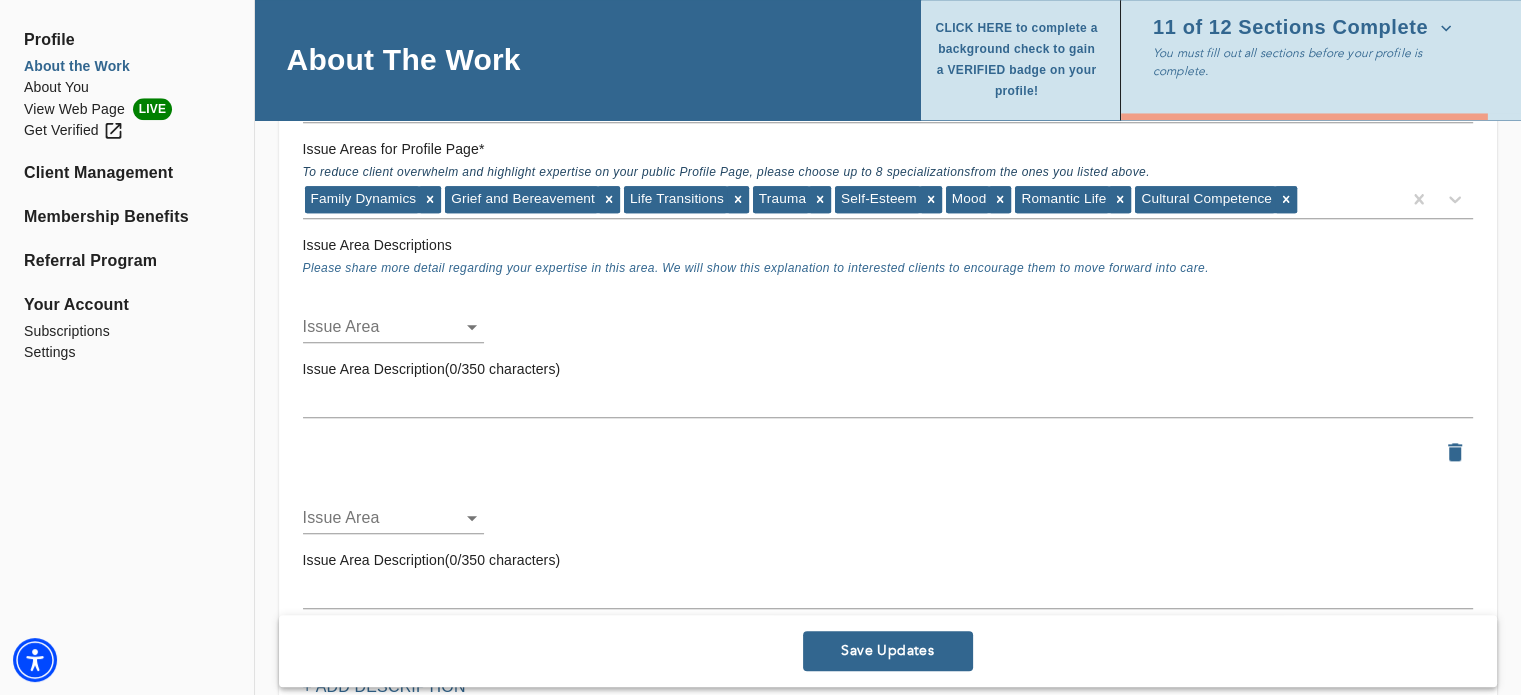 click on "for practitioners [PERSON_NAME] log out Profile About the Work About You View Web Page LIVE Get Verified Client Management Membership Benefits Referral Program Your Account Subscriptions Settings About The Work CLICK HERE to complete a background check to gain a VERIFIED badge on your profile! 11 of 12 Sections Complete You must fill out all sections before your profile is complete. Location Do you currently offer In-Person sessions? YES Do you currently offer Video sessions? YES In which states would you like to match with clients? Only select a state if you are eligible to work with clients who reside in that state. [US_STATE] For practitioners in [US_STATE], select up to 5 neighborhoods near your office(s)  * [GEOGRAPHIC_DATA] First office address * Street   * [STREET_ADDRESS][US_STATE][US_STATE] 36 Zip Code   * 10001 We will only share address information with your matches if you are offering in-person sessions. Fee" at bounding box center [760, -1817] 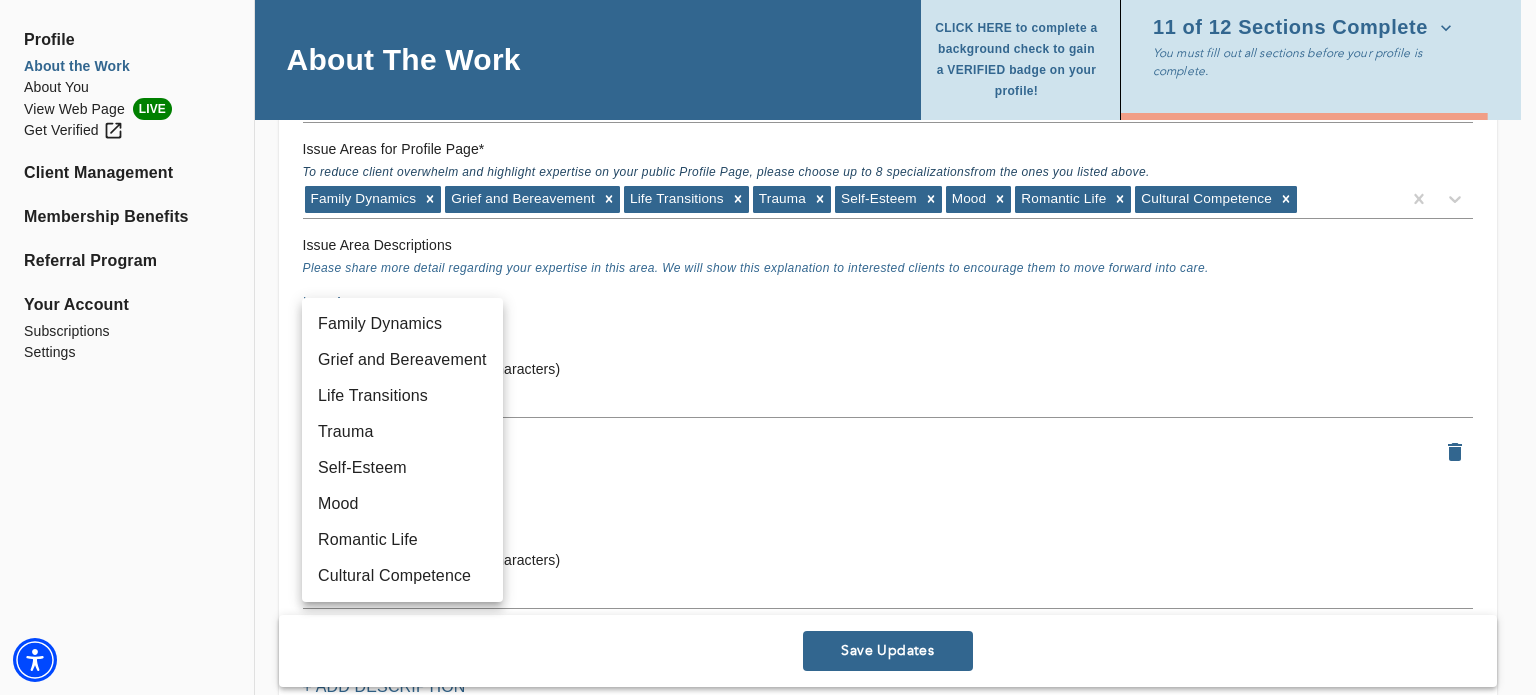 click on "Trauma" at bounding box center [402, 432] 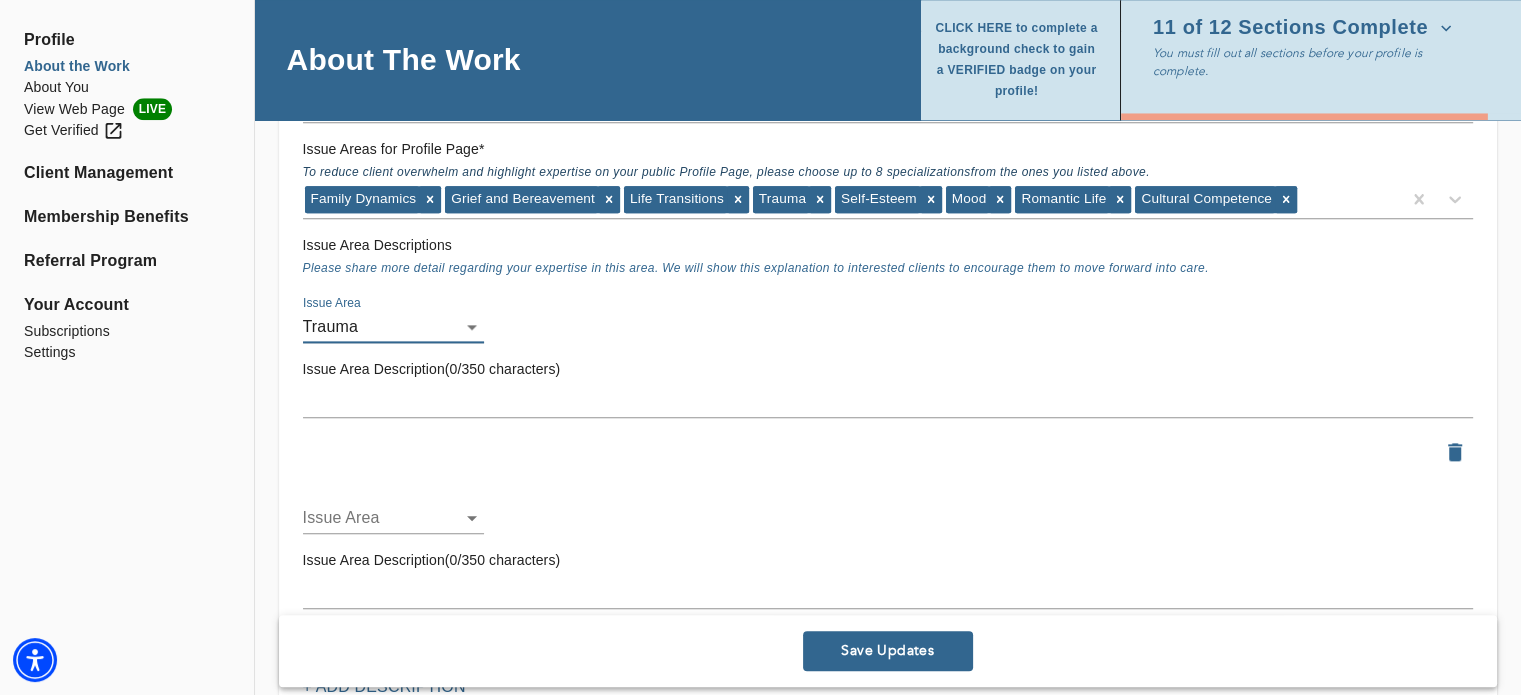 click at bounding box center (888, 401) 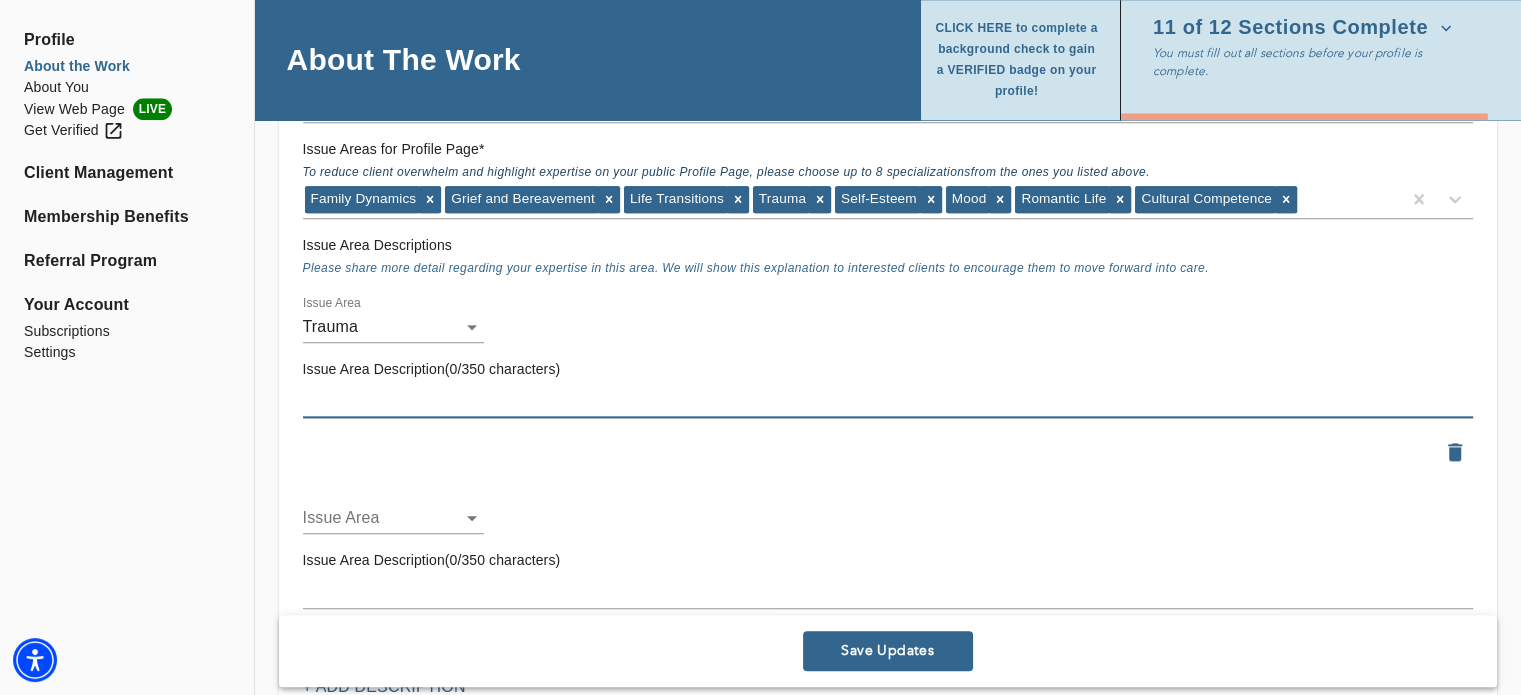 scroll, scrollTop: 2252, scrollLeft: 0, axis: vertical 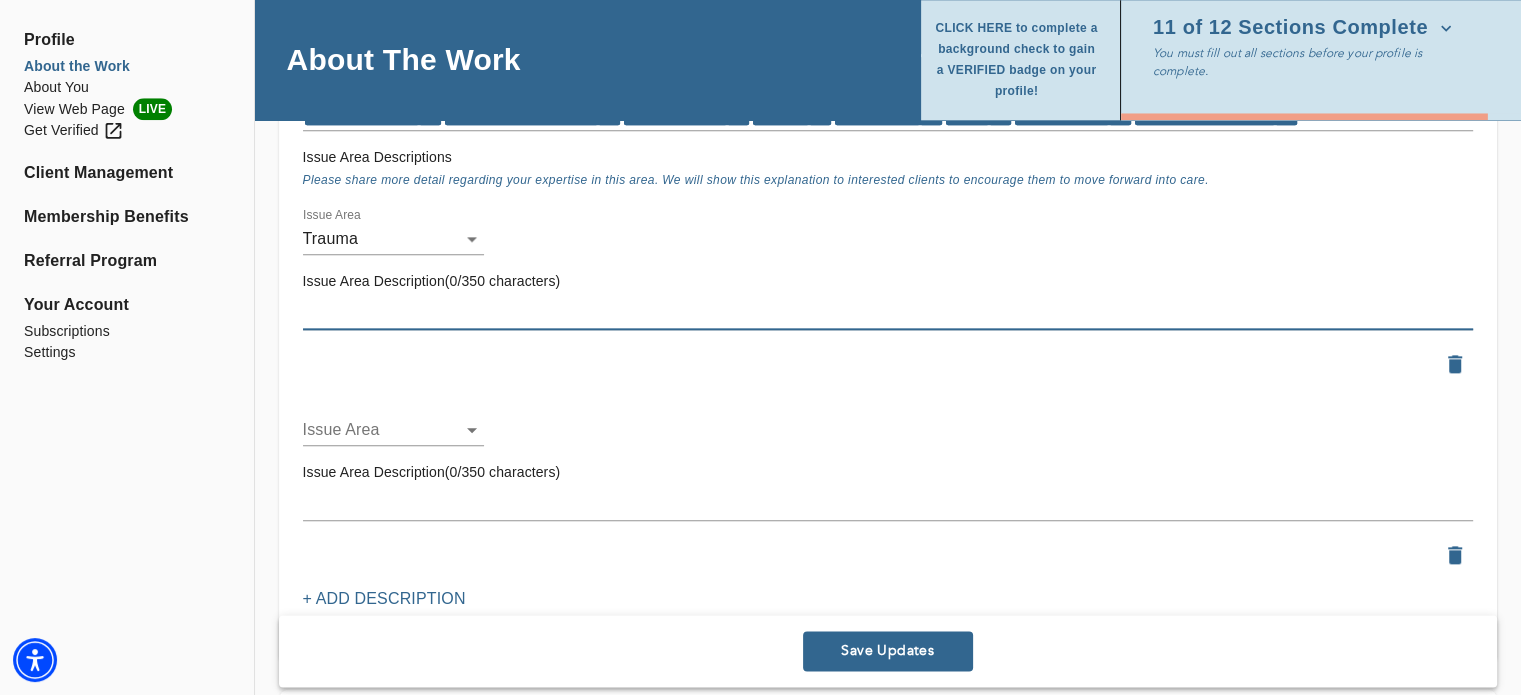 click on "for practitioners [PERSON_NAME] log out Profile About the Work About You View Web Page LIVE Get Verified Client Management Membership Benefits Referral Program Your Account Subscriptions Settings About The Work CLICK HERE to complete a background check to gain a VERIFIED badge on your profile! 11 of 12 Sections Complete You must fill out all sections before your profile is complete. Location Do you currently offer In-Person sessions? YES Do you currently offer Video sessions? YES In which states would you like to match with clients? Only select a state if you are eligible to work with clients who reside in that state. [US_STATE] For practitioners in [US_STATE], select up to 5 neighborhoods near your office(s)  * [GEOGRAPHIC_DATA] First office address * Street   * [STREET_ADDRESS][US_STATE][US_STATE] 36 Zip Code   * 10001 We will only share address information with your matches if you are offering in-person sessions. Fee" at bounding box center [760, -1905] 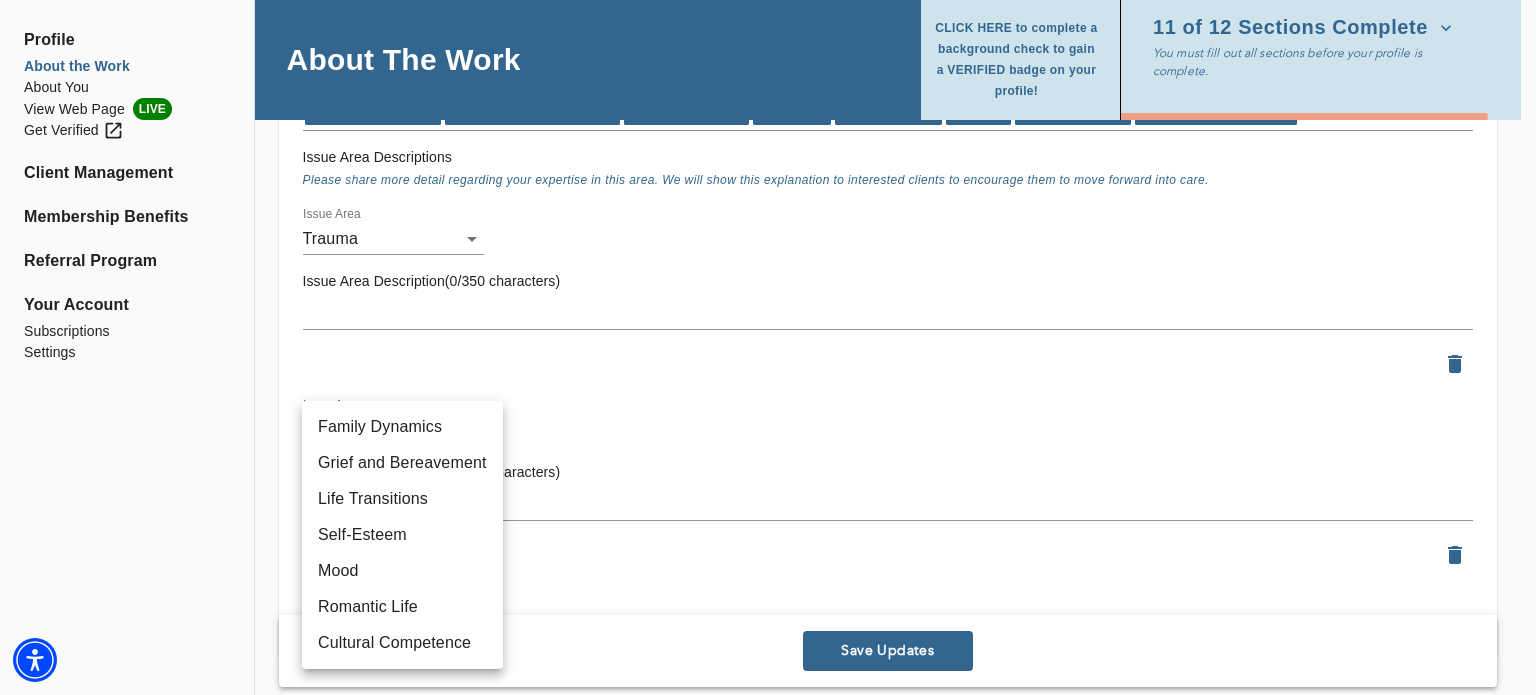 click on "Cultural Competence" at bounding box center [402, 643] 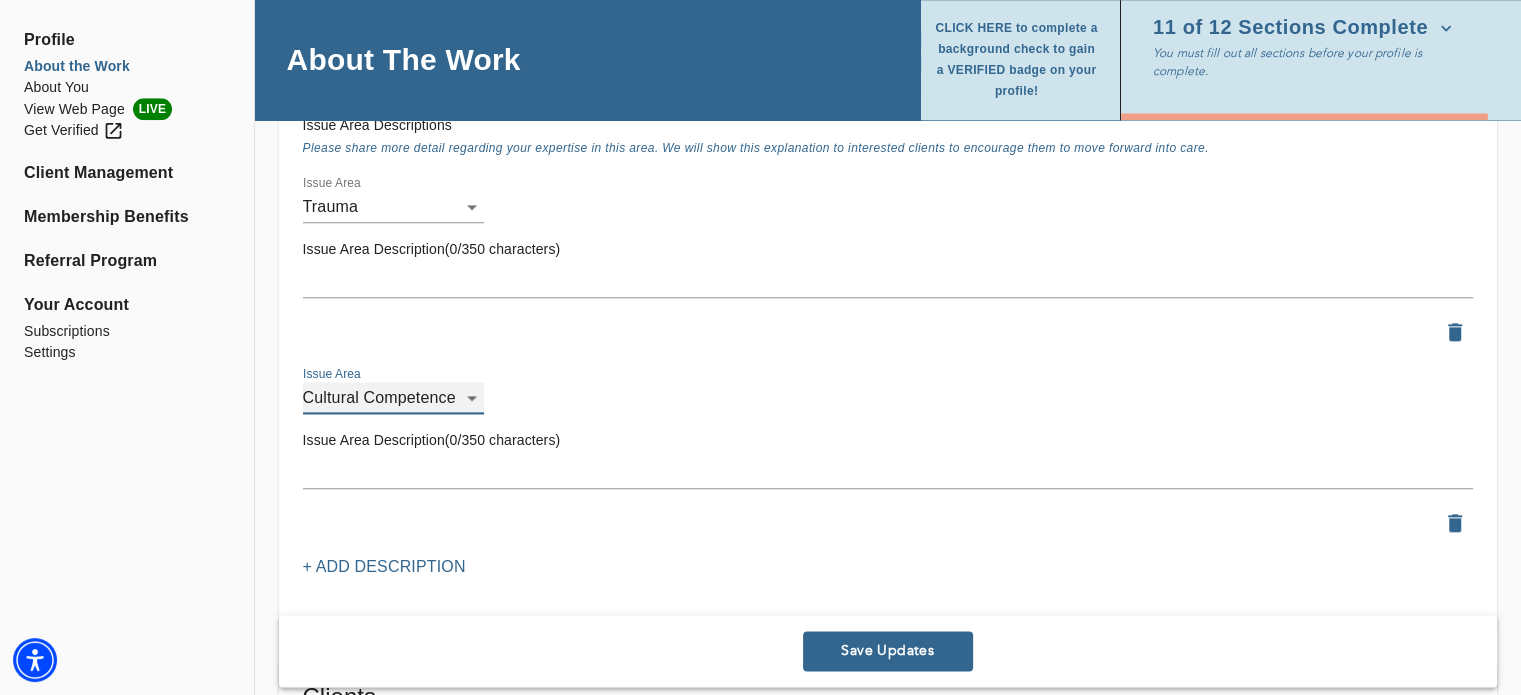 scroll, scrollTop: 2265, scrollLeft: 0, axis: vertical 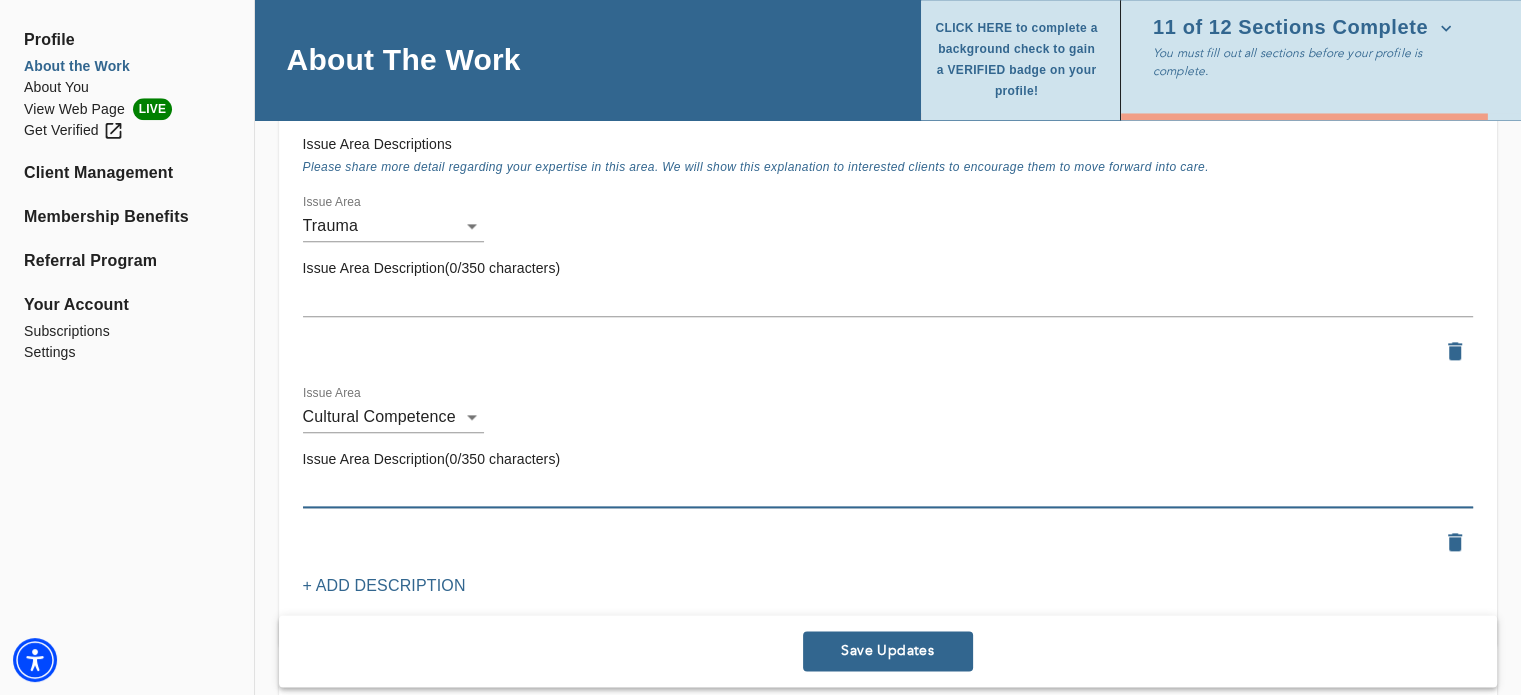 click at bounding box center [888, 491] 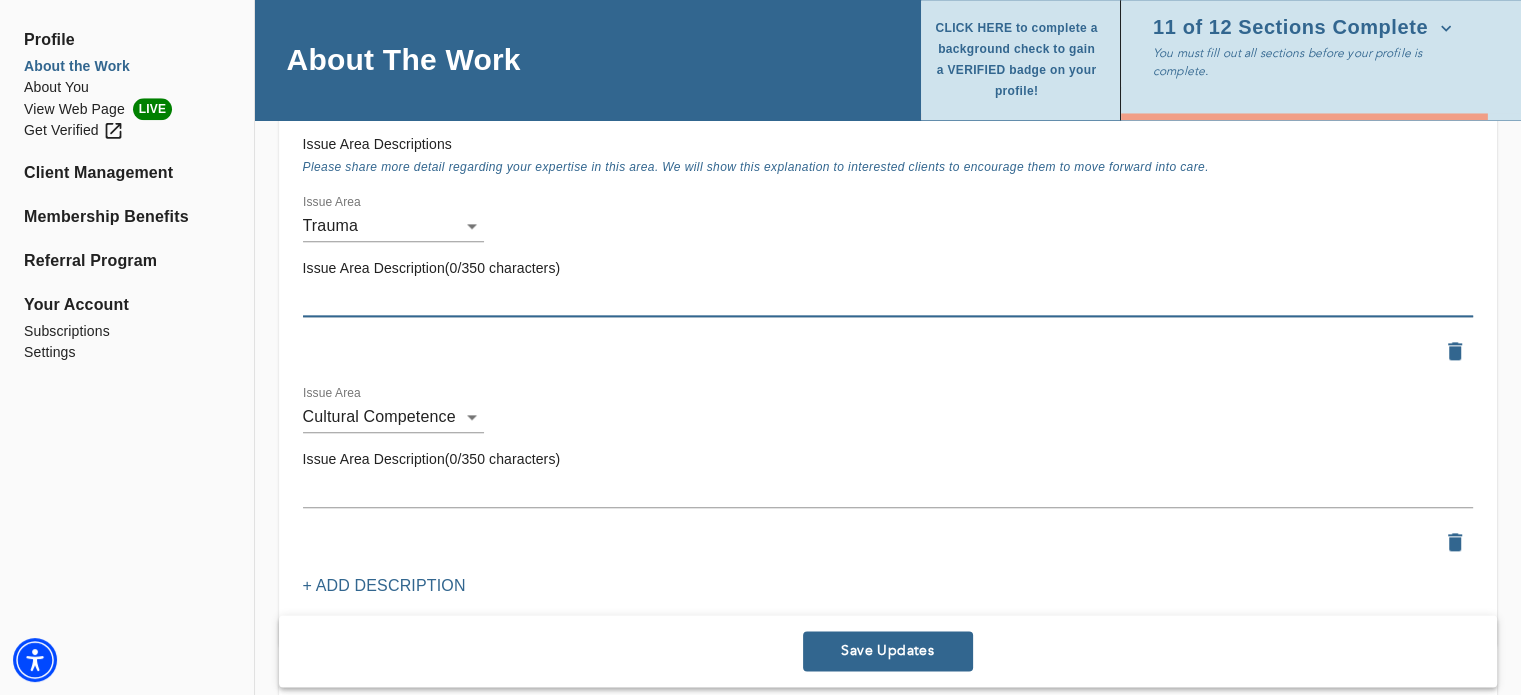 click at bounding box center [888, 300] 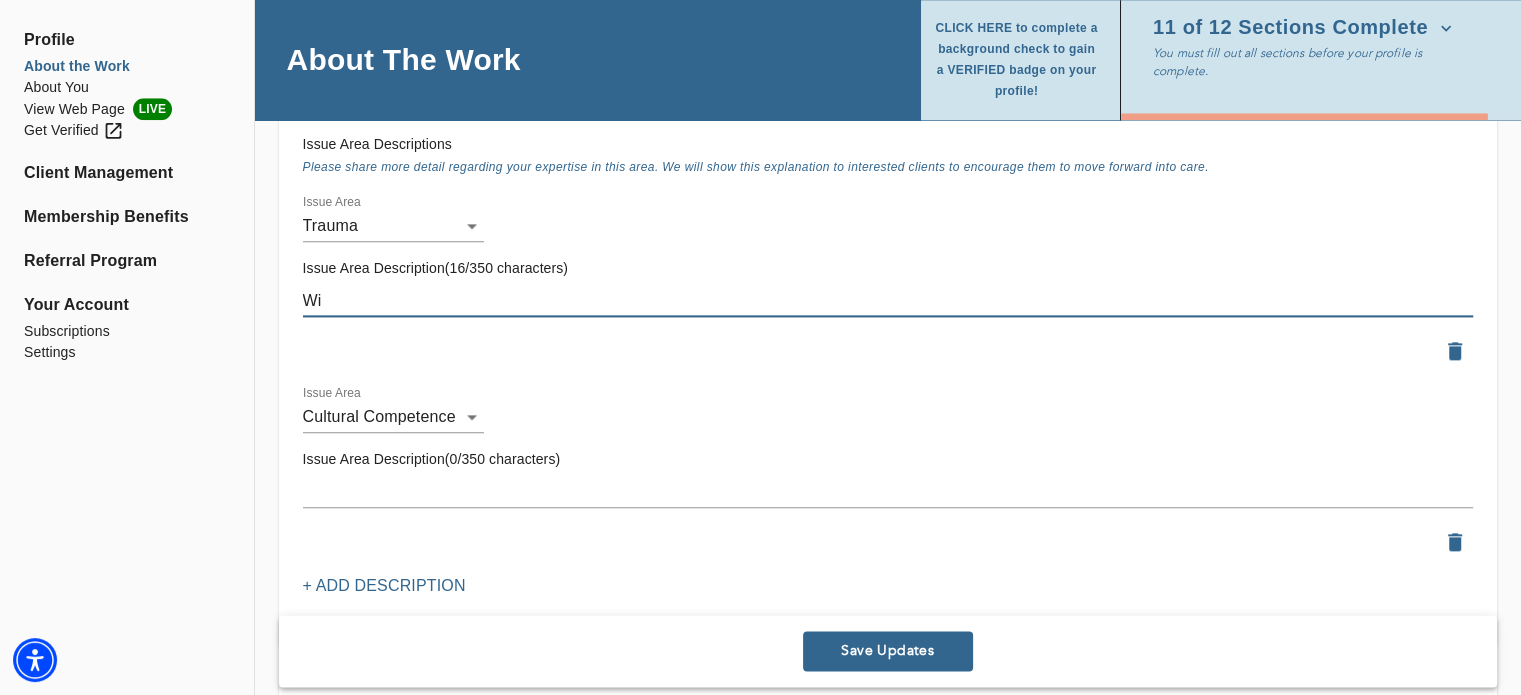 type on "W" 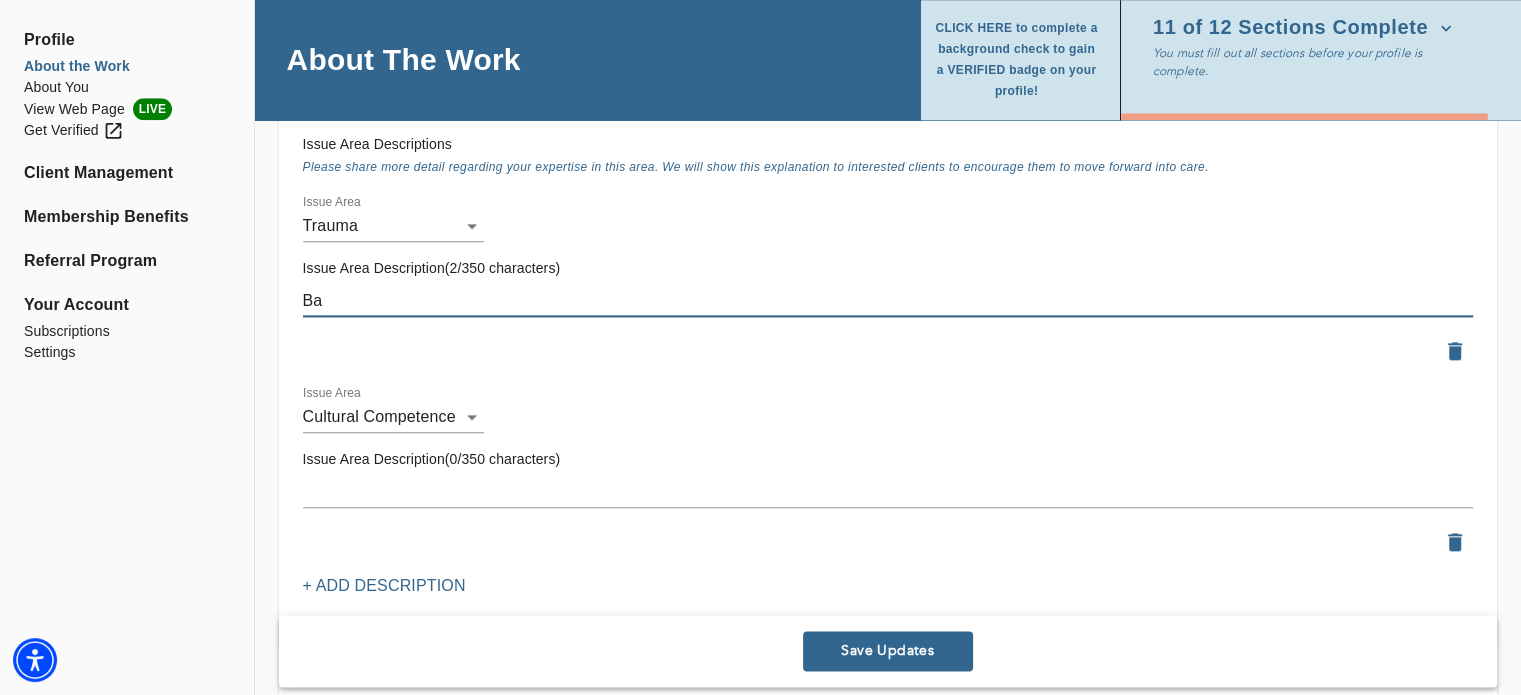 type on "B" 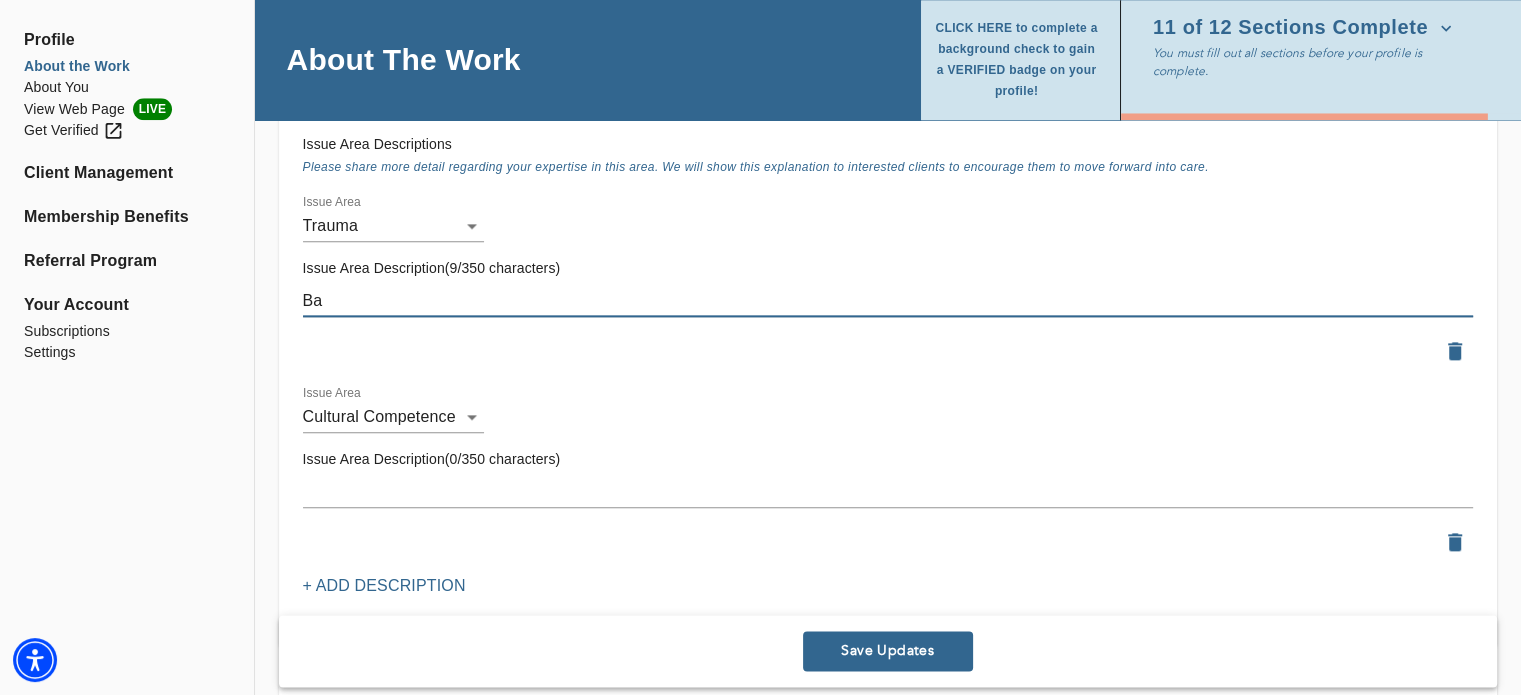 type on "B" 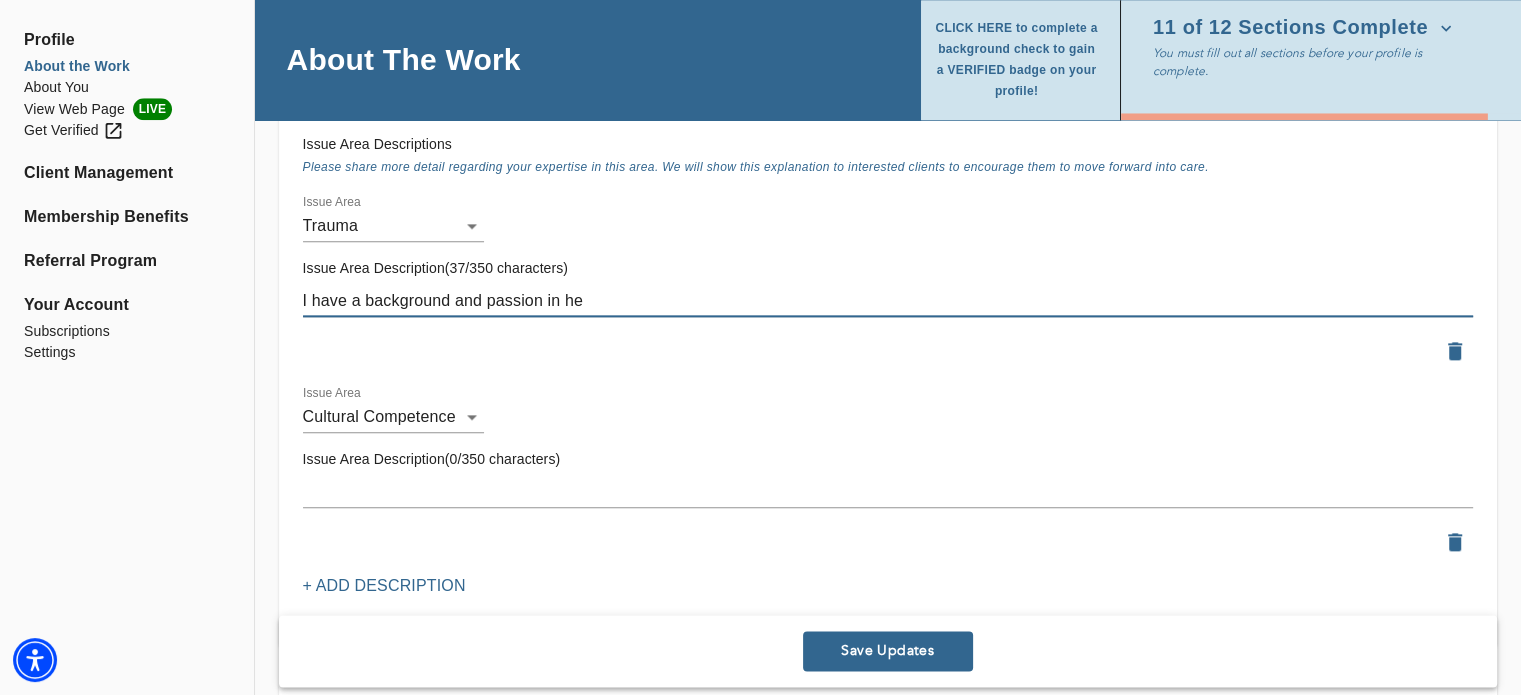 type on "I have a background and passion in he" 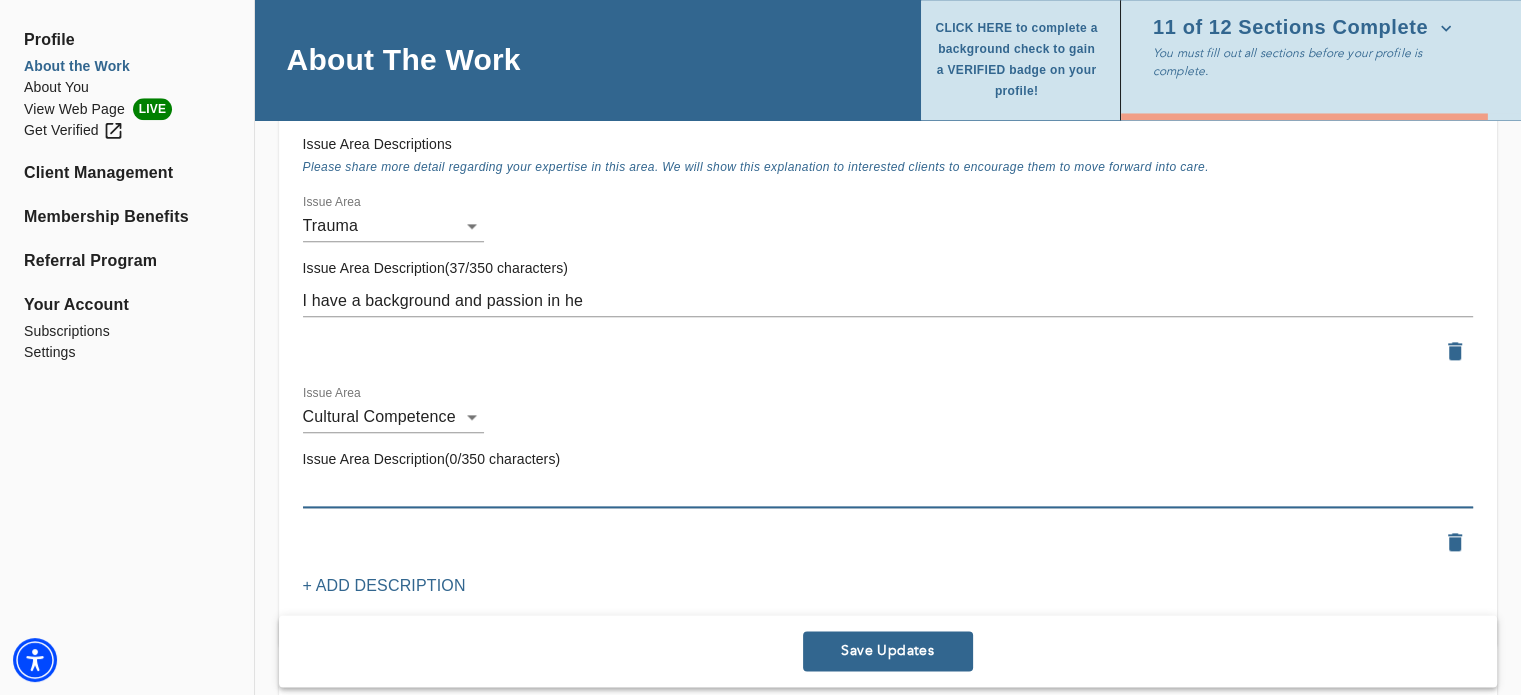 click on "I have a background and passion in he" at bounding box center [888, 300] 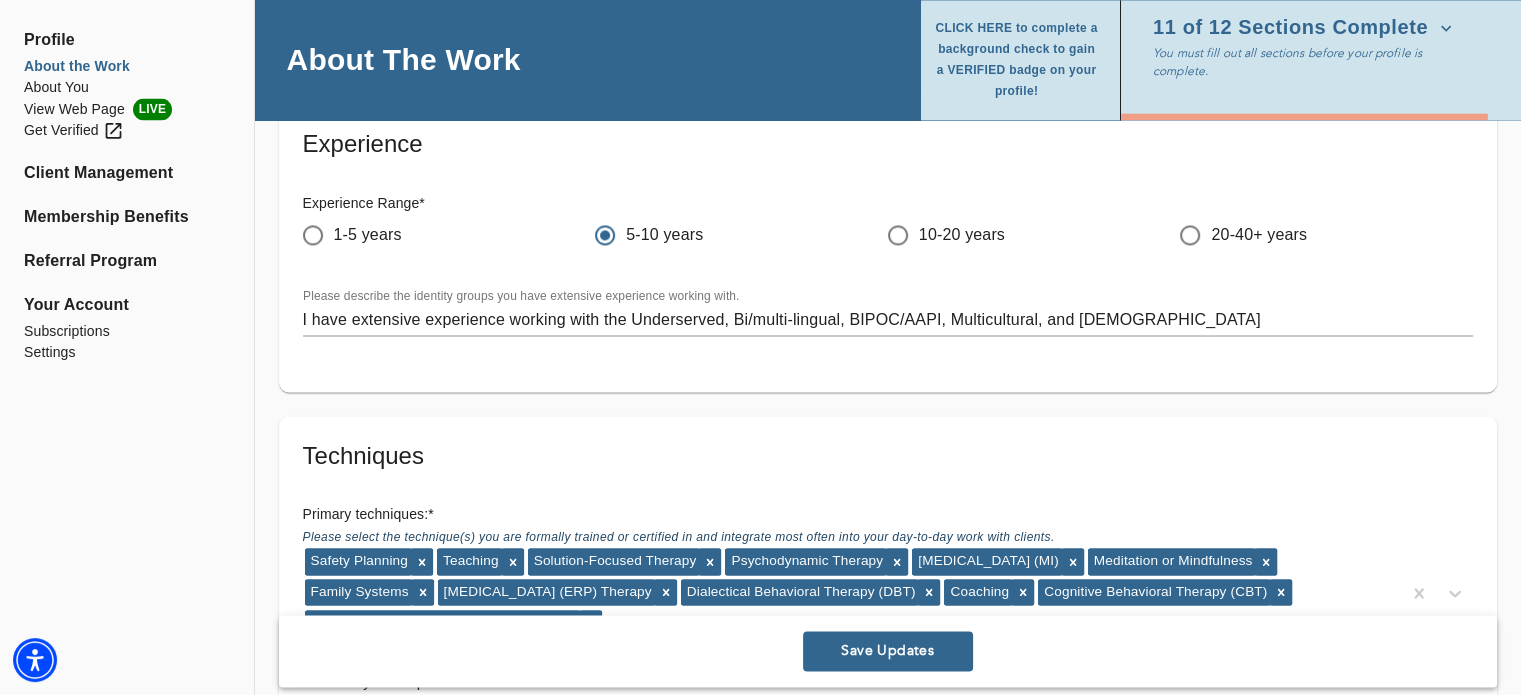scroll, scrollTop: 3081, scrollLeft: 0, axis: vertical 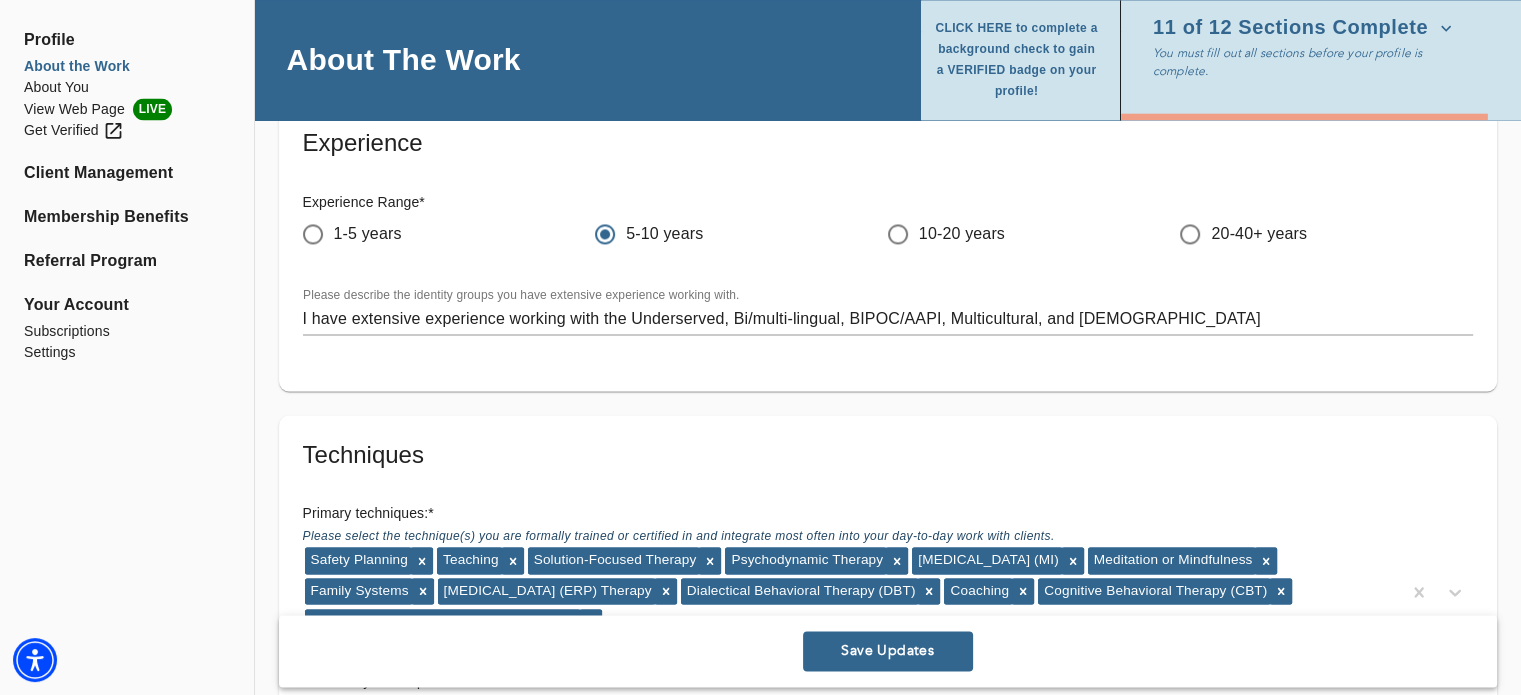 click on "I have extensive experience working with the Underserved, Bi/multi-lingual, BIPOC/AAPI, Multicultural, and [DEMOGRAPHIC_DATA]" at bounding box center [888, 318] 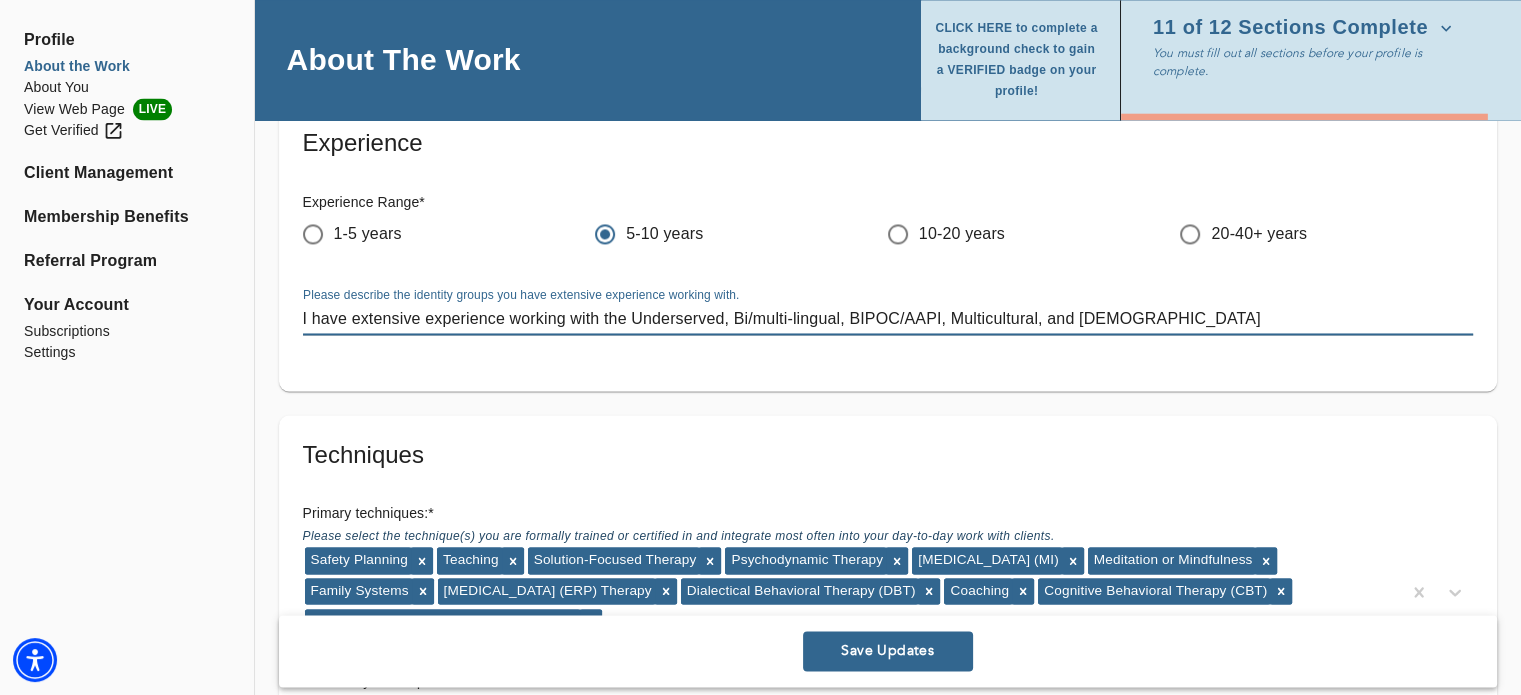 click on "I have extensive experience working with the Underserved, Bi/multi-lingual, BIPOC/AAPI, Multicultural, and [DEMOGRAPHIC_DATA]" at bounding box center [888, 318] 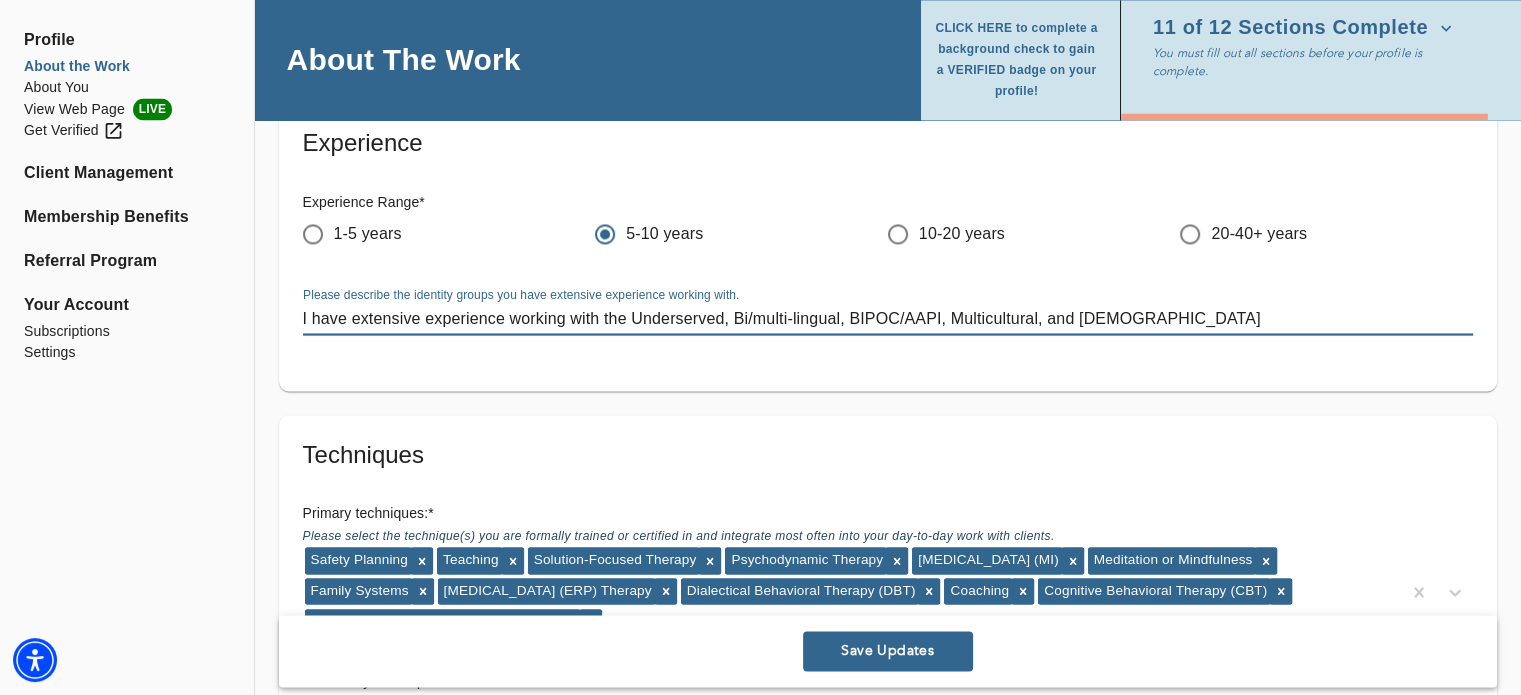click on "I have extensive experience working with the Underserved, Bi/multi-lingual, BIPOC/AAPI, Multicultural, and [DEMOGRAPHIC_DATA]" at bounding box center (888, 318) 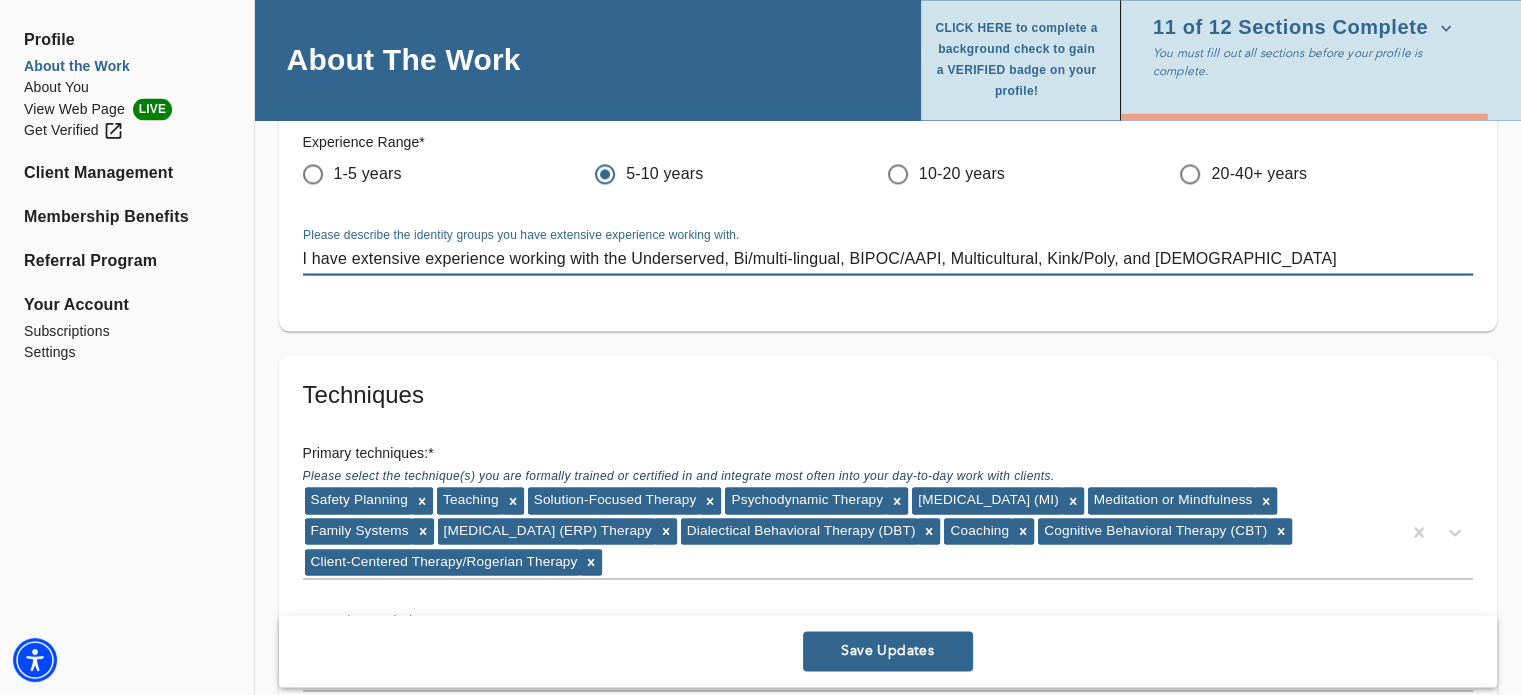 scroll, scrollTop: 3142, scrollLeft: 0, axis: vertical 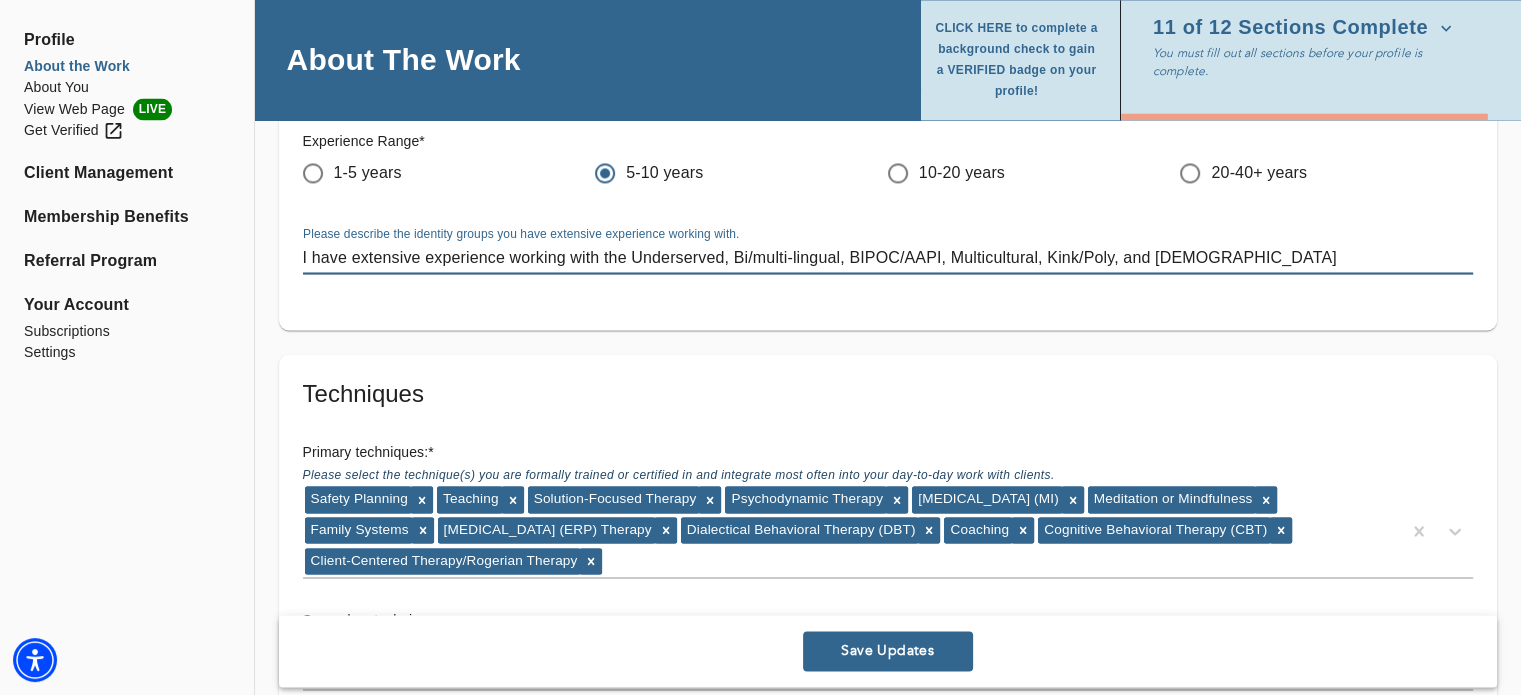 click on "I have extensive experience working with the Underserved, Bi/multi-lingual, BIPOC/AAPI, Multicultural, Kink/Poly, and [DEMOGRAPHIC_DATA]" at bounding box center (888, 257) 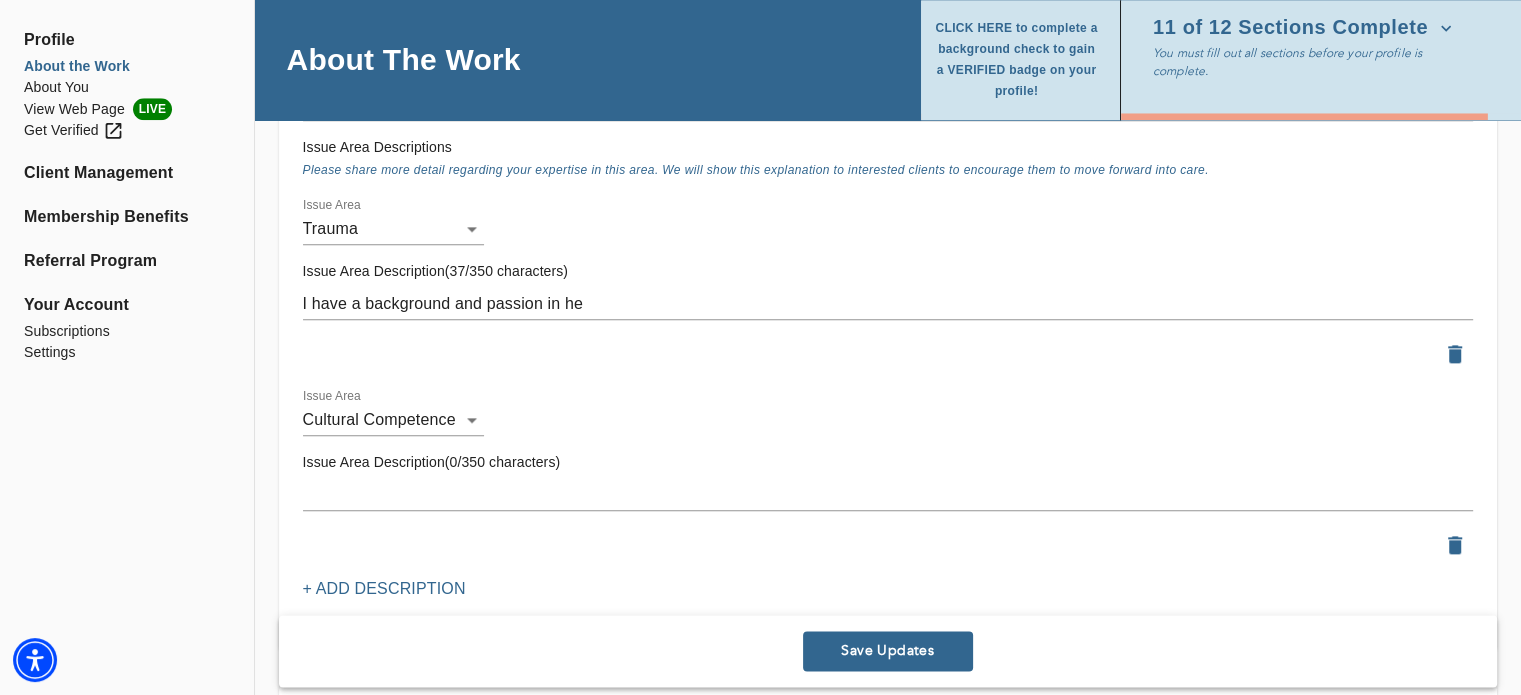 scroll, scrollTop: 2264, scrollLeft: 0, axis: vertical 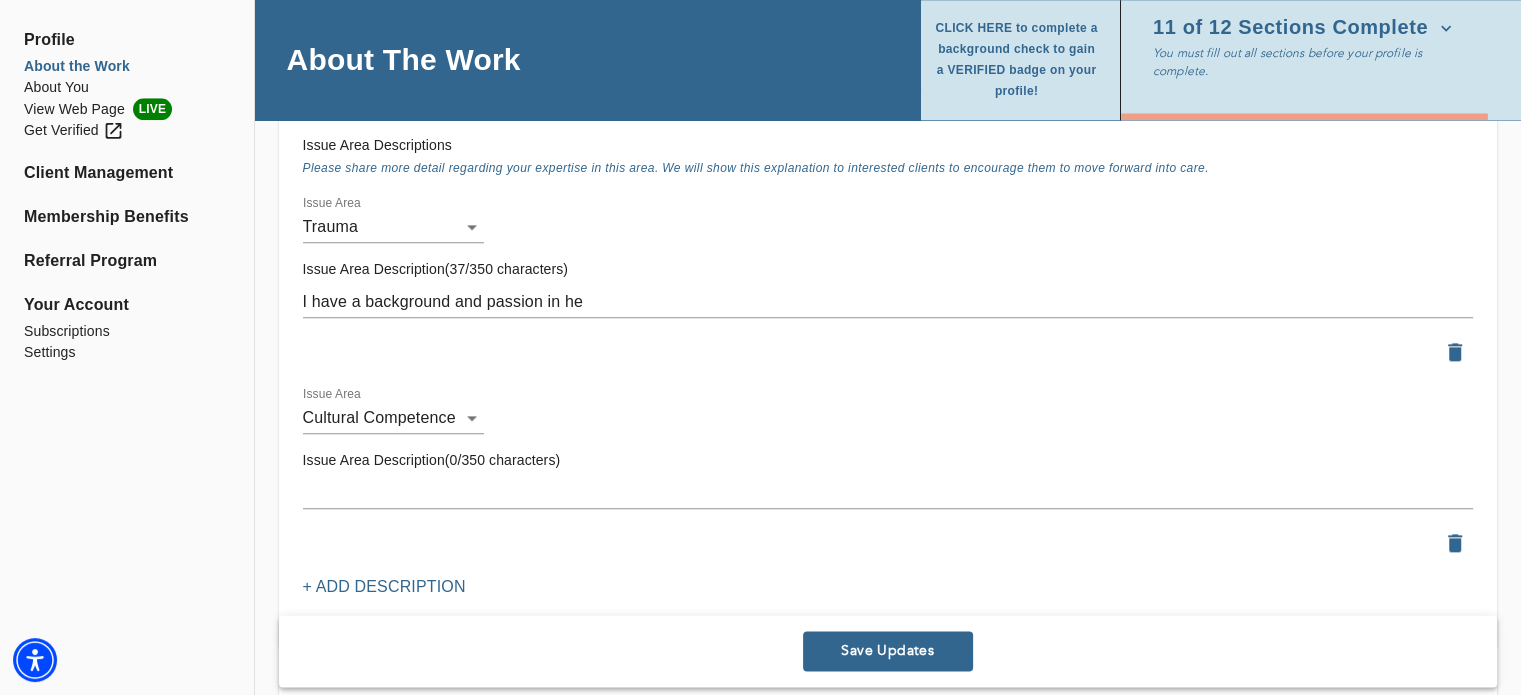 type on "I have extensive experience working with the Underserved, Bi/multi-lingual, BIPOC/AAPI, Multicultural, Kink/Poly, and [DEMOGRAPHIC_DATA] communities" 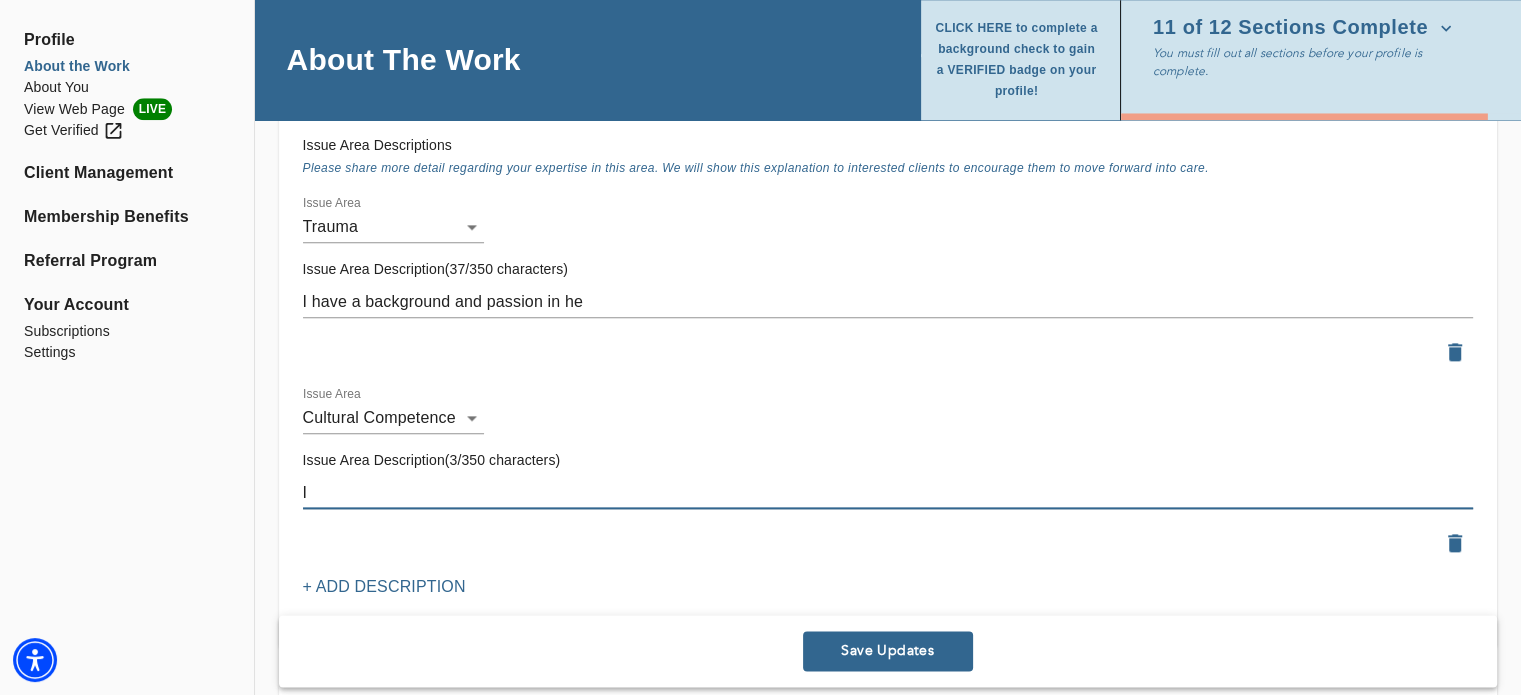 type on "I" 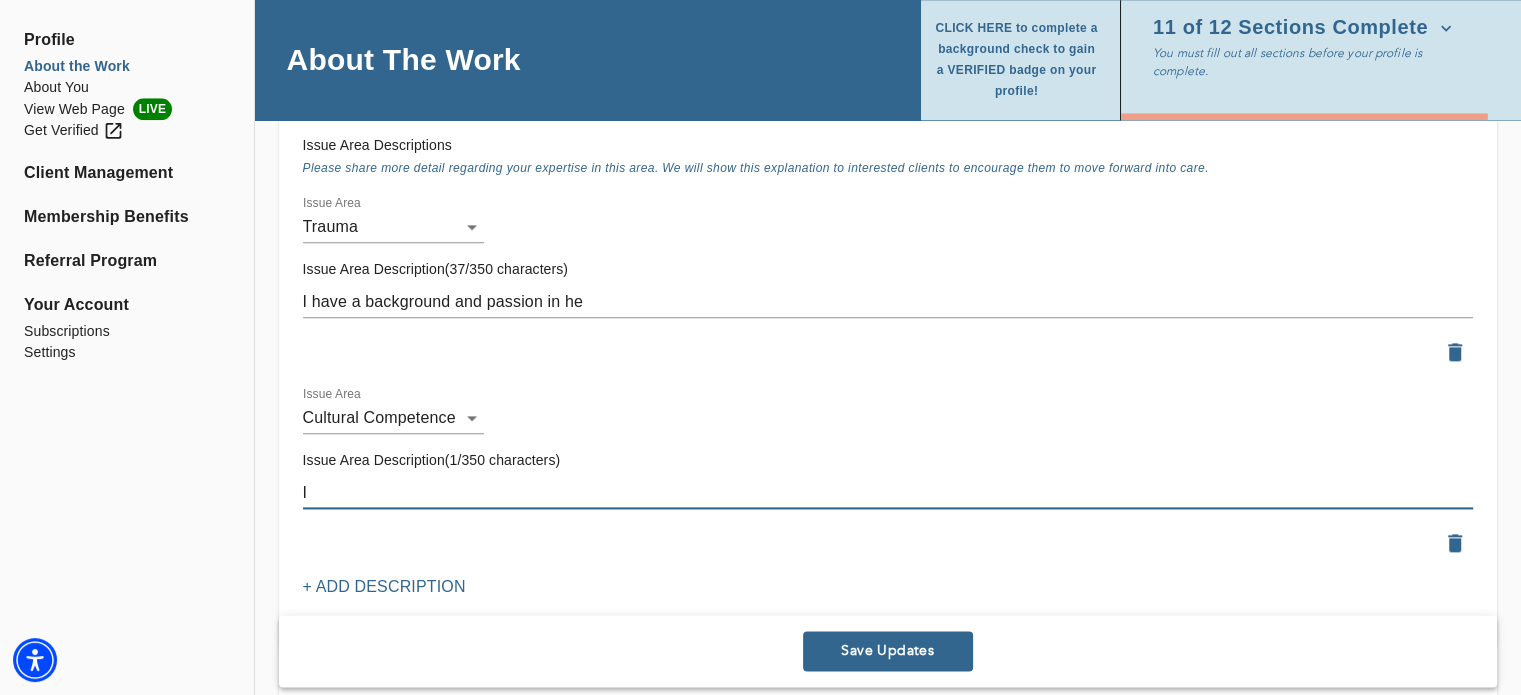 drag, startPoint x: 356, startPoint y: 486, endPoint x: 298, endPoint y: 488, distance: 58.034473 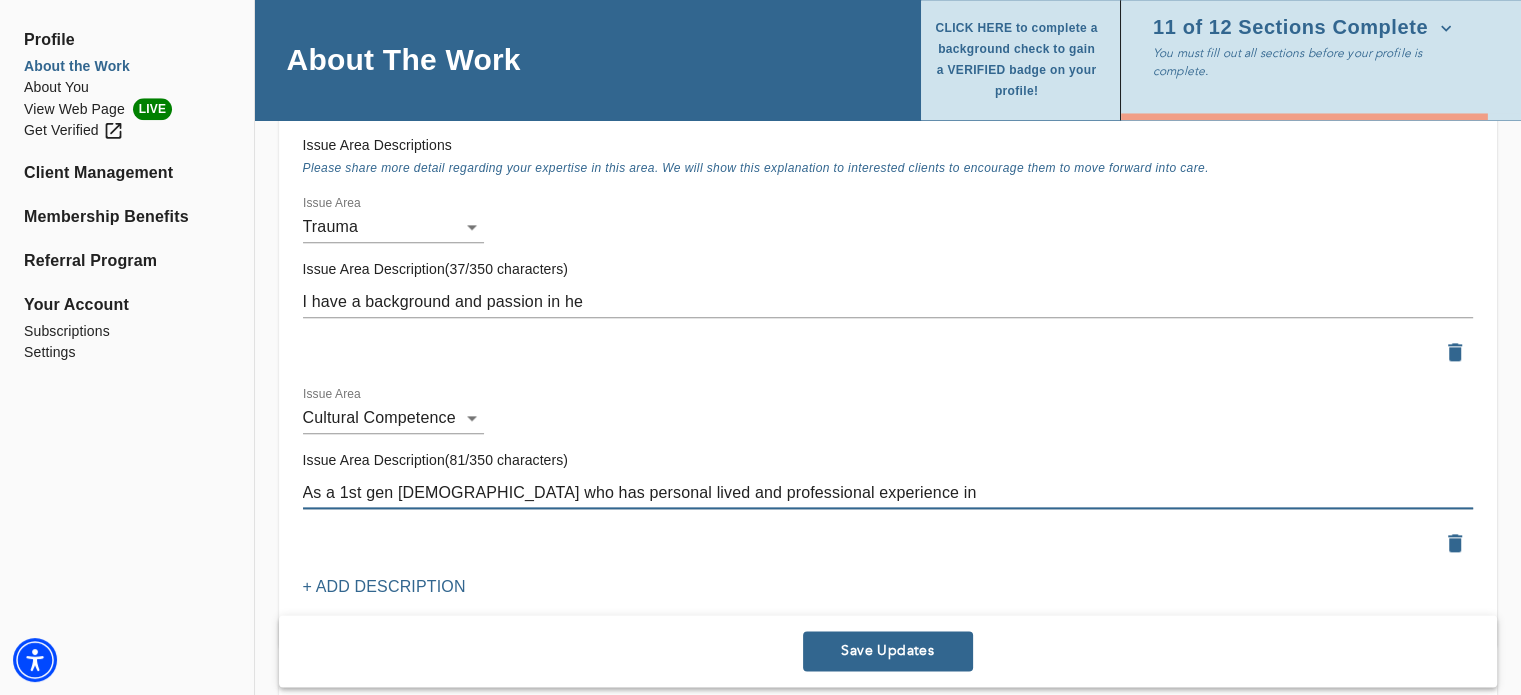 drag, startPoint x: 319, startPoint y: 487, endPoint x: 301, endPoint y: 487, distance: 18 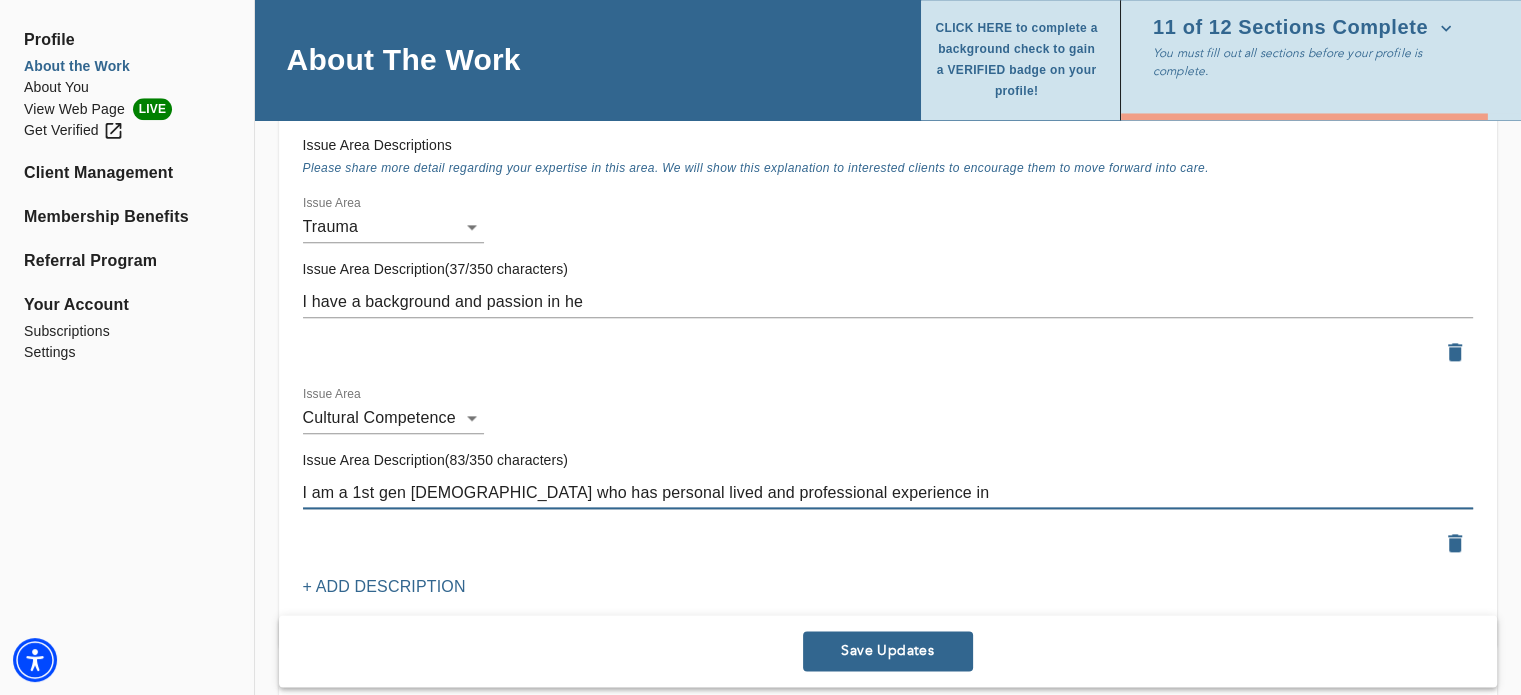 click on "I am a 1st gen [DEMOGRAPHIC_DATA] who has personal lived and professional experience in" at bounding box center (888, 492) 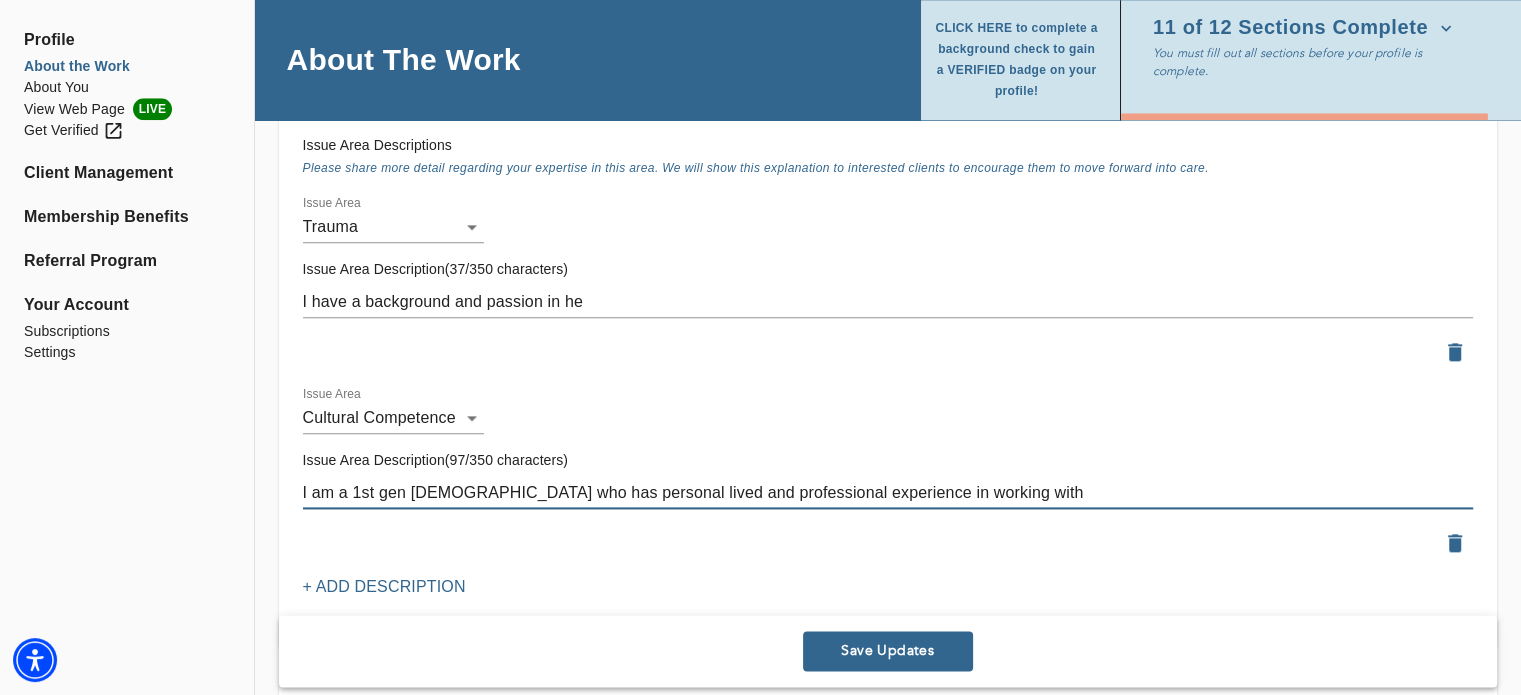 click on "I am a 1st gen [DEMOGRAPHIC_DATA] who has personal lived and professional experience in working with  x" at bounding box center (888, 493) 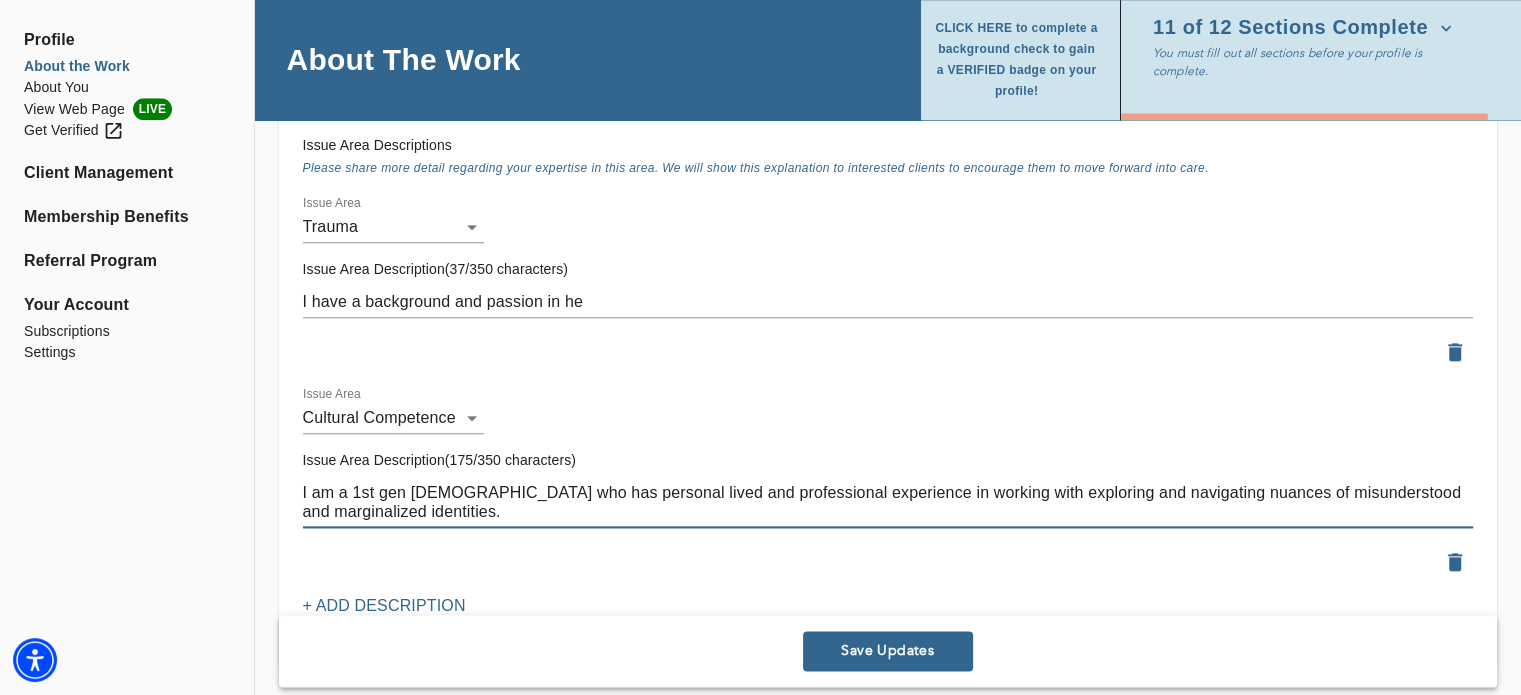 click on "I am a 1st gen [DEMOGRAPHIC_DATA] who has personal lived and professional experience in working with exploring and navigating nuances of misunderstood and marginalized identities." at bounding box center (888, 502) 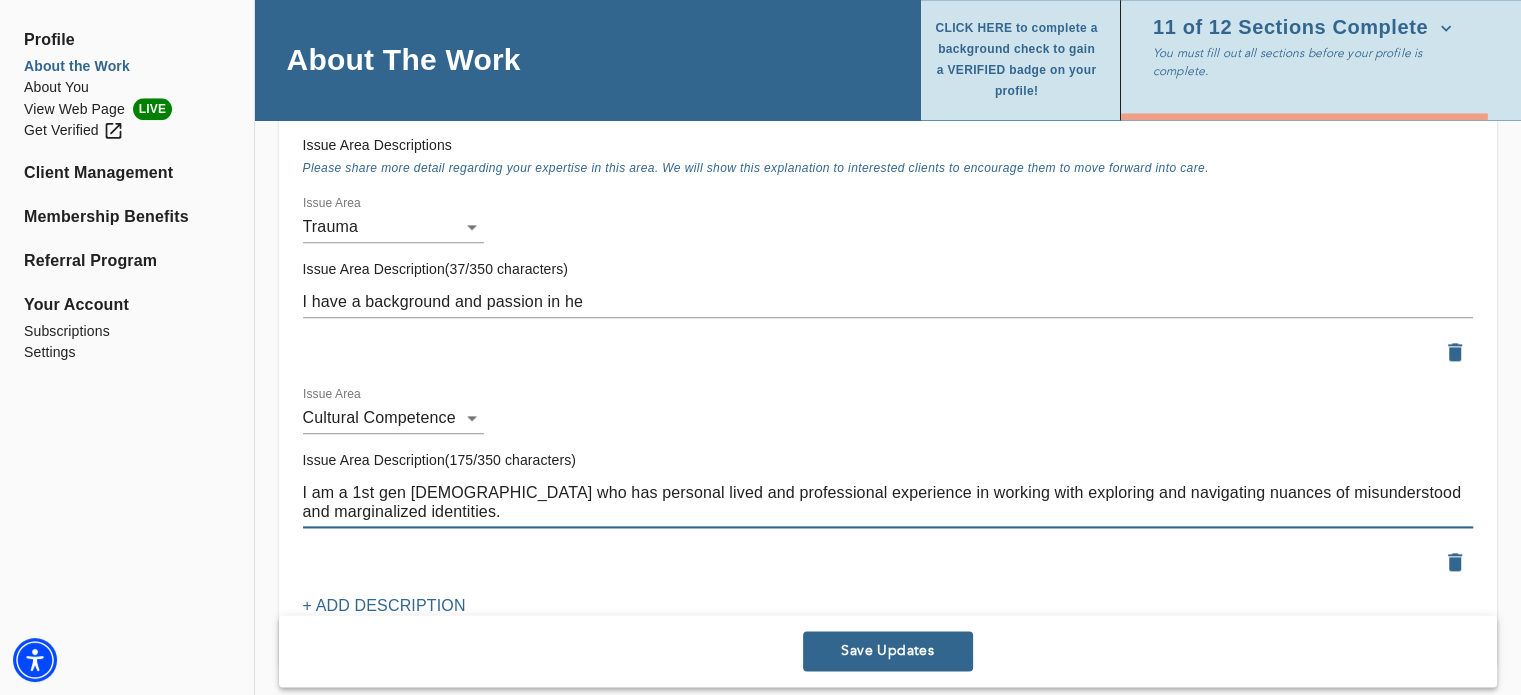 drag, startPoint x: 1014, startPoint y: 488, endPoint x: 927, endPoint y: 489, distance: 87.005745 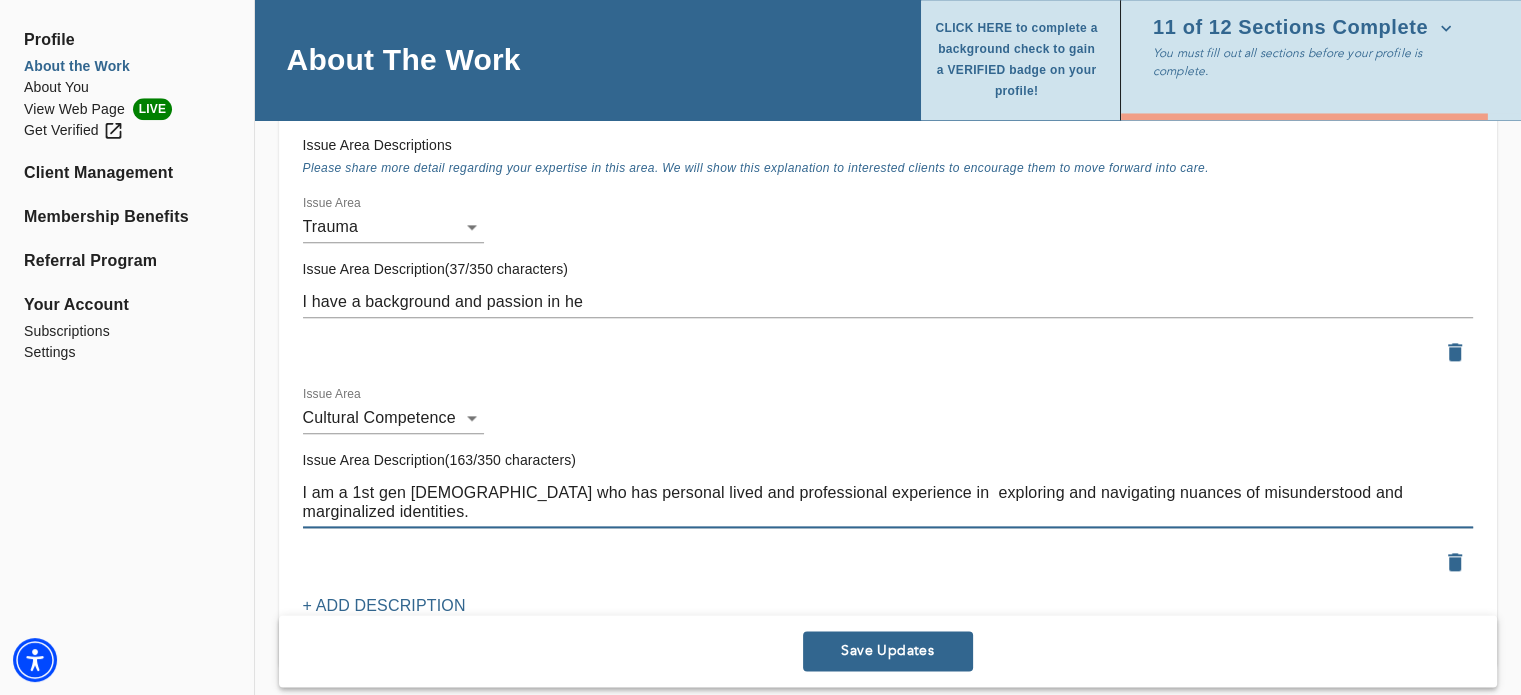 click on "I am a 1st gen [DEMOGRAPHIC_DATA] who has personal lived and professional experience in  exploring and navigating nuances of misunderstood and marginalized identities." at bounding box center [888, 502] 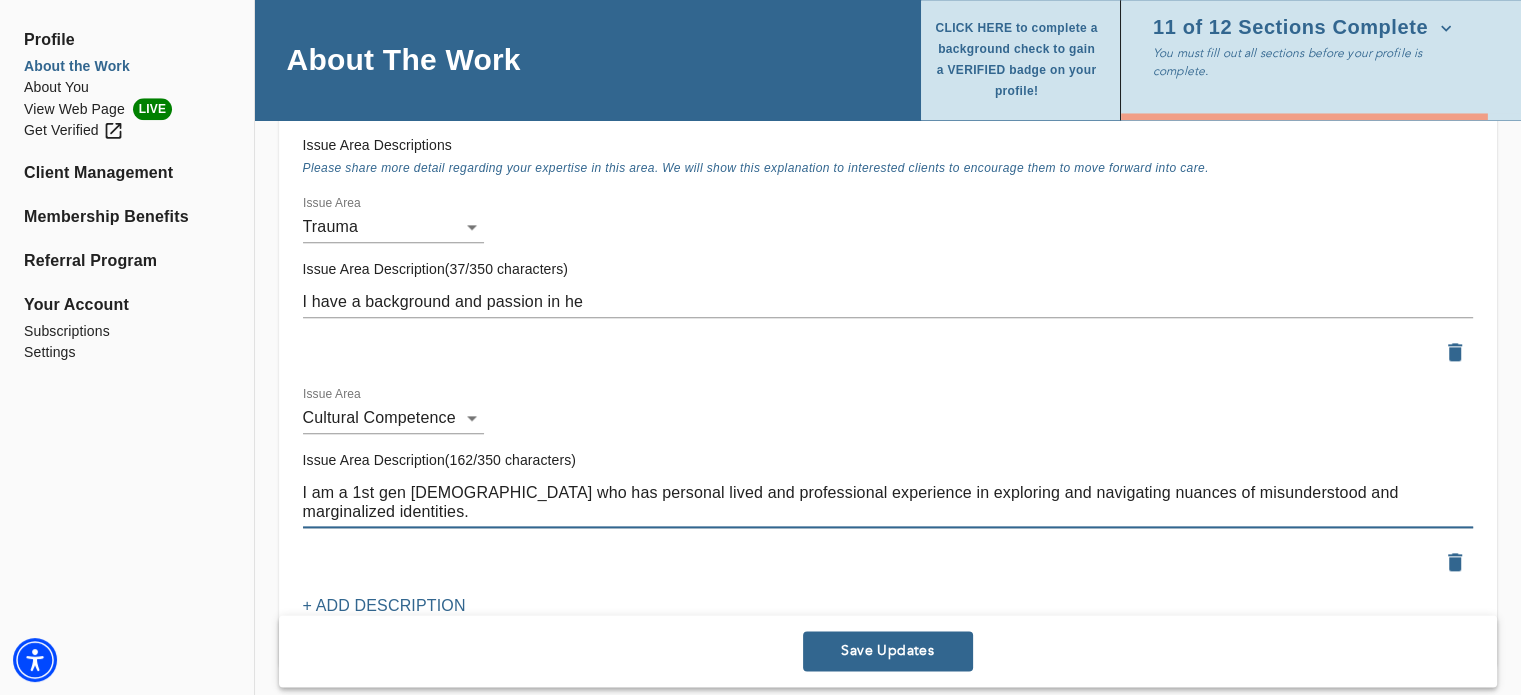 click on "I am a 1st gen [DEMOGRAPHIC_DATA] who has personal lived and professional experience in exploring and navigating nuances of misunderstood and marginalized identities." at bounding box center [888, 502] 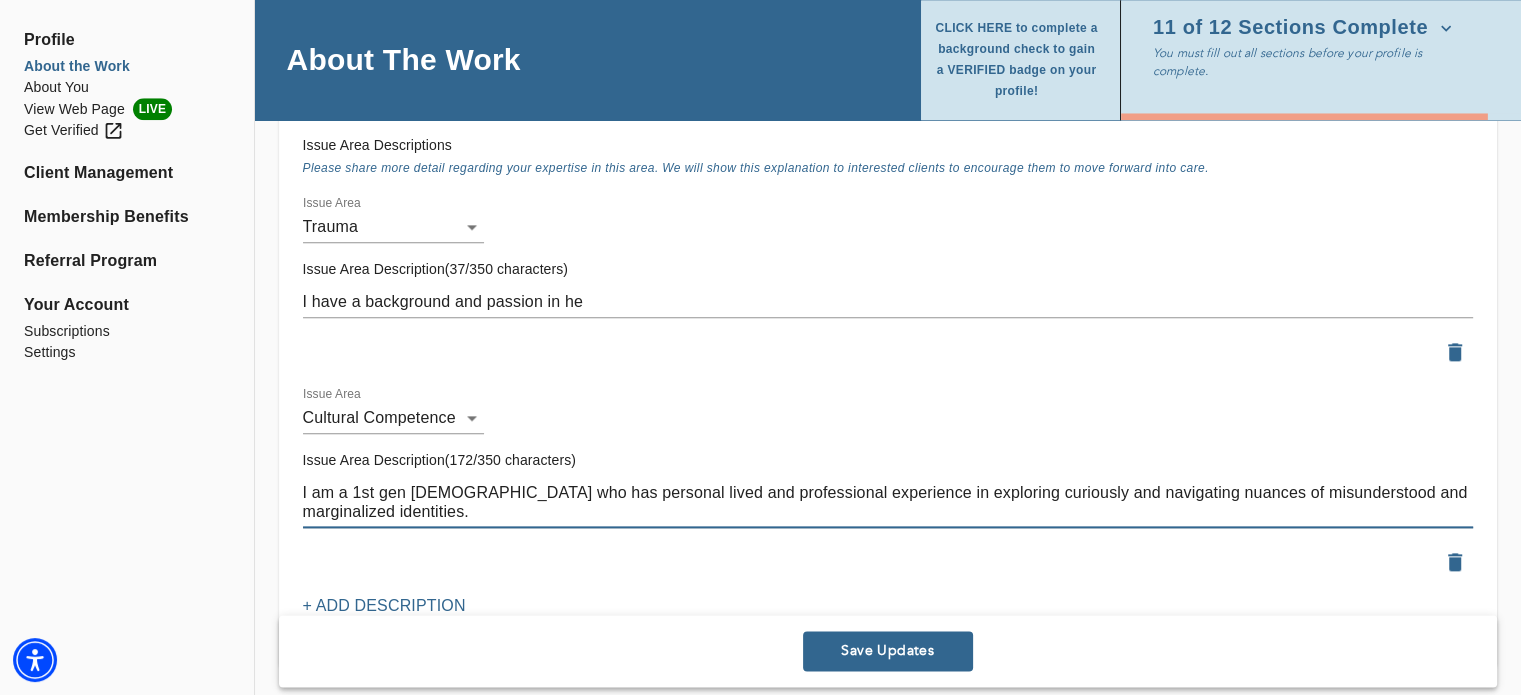 click on "I am a 1st gen [DEMOGRAPHIC_DATA] who has personal lived and professional experience in exploring curiously and navigating nuances of misunderstood and marginalized identities." at bounding box center [888, 502] 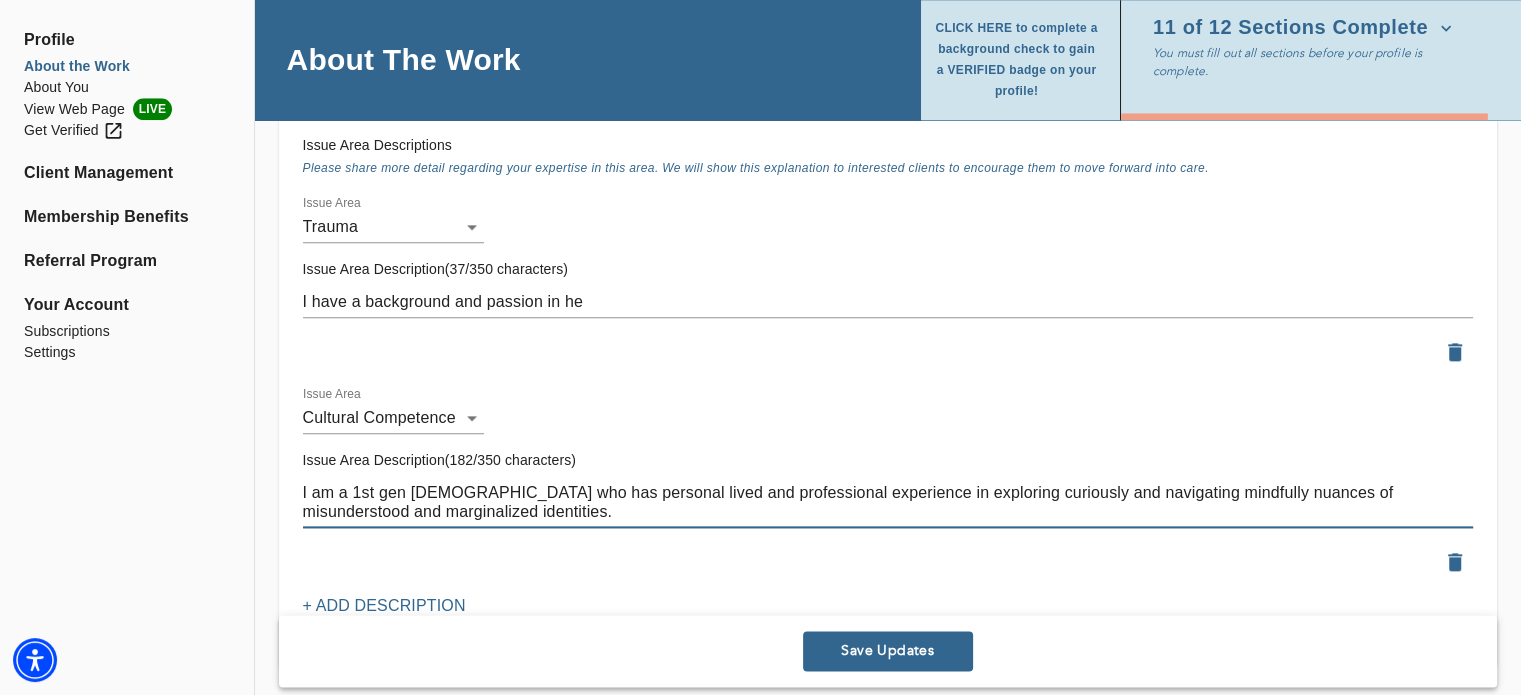 click on "I am a 1st gen [DEMOGRAPHIC_DATA] who has personal lived and professional experience in exploring curiously and navigating mindfully nuances of misunderstood and marginalized identities." at bounding box center (888, 502) 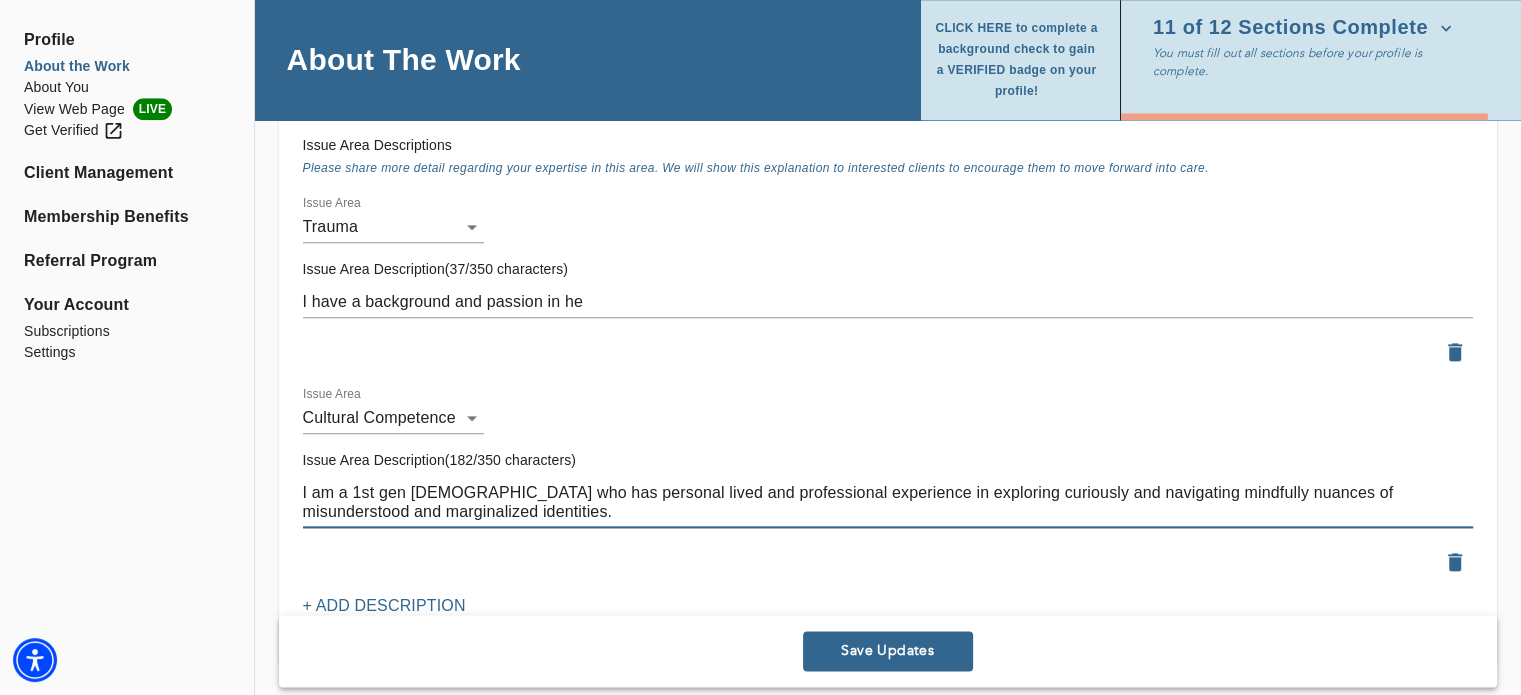 click on "I am a 1st gen [DEMOGRAPHIC_DATA] who has personal lived and professional experience in exploring curiously and navigating mindfully nuances of misunderstood and marginalized identities." at bounding box center (888, 502) 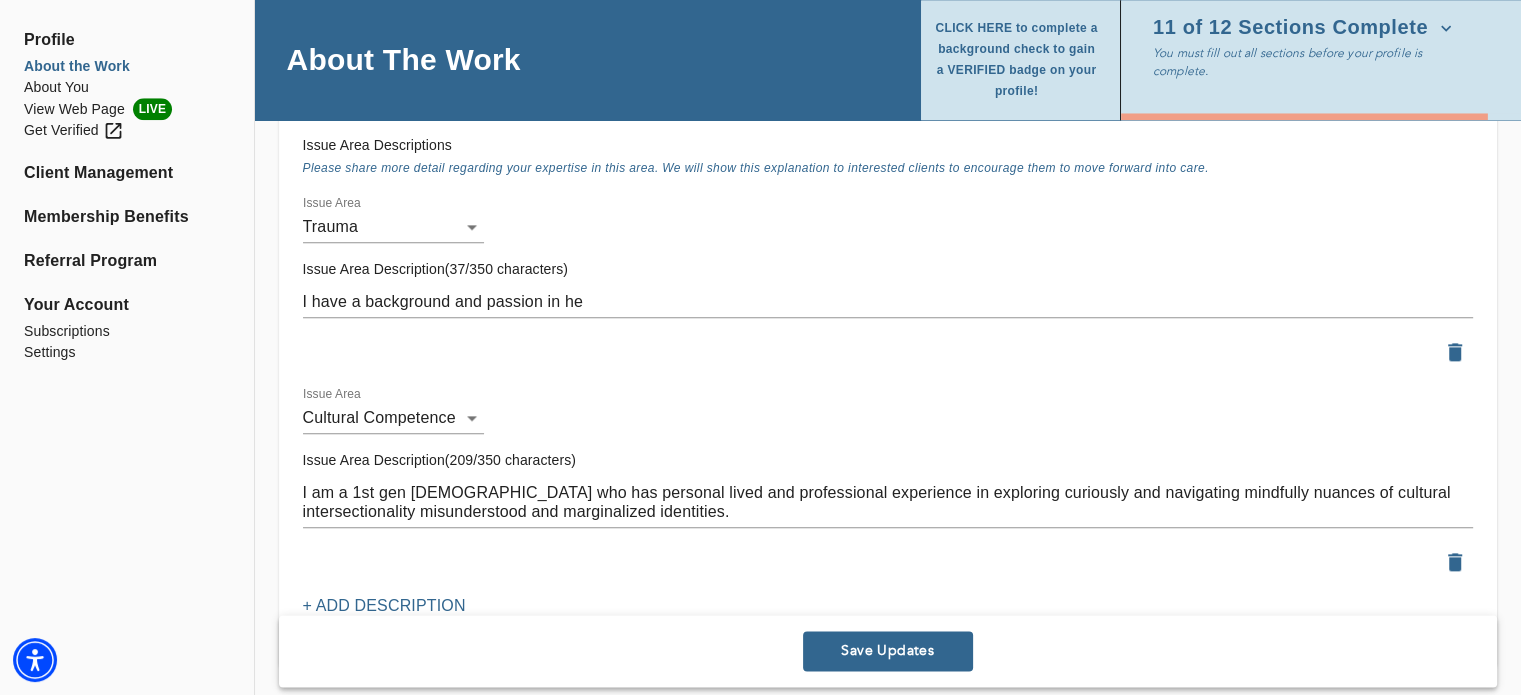 drag, startPoint x: 740, startPoint y: 518, endPoint x: 436, endPoint y: 503, distance: 304.36984 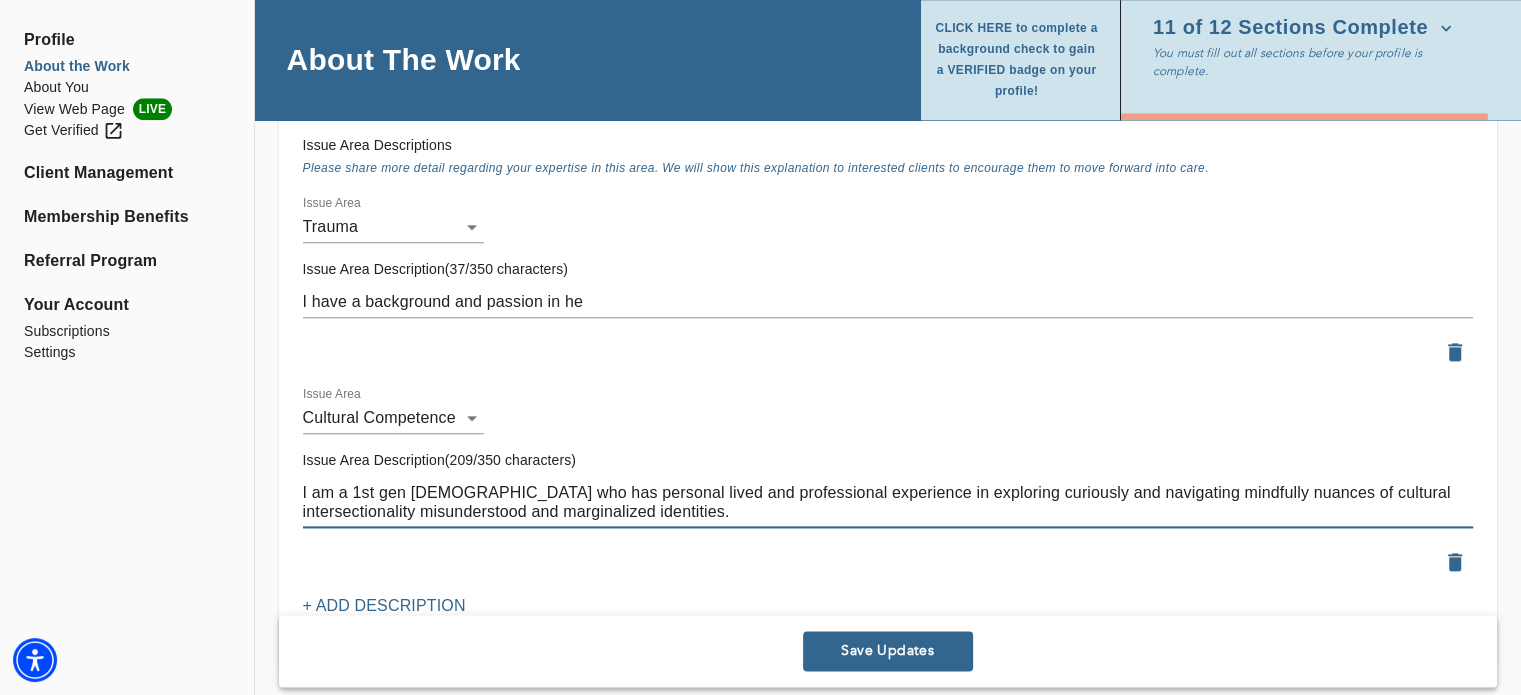 drag, startPoint x: 436, startPoint y: 503, endPoint x: 764, endPoint y: 505, distance: 328.0061 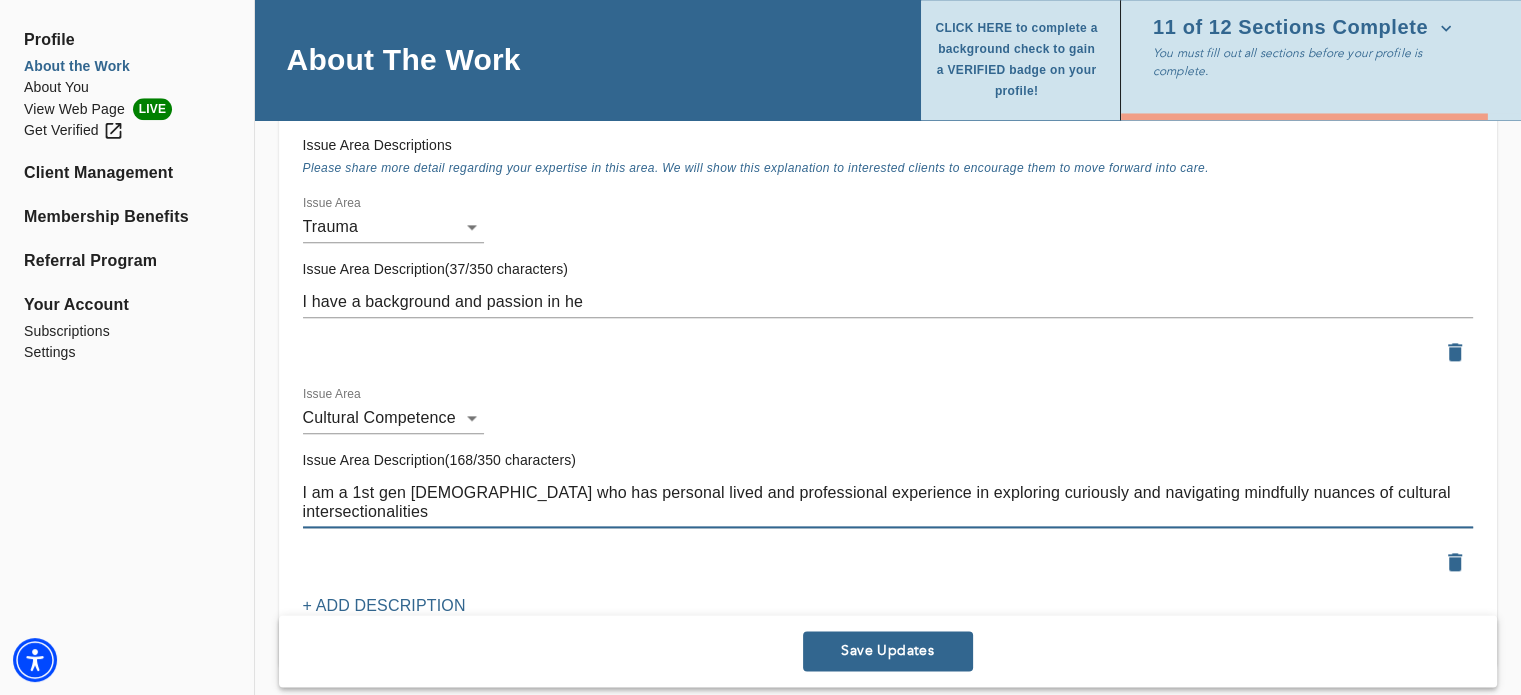 click on "I am a 1st gen [DEMOGRAPHIC_DATA] who has personal lived and professional experience in exploring curiously and navigating mindfully nuances of cultural intersectionalities" at bounding box center (888, 502) 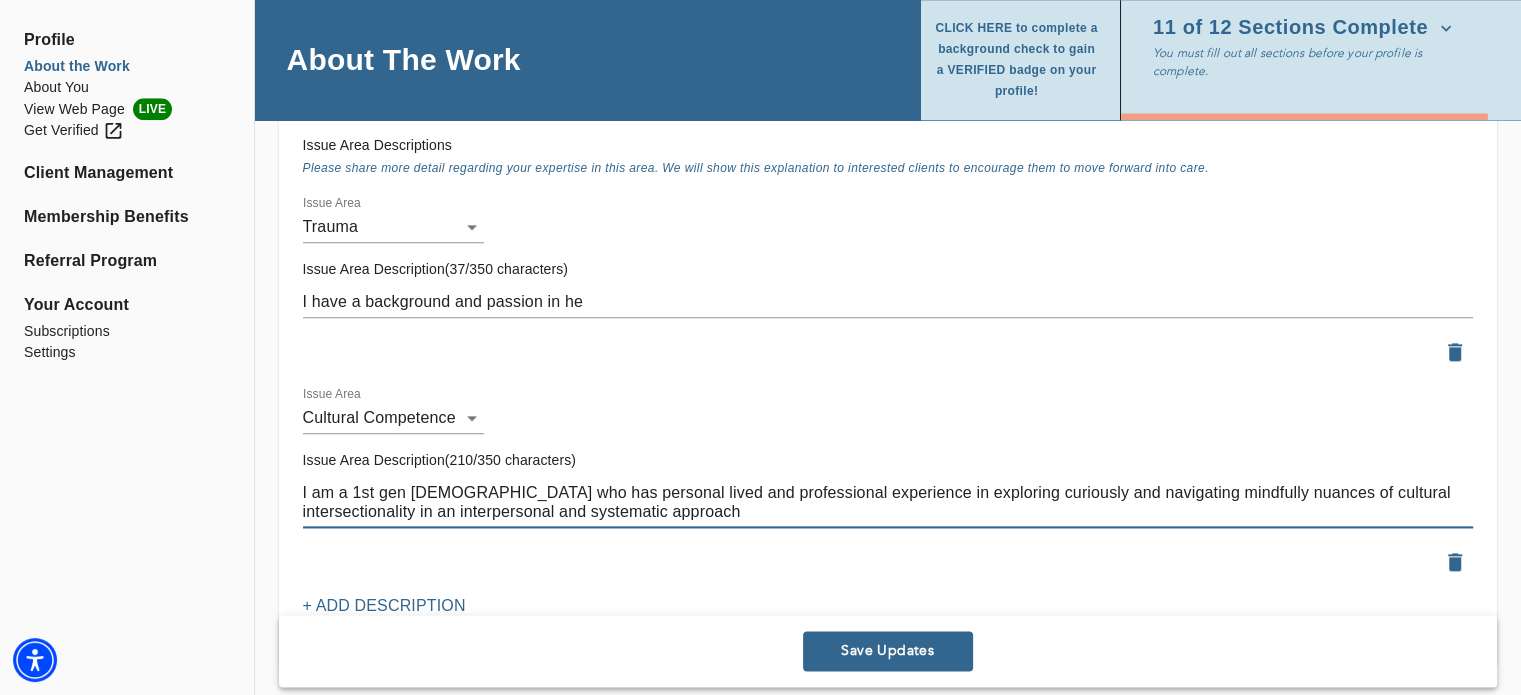 click on "I am a 1st gen [DEMOGRAPHIC_DATA] who has personal lived and professional experience in exploring curiously and navigating mindfully nuances of cultural intersectionality in an interpersonal and systematic approach" at bounding box center (888, 502) 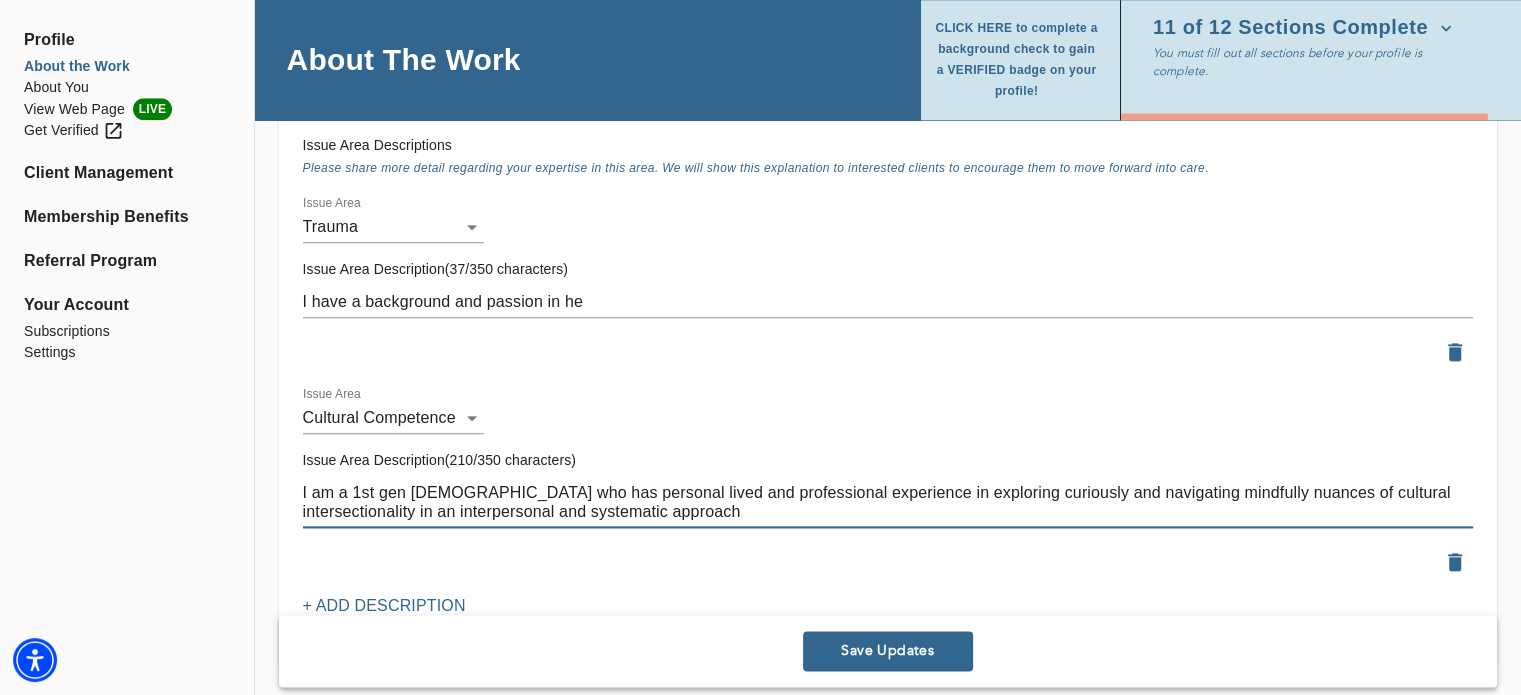 click on "I am a 1st gen [DEMOGRAPHIC_DATA] who has personal lived and professional experience in exploring curiously and navigating mindfully nuances of cultural intersectionality in an interpersonal and systematic approach" at bounding box center (888, 502) 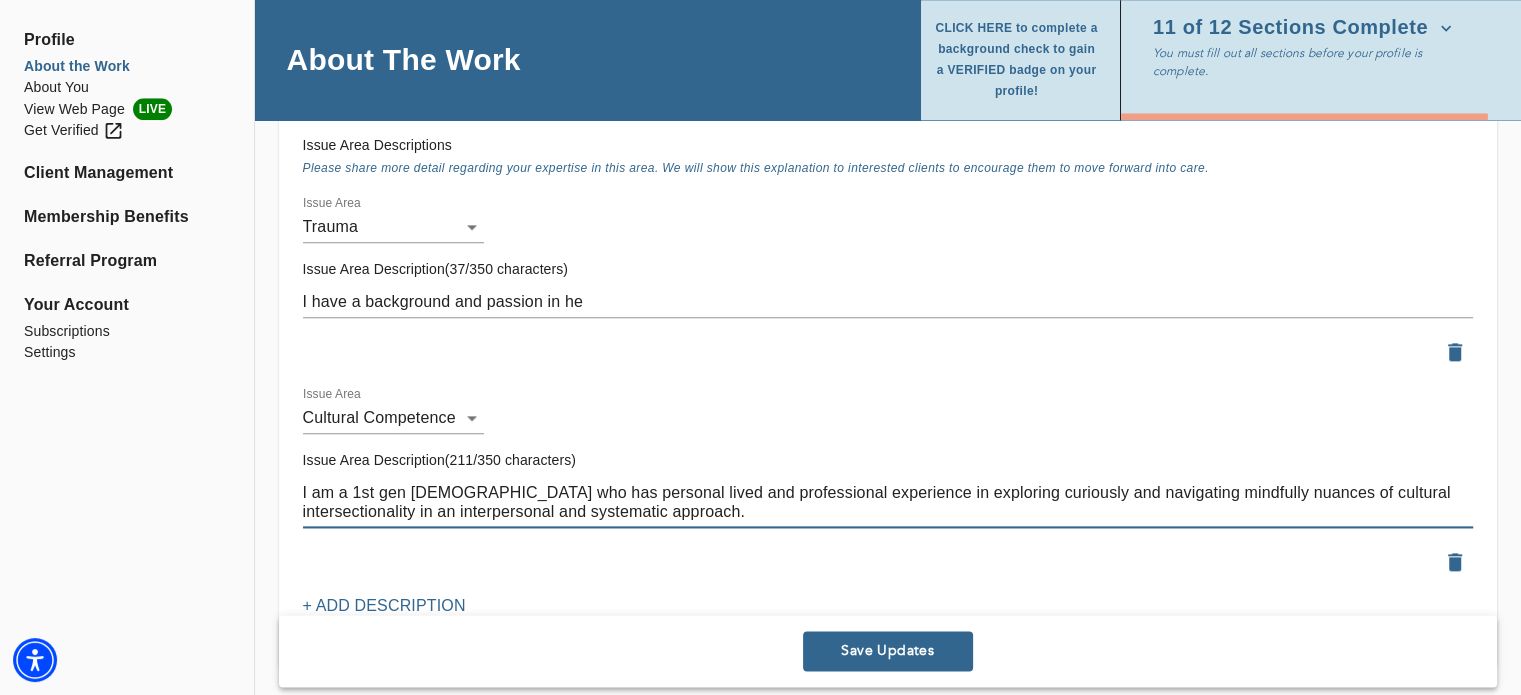 type on "I am a 1st gen [DEMOGRAPHIC_DATA] who has personal lived and professional experience in exploring curiously and navigating mindfully nuances of cultural intersectionality in an interpersonal and systematic approach." 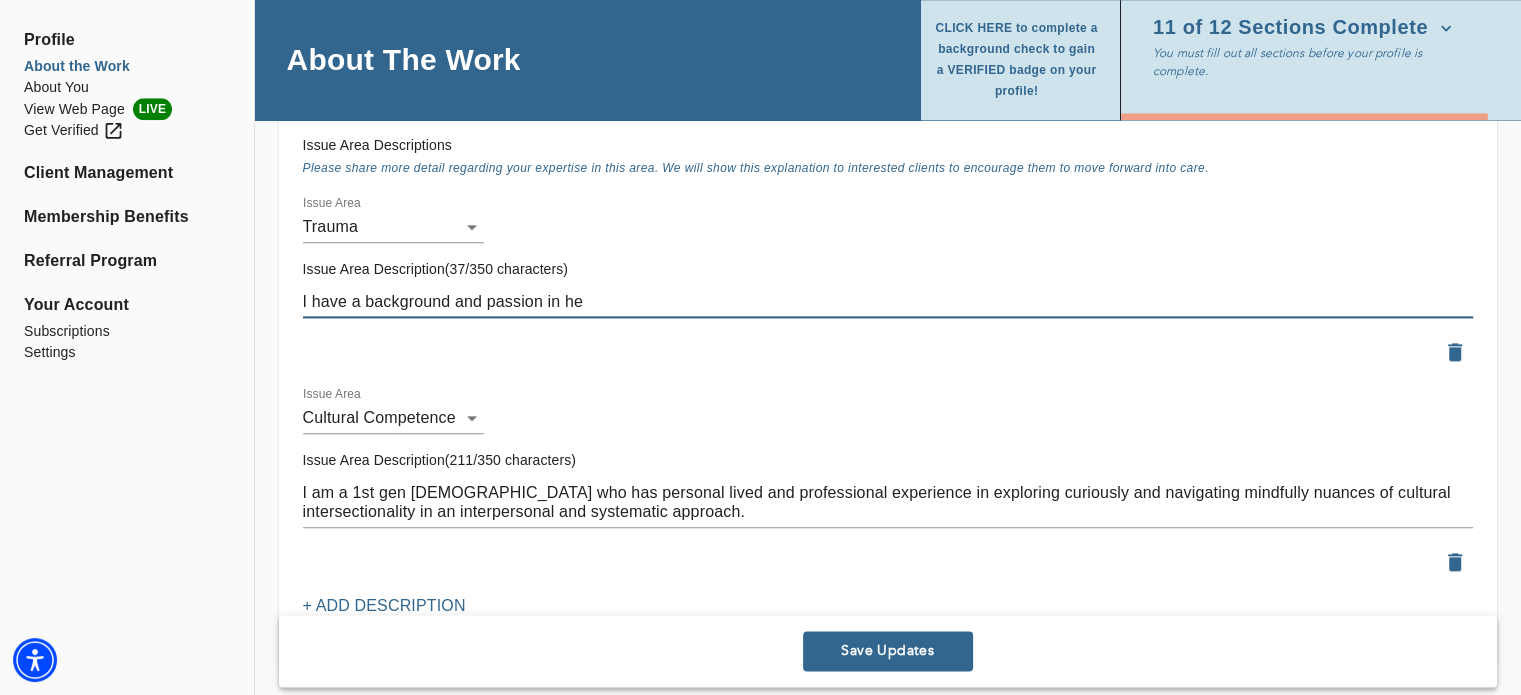 scroll, scrollTop: 2492, scrollLeft: 0, axis: vertical 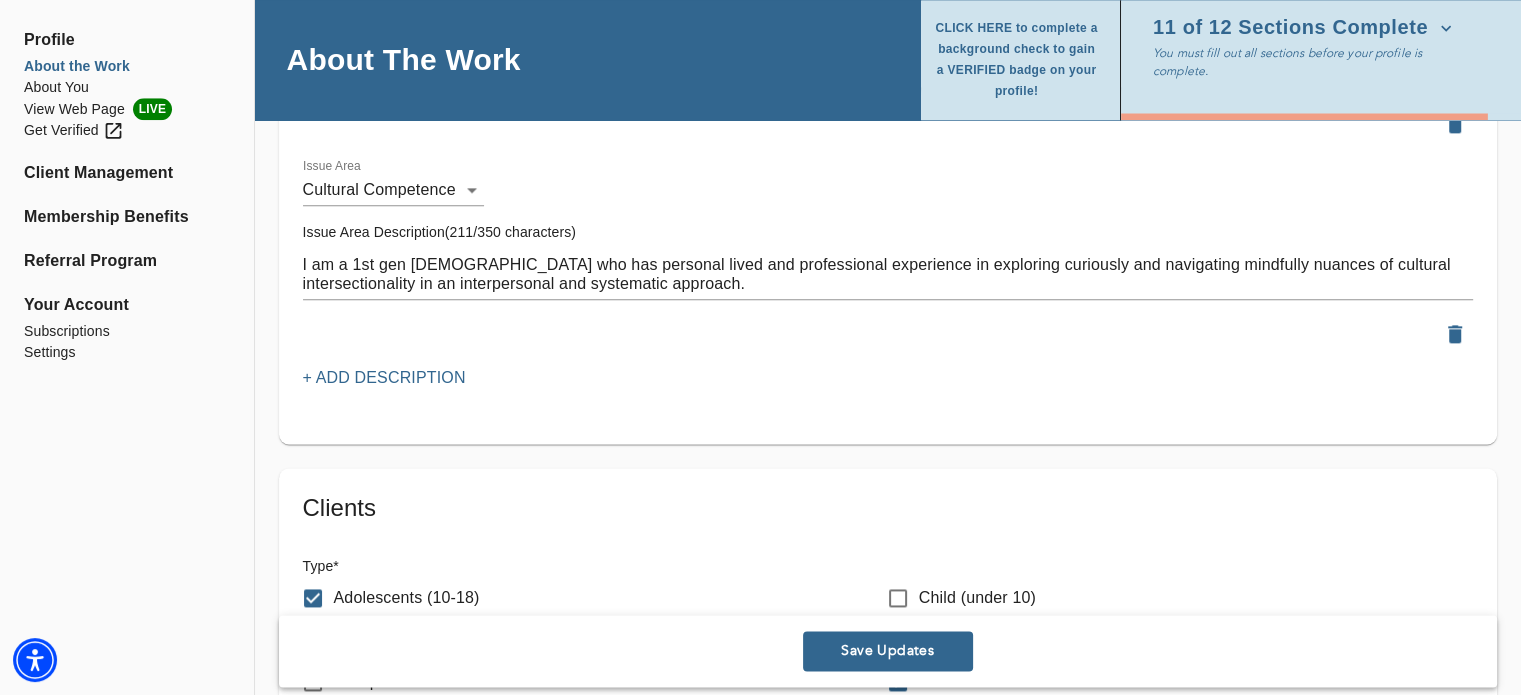 click on "+ Add Description" at bounding box center (384, 378) 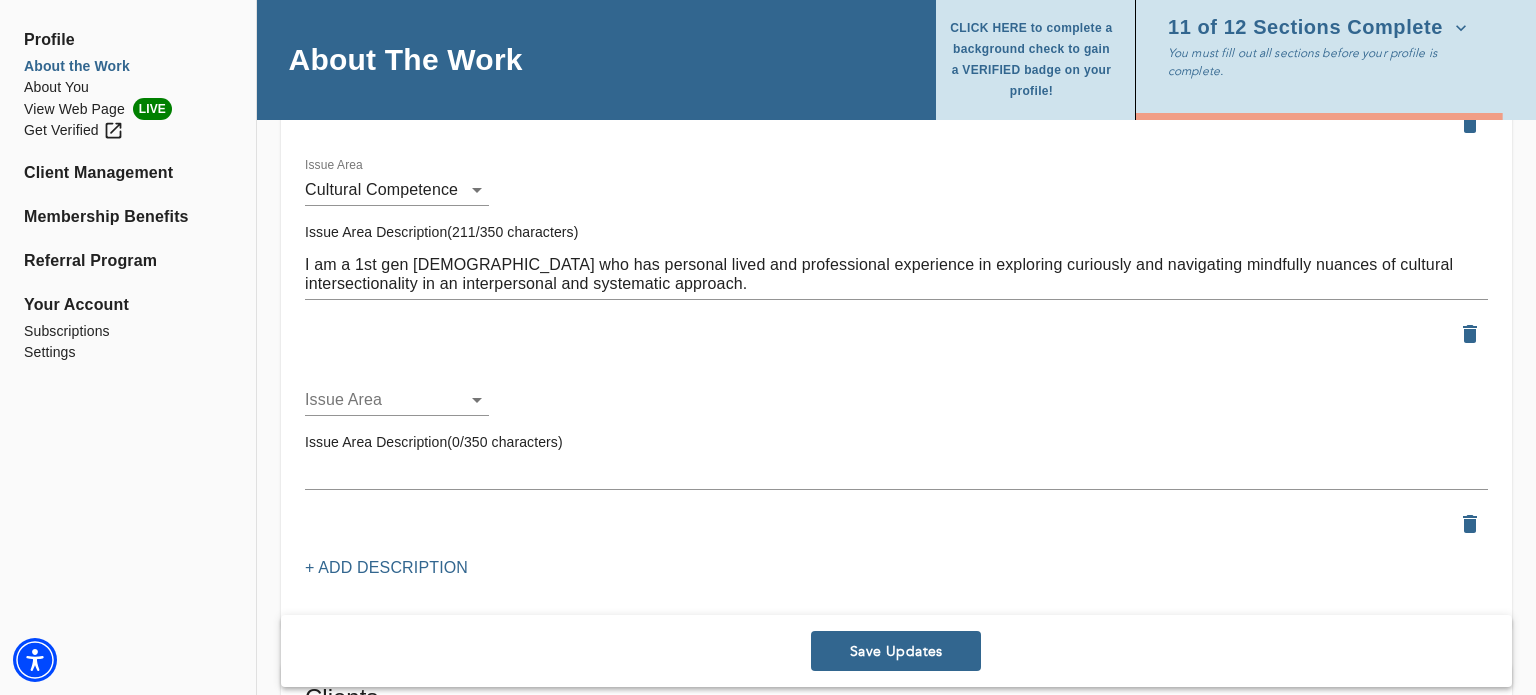 click on "for practitioners [PERSON_NAME] log out Profile About the Work About You View Web Page LIVE Get Verified Client Management Membership Benefits Referral Program Your Account Subscriptions Settings About The Work CLICK HERE to complete a background check to gain a VERIFIED badge on your profile! 11 of 12 Sections Complete You must fill out all sections before your profile is complete. Location Do you currently offer In-Person sessions? YES Do you currently offer Video sessions? YES In which states would you like to match with clients? Only select a state if you are eligible to work with clients who reside in that state. [US_STATE] For practitioners in [US_STATE], select up to 5 neighborhoods near your office(s)  * [GEOGRAPHIC_DATA] First office address * Street   * [STREET_ADDRESS][US_STATE][US_STATE] 36 Zip Code   * 10001 We will only share address information with your matches if you are offering in-person sessions. Fee" at bounding box center (768, -2145) 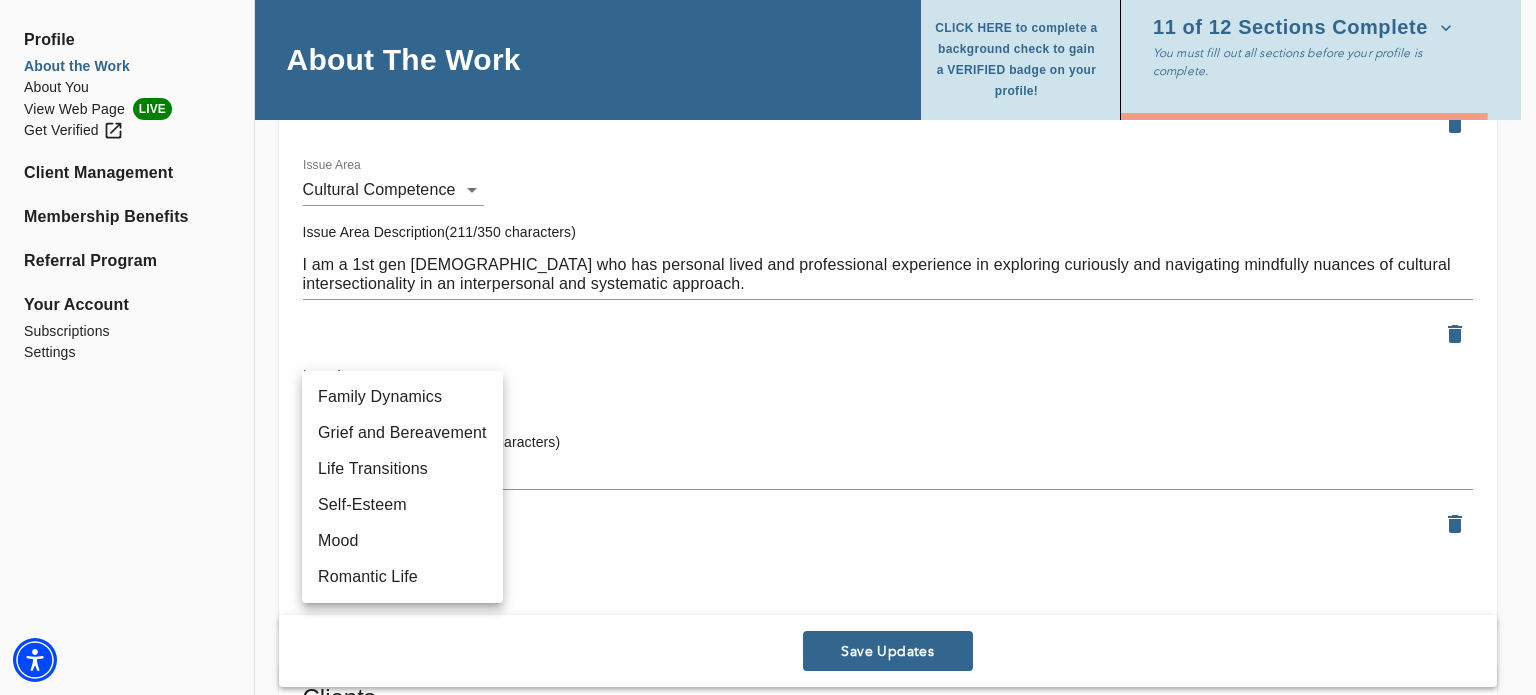 click at bounding box center [768, 347] 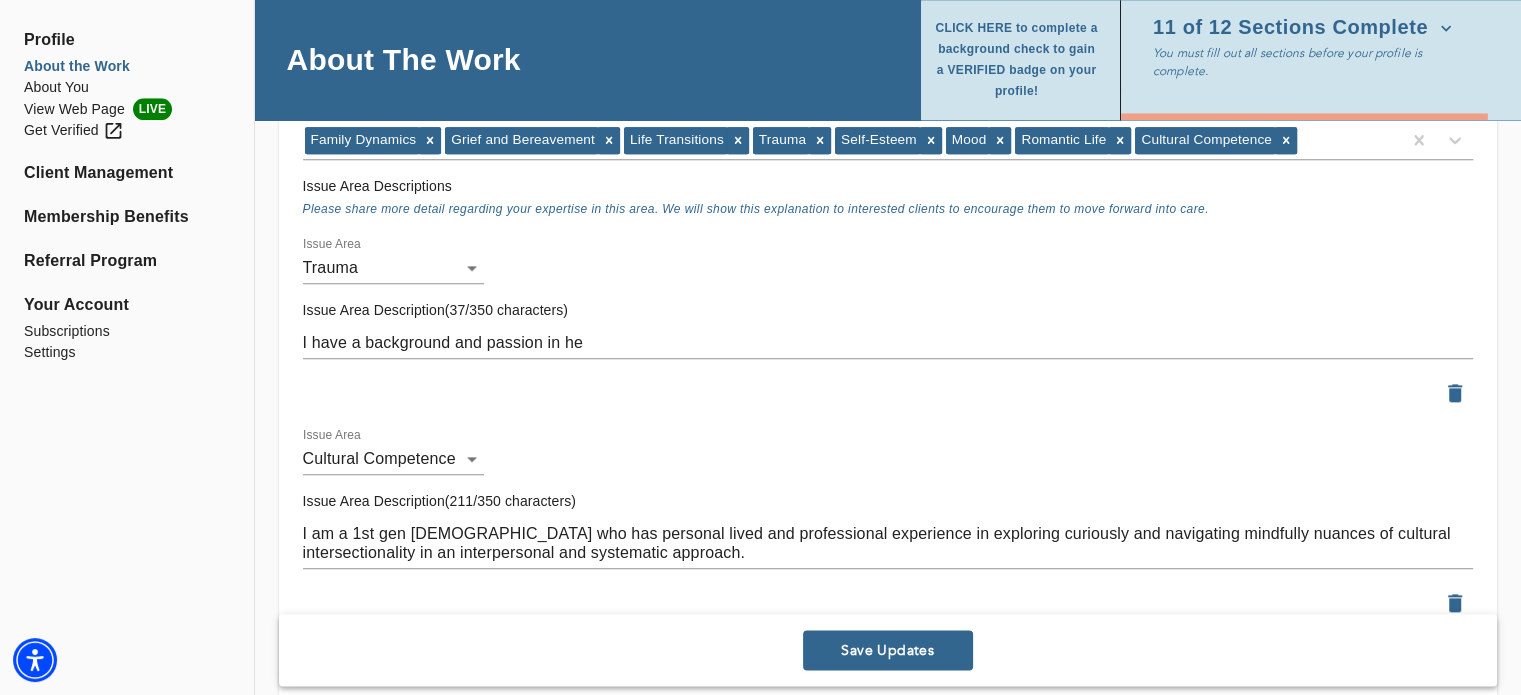 scroll, scrollTop: 2222, scrollLeft: 0, axis: vertical 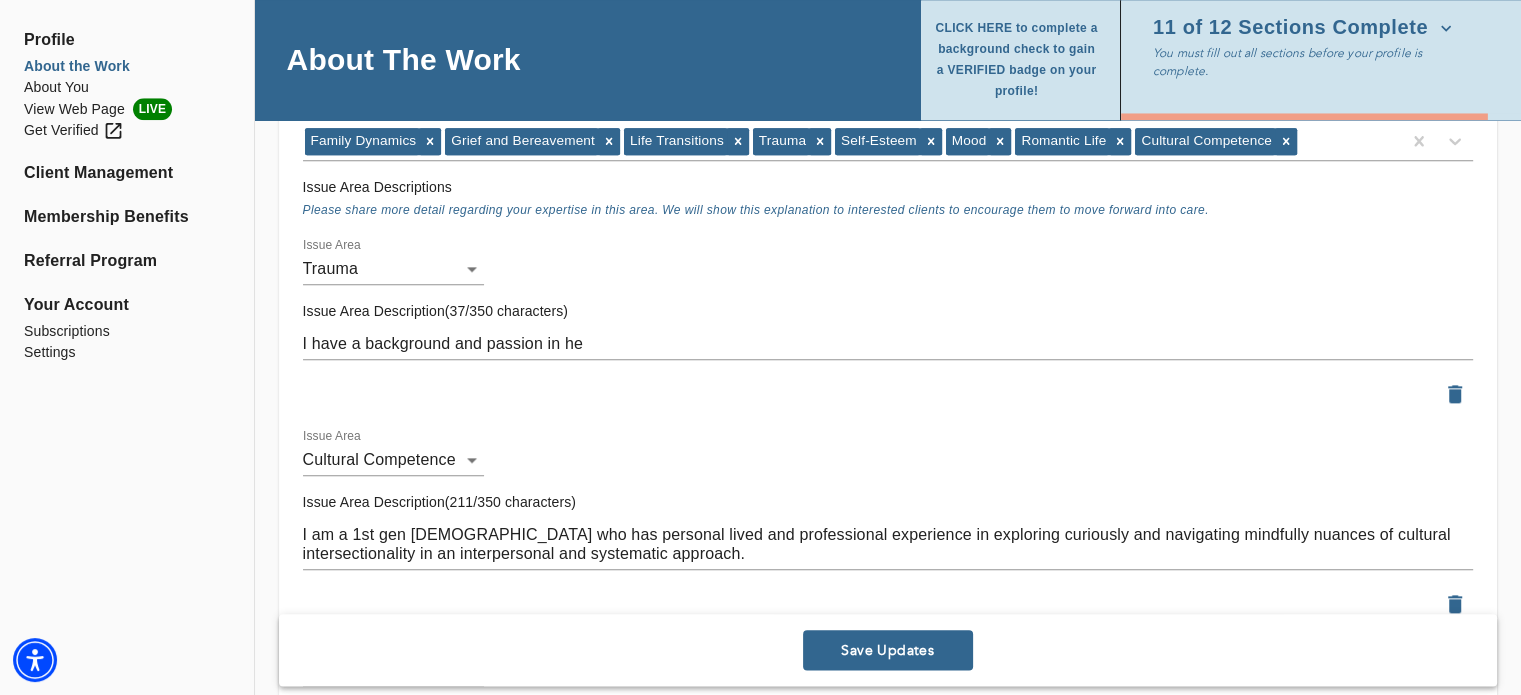 drag, startPoint x: 630, startPoint y: 351, endPoint x: 544, endPoint y: 347, distance: 86.09297 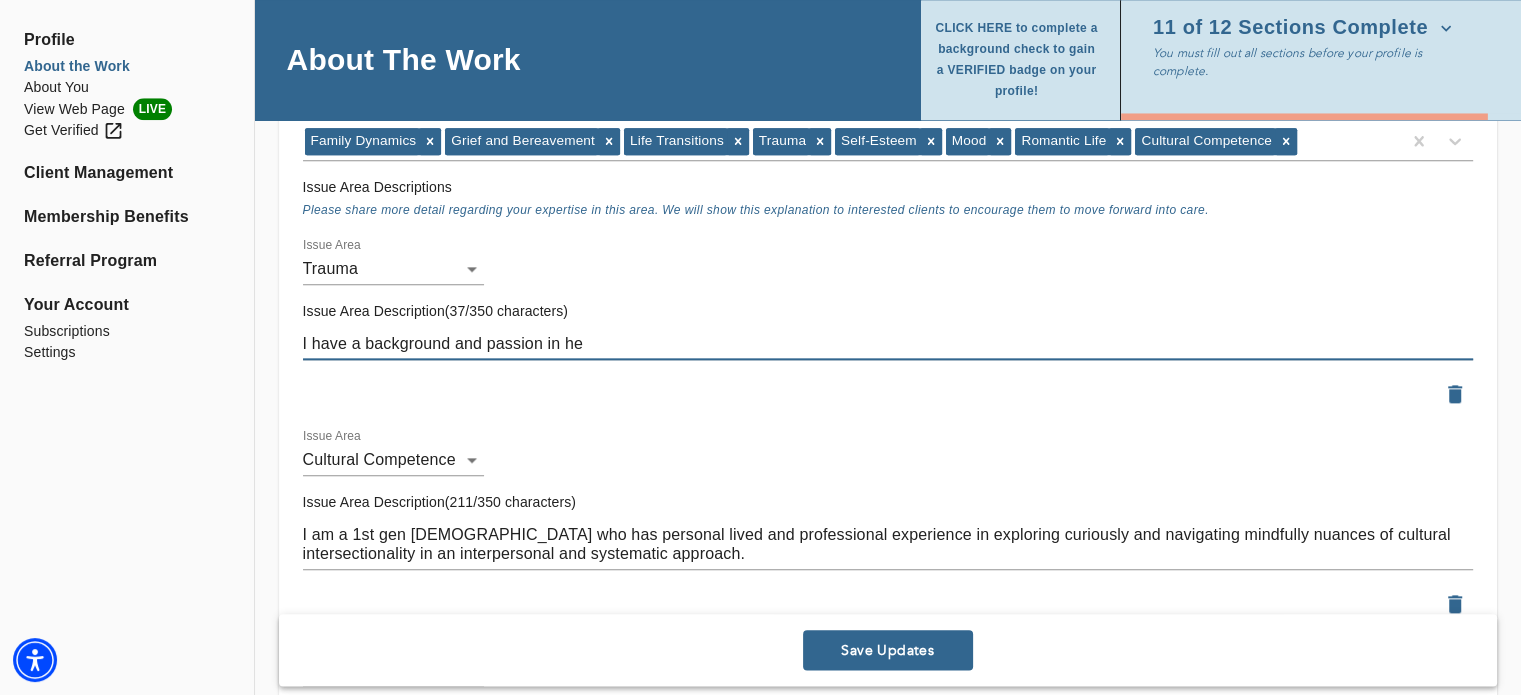click on "I have a background and passion in he" at bounding box center [888, 343] 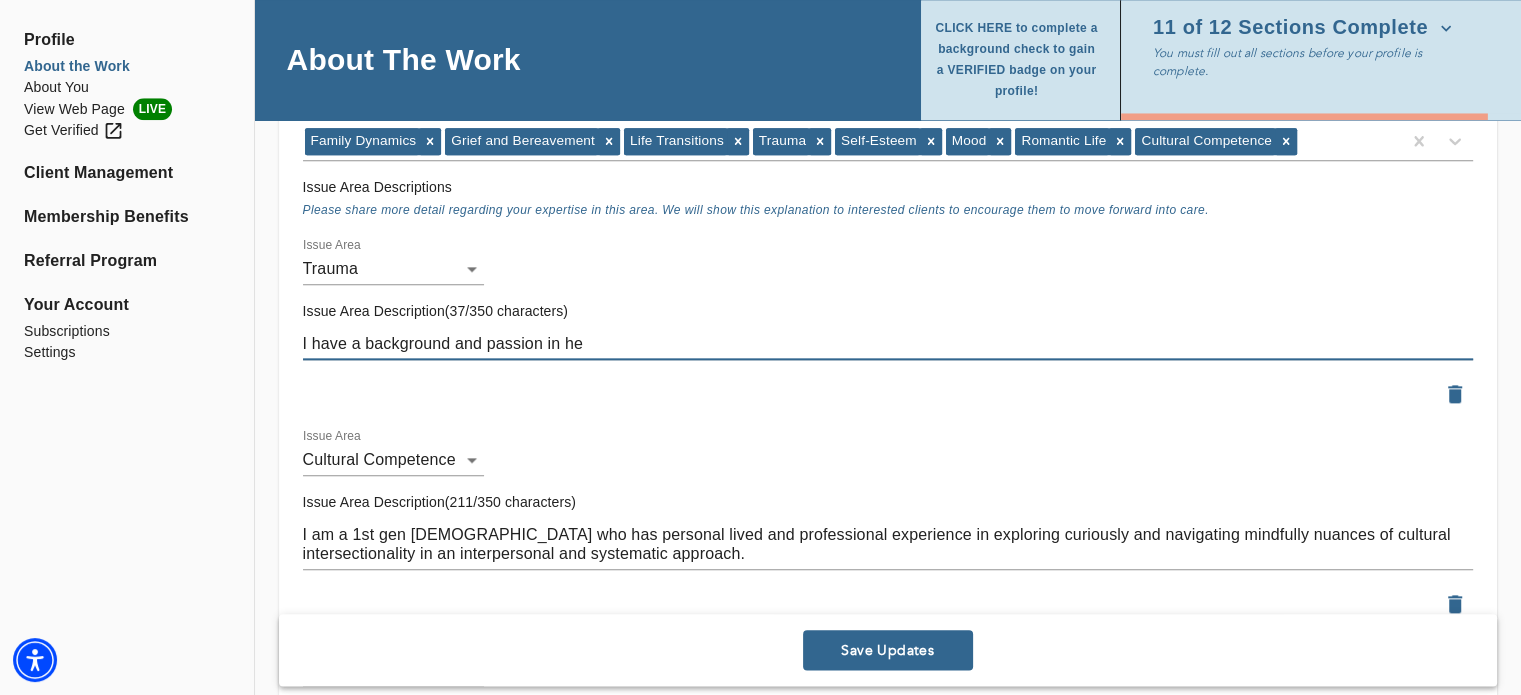 paste on "Have you ever felt threatened, witnessed and/or been involved in sexual, community violence, racial, medical/psychiatric, intergenerational, childhood, and interpersonal trauma? And also certain losses and transitions (e.g. breakup, rejection, death of a pet, loss of a job, move to a new home) that may cause intense distress?" 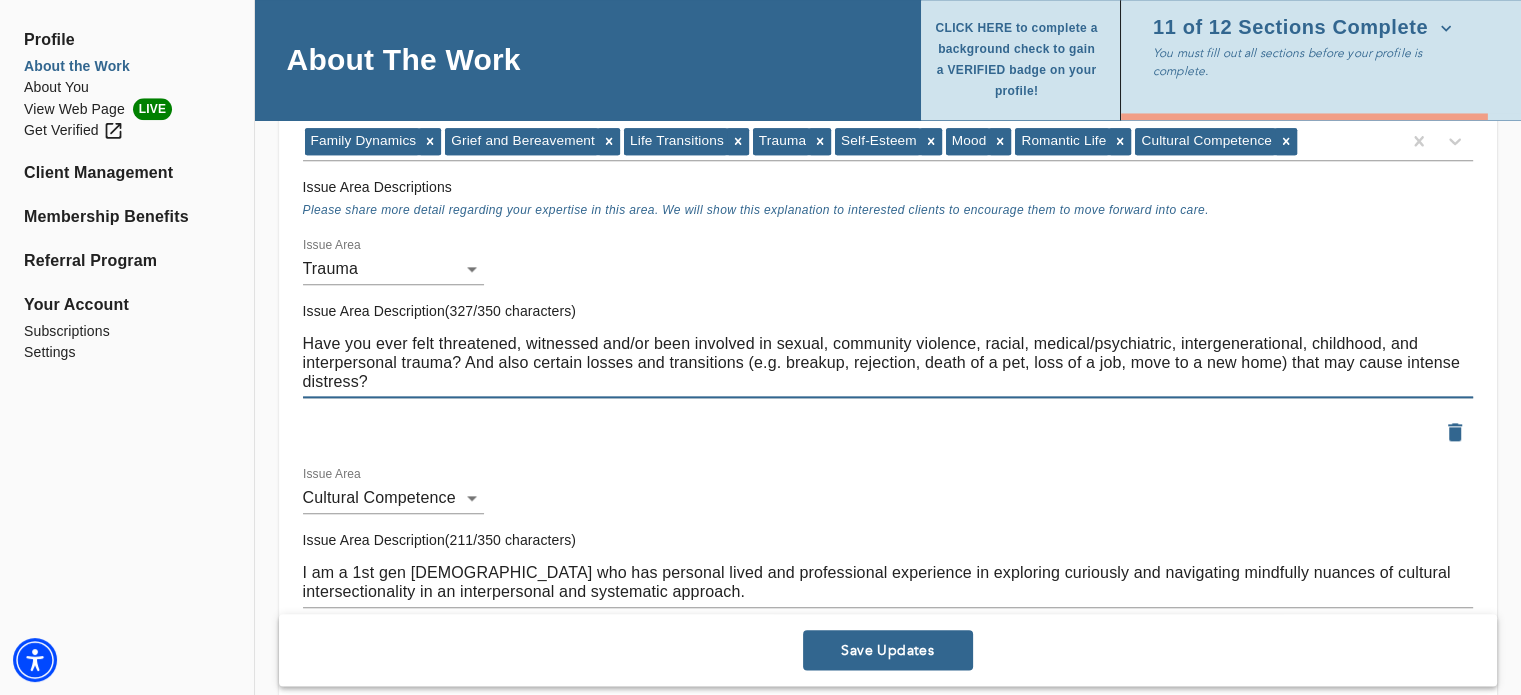 drag, startPoint x: 307, startPoint y: 338, endPoint x: 749, endPoint y: 340, distance: 442.00452 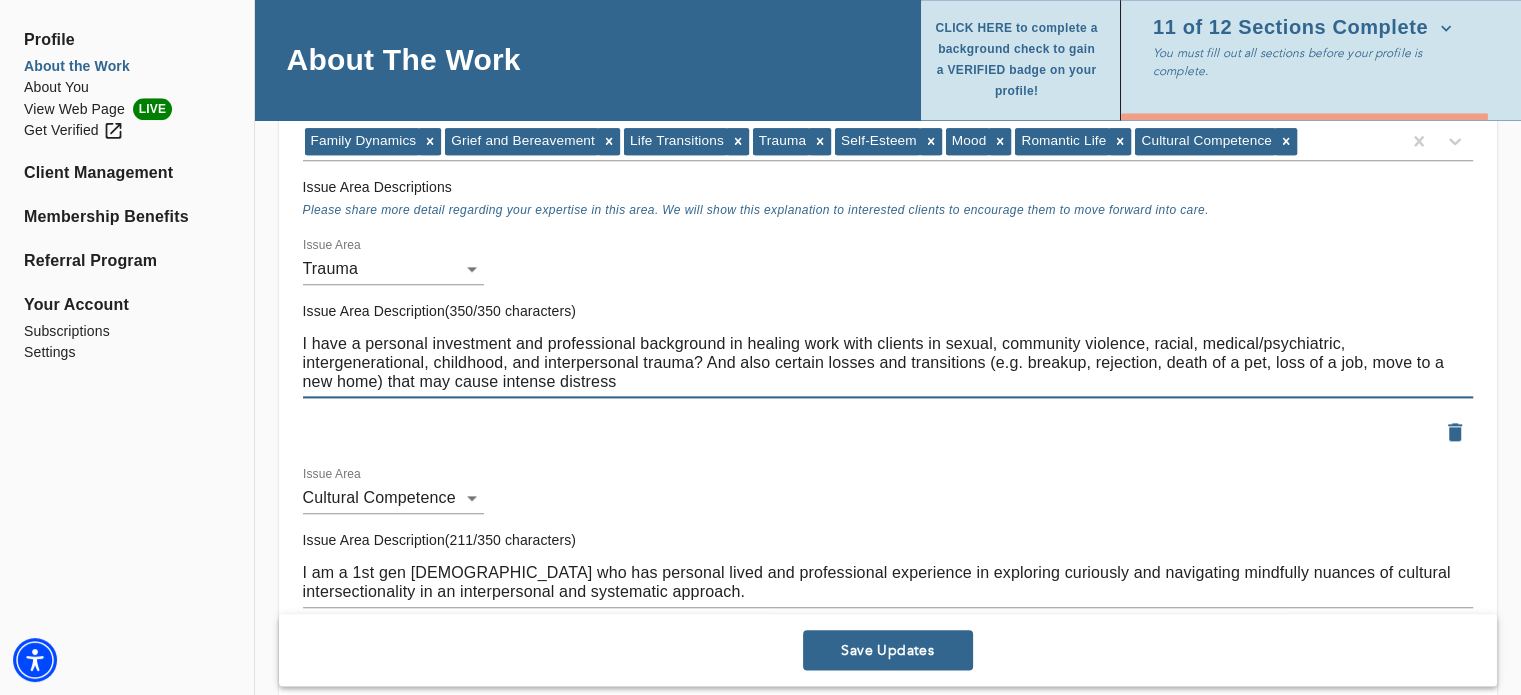 drag, startPoint x: 622, startPoint y: 386, endPoint x: 390, endPoint y: 385, distance: 232.00215 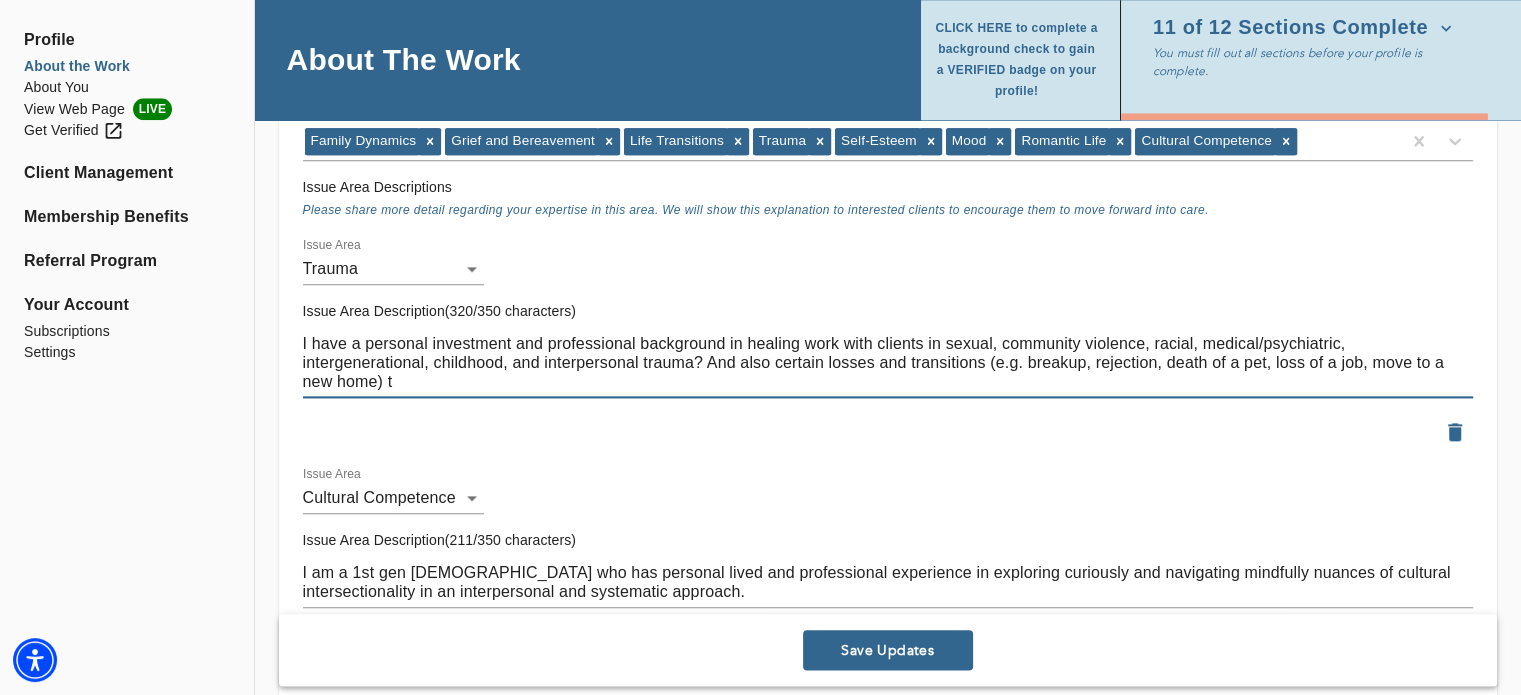click on "I have a personal investment and professional background in healing work with clients in sexual, community violence, racial, medical/psychiatric, intergenerational, childhood, and interpersonal trauma? And also certain losses and transitions (e.g. breakup, rejection, death of a pet, loss of a job, move to a new home) t" at bounding box center [888, 362] 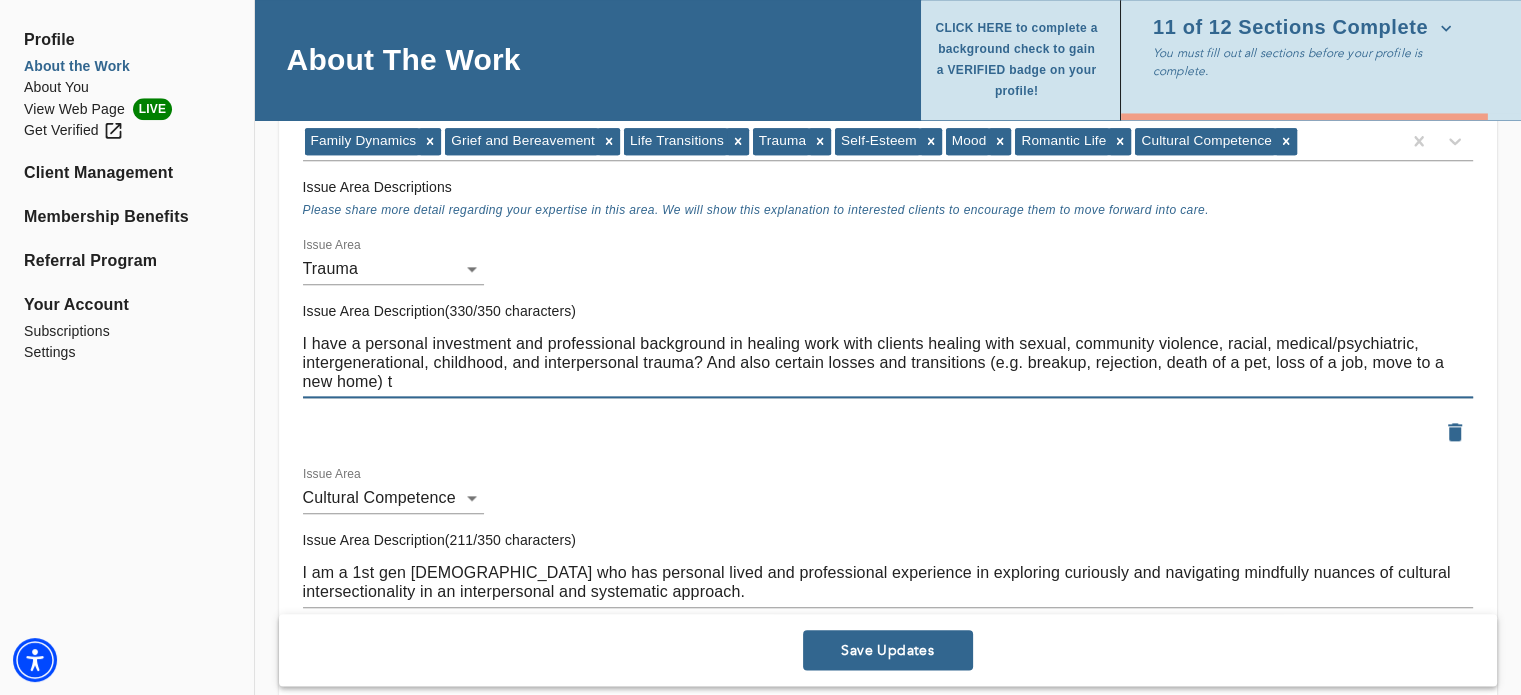 click on "I have a personal investment and professional background in healing work with clients healing with sexual, community violence, racial, medical/psychiatric, intergenerational, childhood, and interpersonal trauma? And also certain losses and transitions (e.g. breakup, rejection, death of a pet, loss of a job, move to a new home) t" at bounding box center (888, 362) 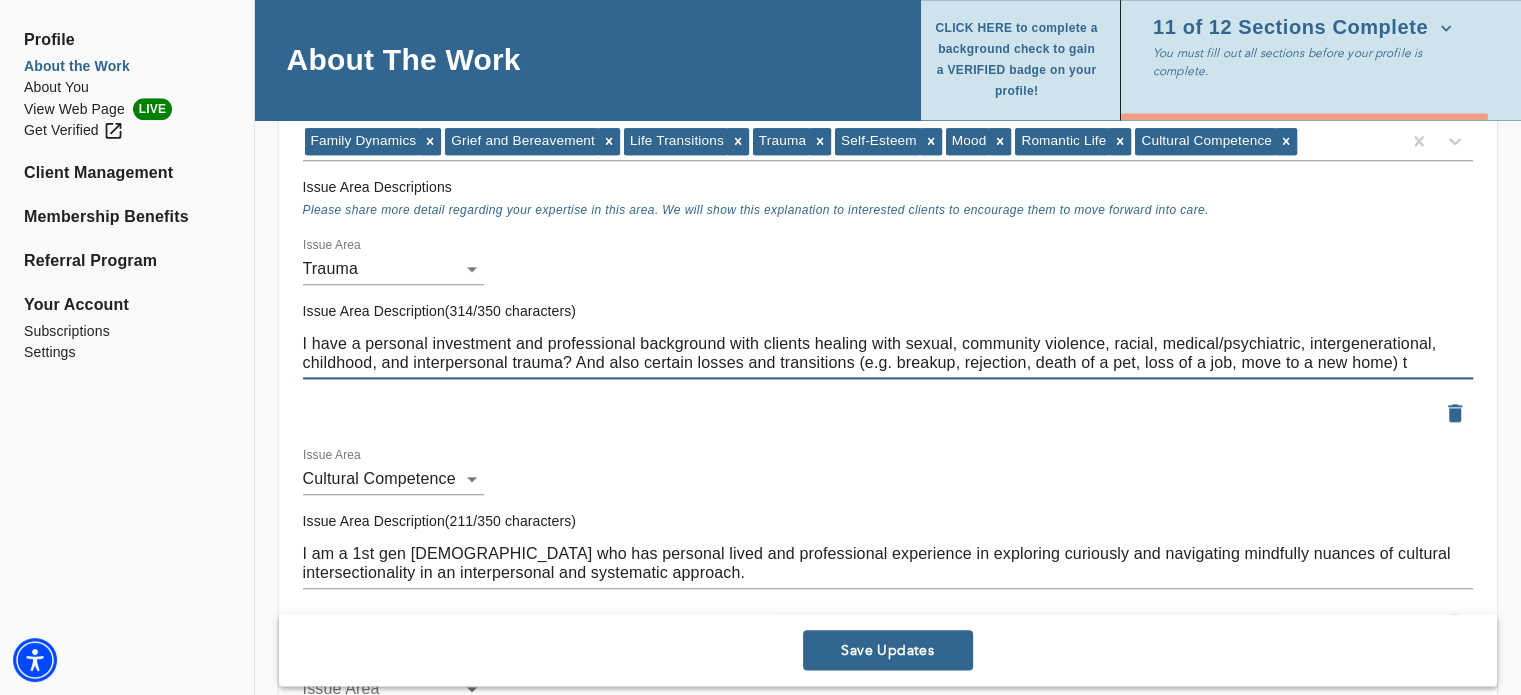 click on "I have a personal investment and professional background with clients healing with sexual, community violence, racial, medical/psychiatric, intergenerational, childhood, and interpersonal trauma? And also certain losses and transitions (e.g. breakup, rejection, death of a pet, loss of a job, move to a new home) t" at bounding box center (888, 353) 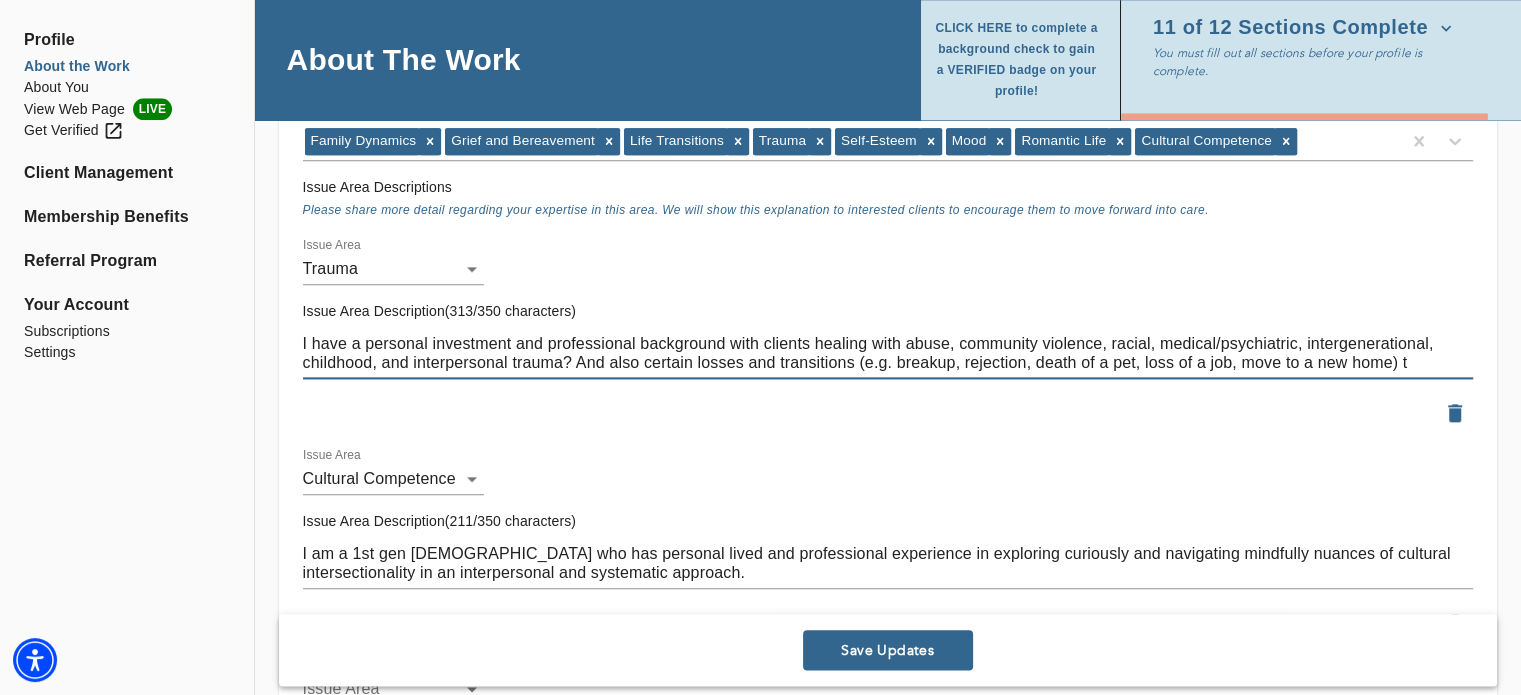 click on "I have a personal investment and professional background with clients healing with abuse, community violence, racial, medical/psychiatric, intergenerational, childhood, and interpersonal trauma? And also certain losses and transitions (e.g. breakup, rejection, death of a pet, loss of a job, move to a new home) t" at bounding box center (888, 353) 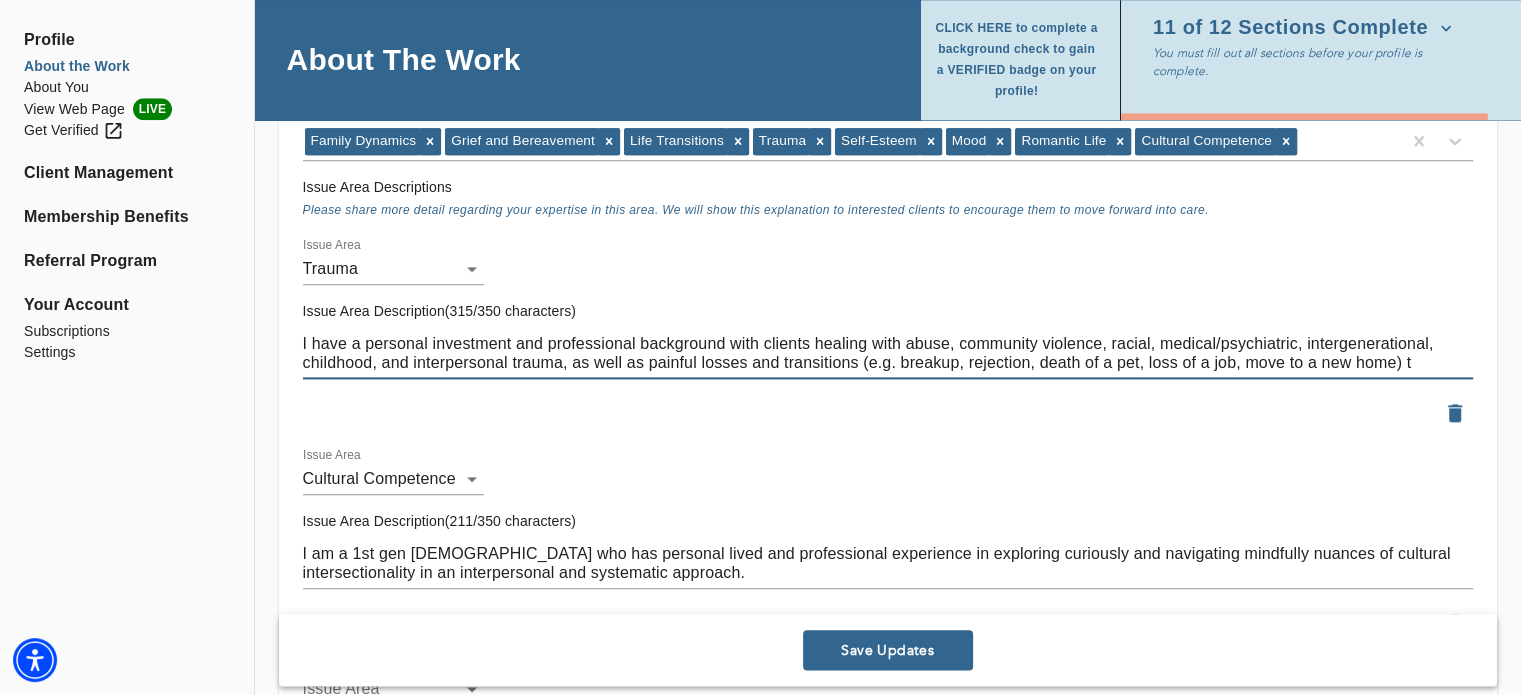 click on "I have a personal investment and professional background with clients healing with abuse, community violence, racial, medical/psychiatric, intergenerational, childhood, and interpersonal trauma, as well as painful losses and transitions (e.g. breakup, rejection, death of a pet, loss of a job, move to a new home) t" at bounding box center [888, 353] 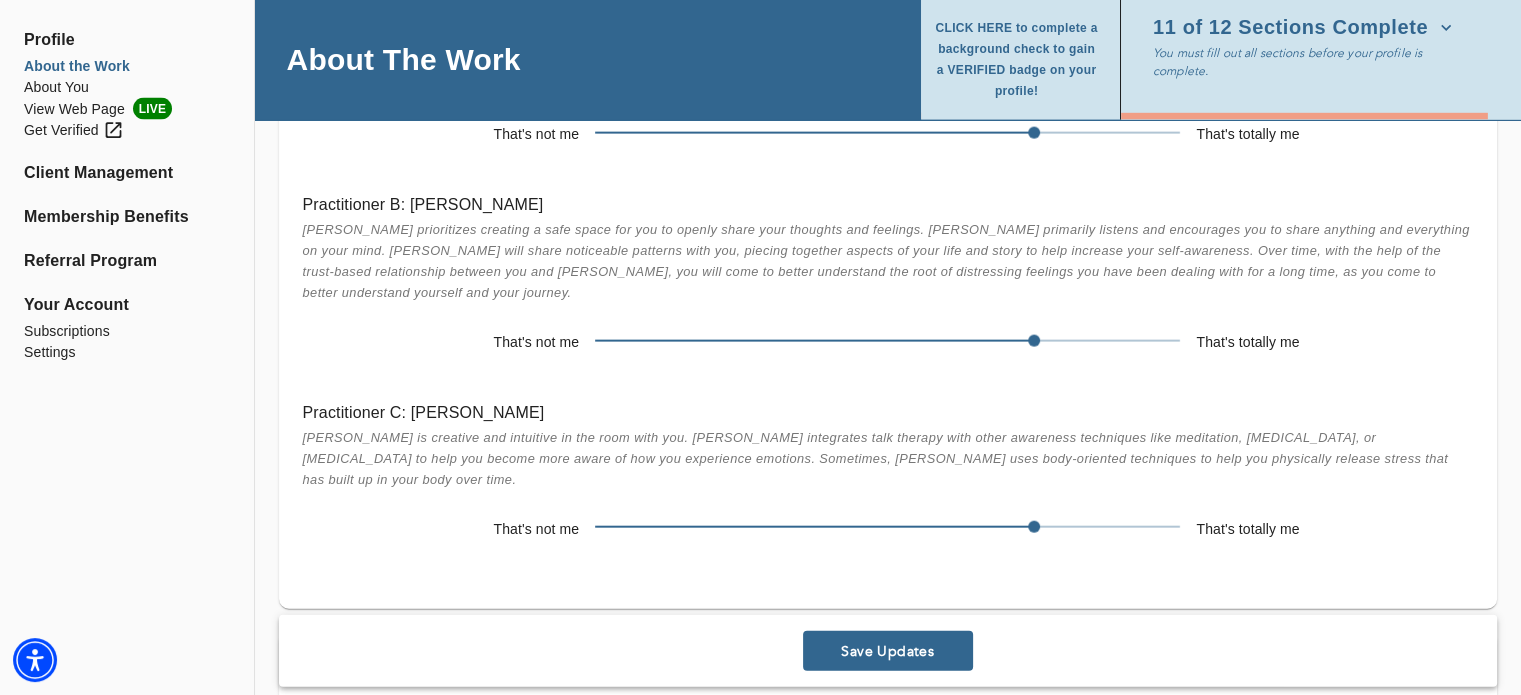 scroll, scrollTop: 4443, scrollLeft: 0, axis: vertical 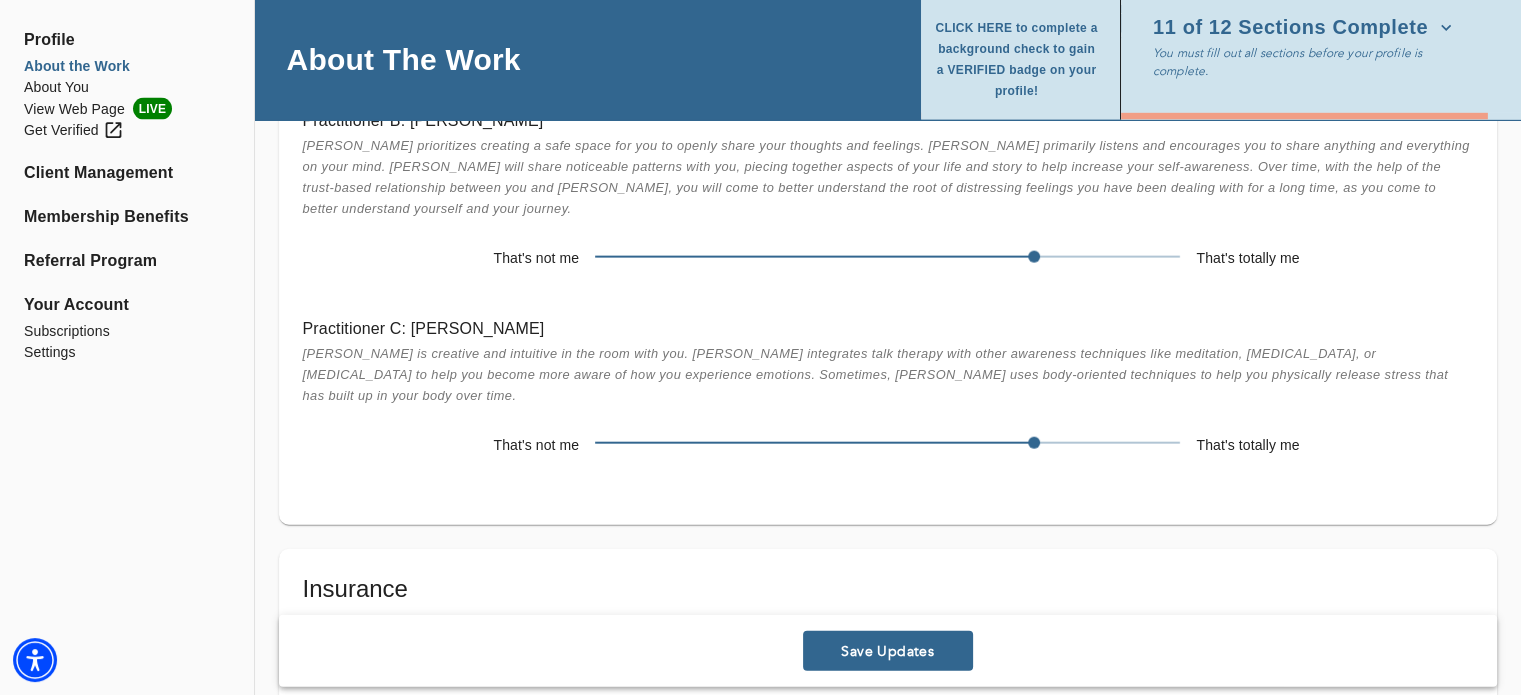 type on "I have a personal investment and professional background with clients healing with abuse, community violence, racial, medical/psychiatric, intergenerational, childhood, and interpersonal trauma, as well as painful losses and transitions (e.g. breakup, rejection, death of a pet, loss of a job, move to a new home)." 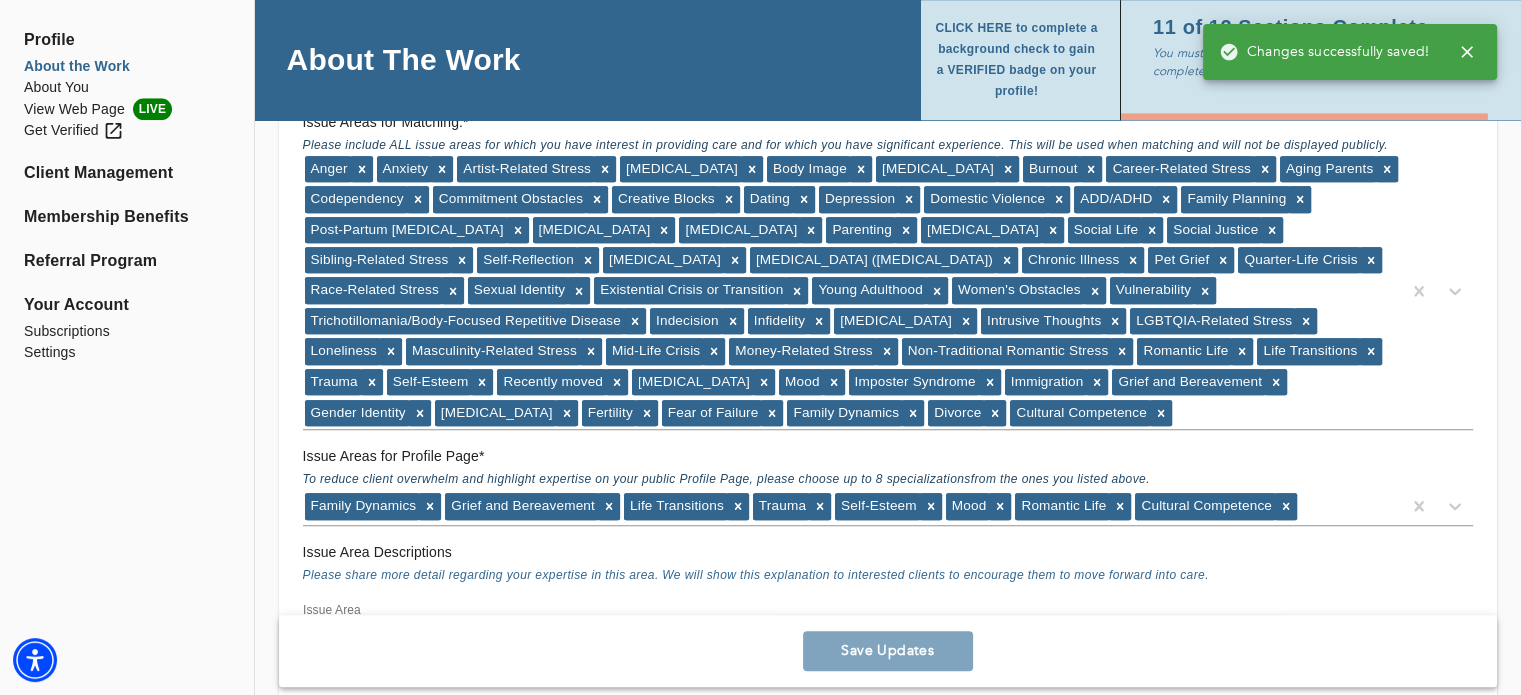 scroll, scrollTop: 1718, scrollLeft: 0, axis: vertical 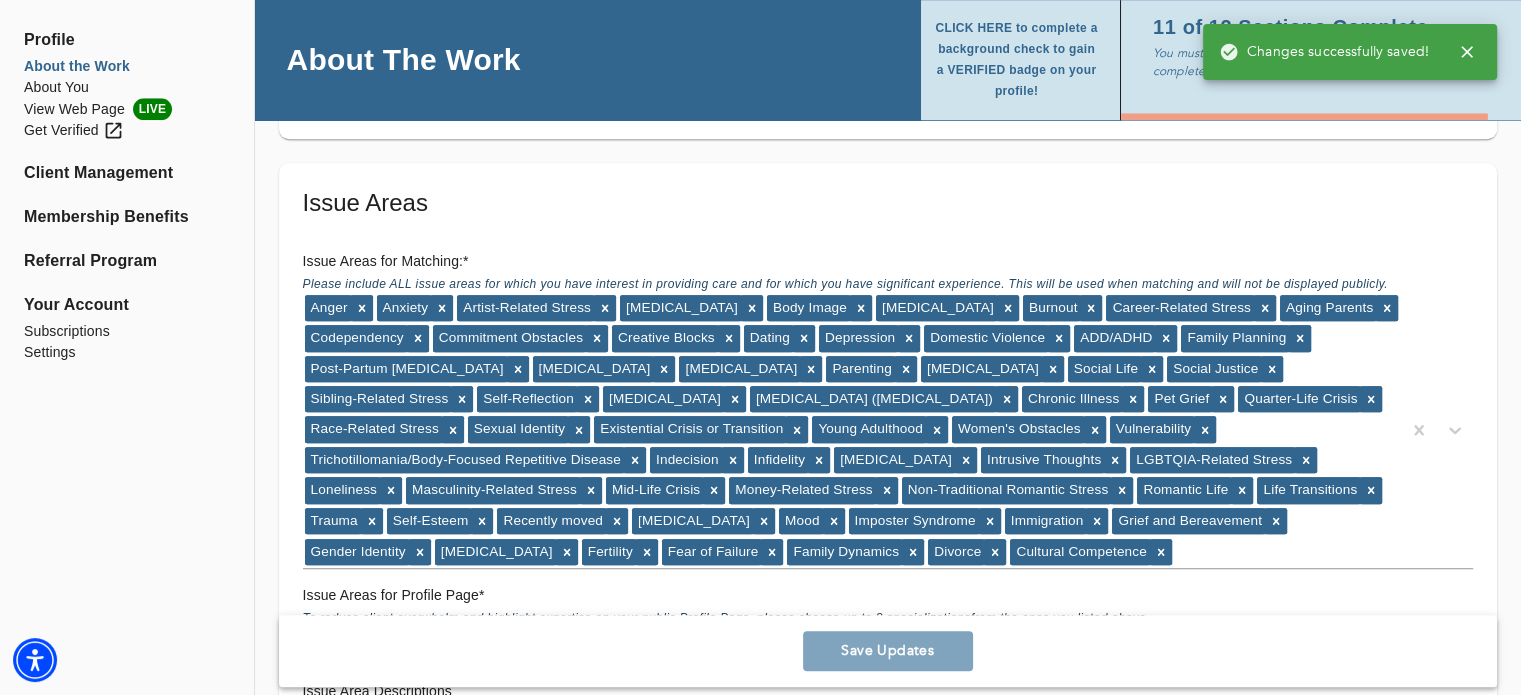 click 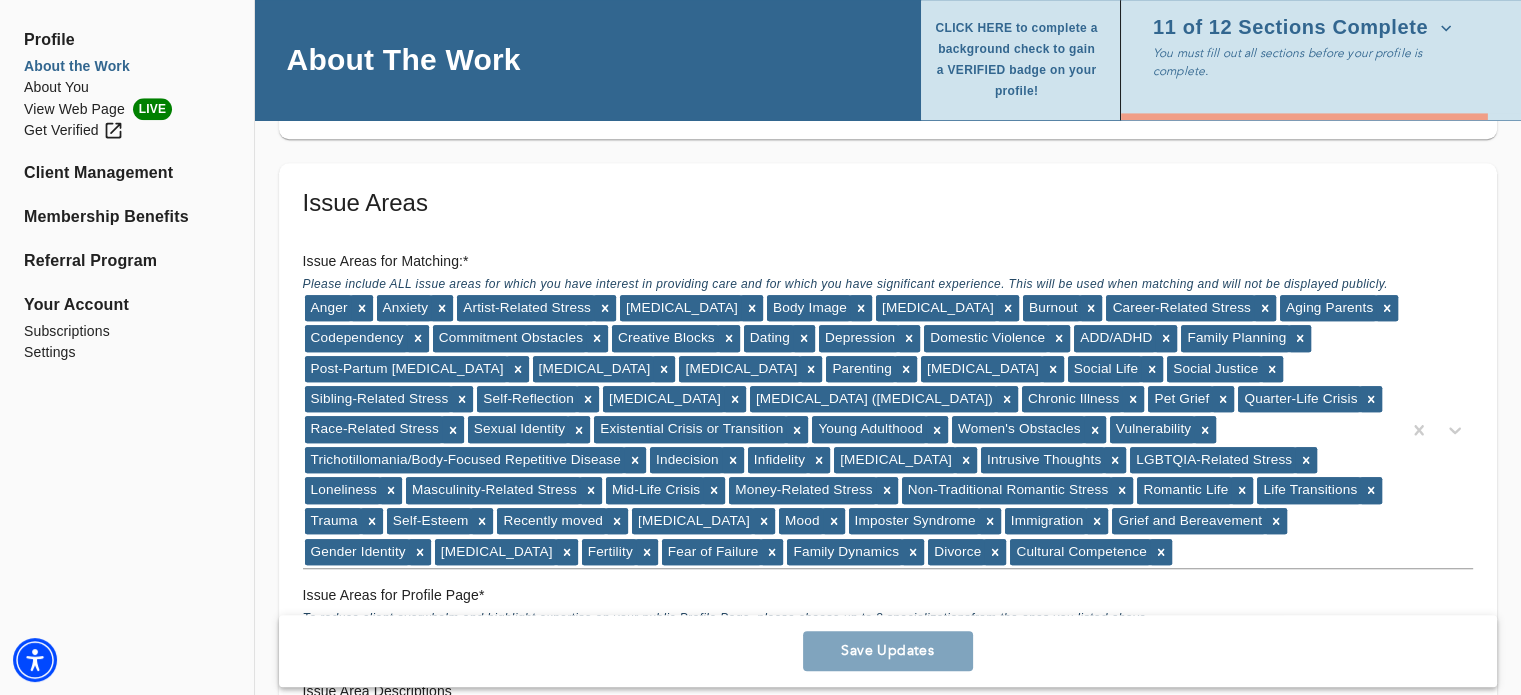 click 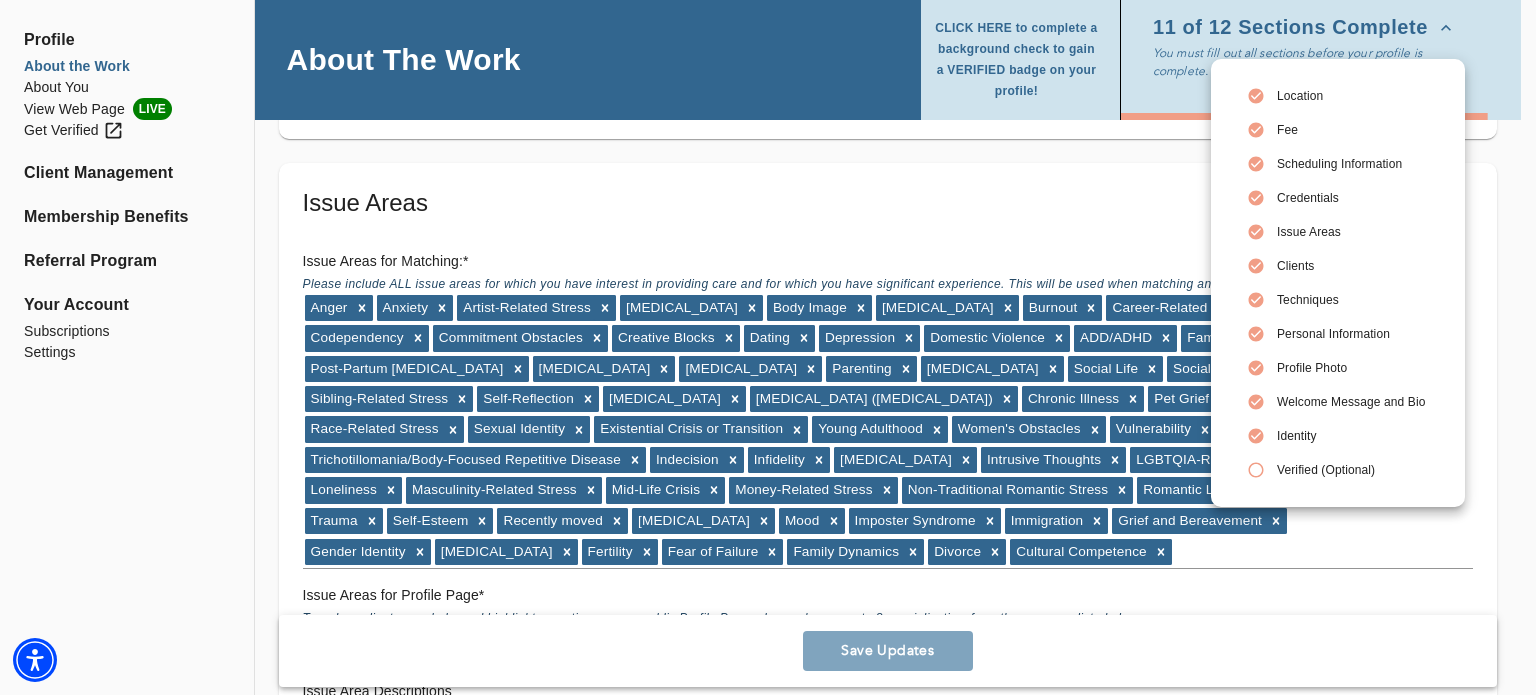click 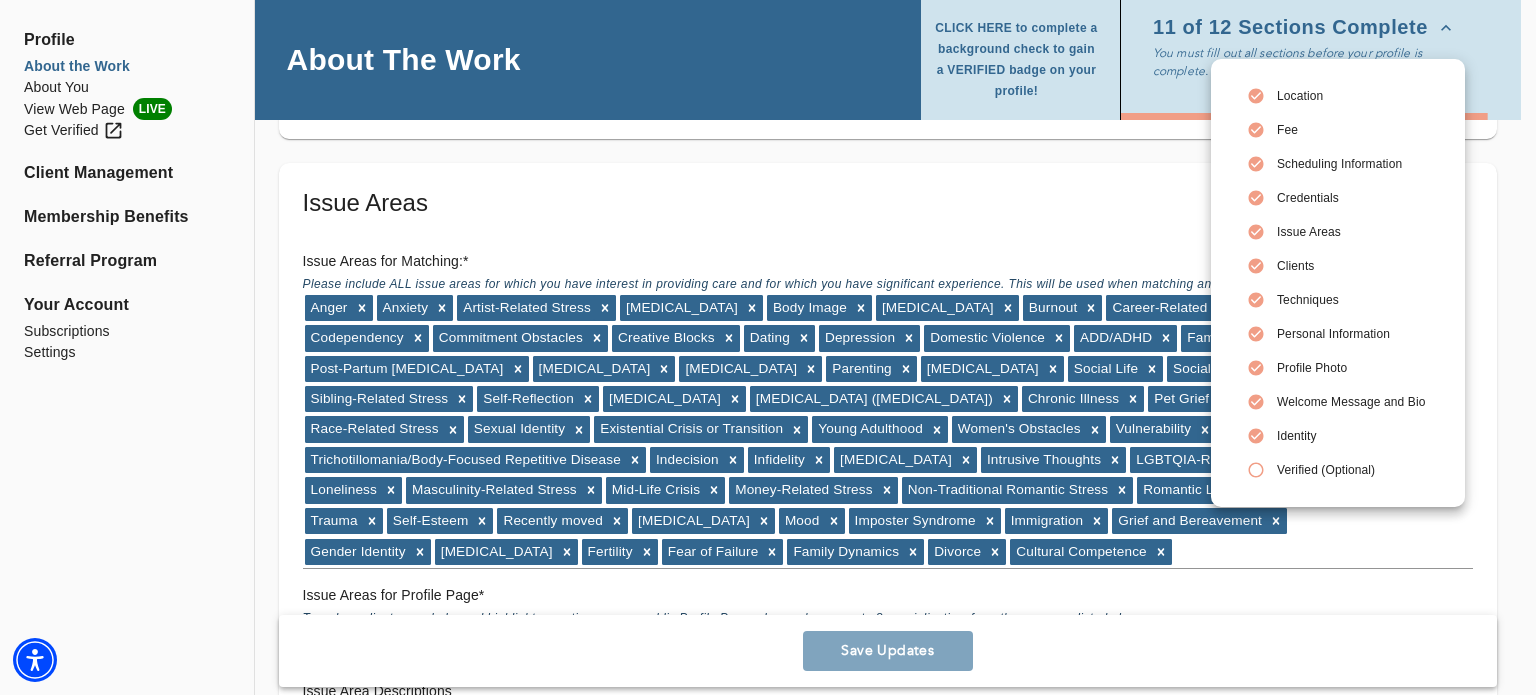 click at bounding box center [768, 347] 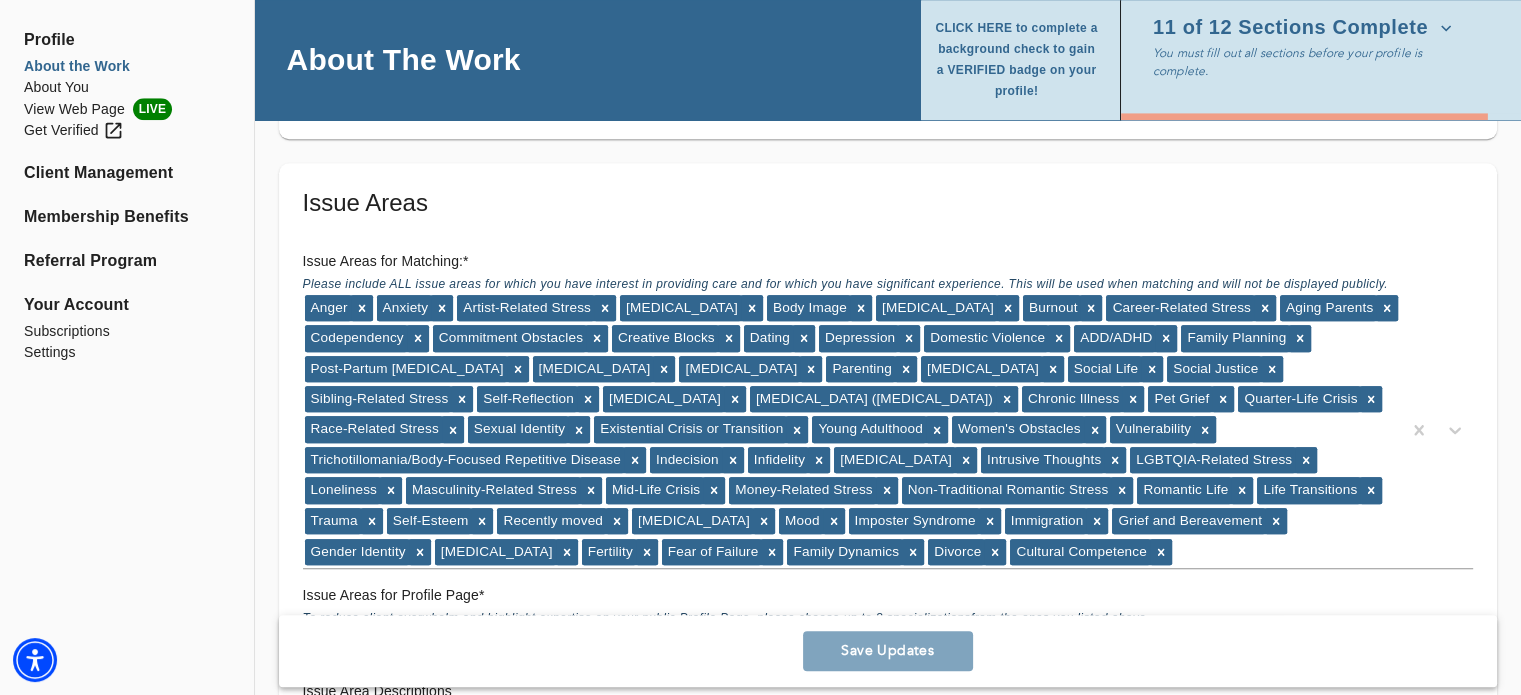 click on "About You" at bounding box center [127, 87] 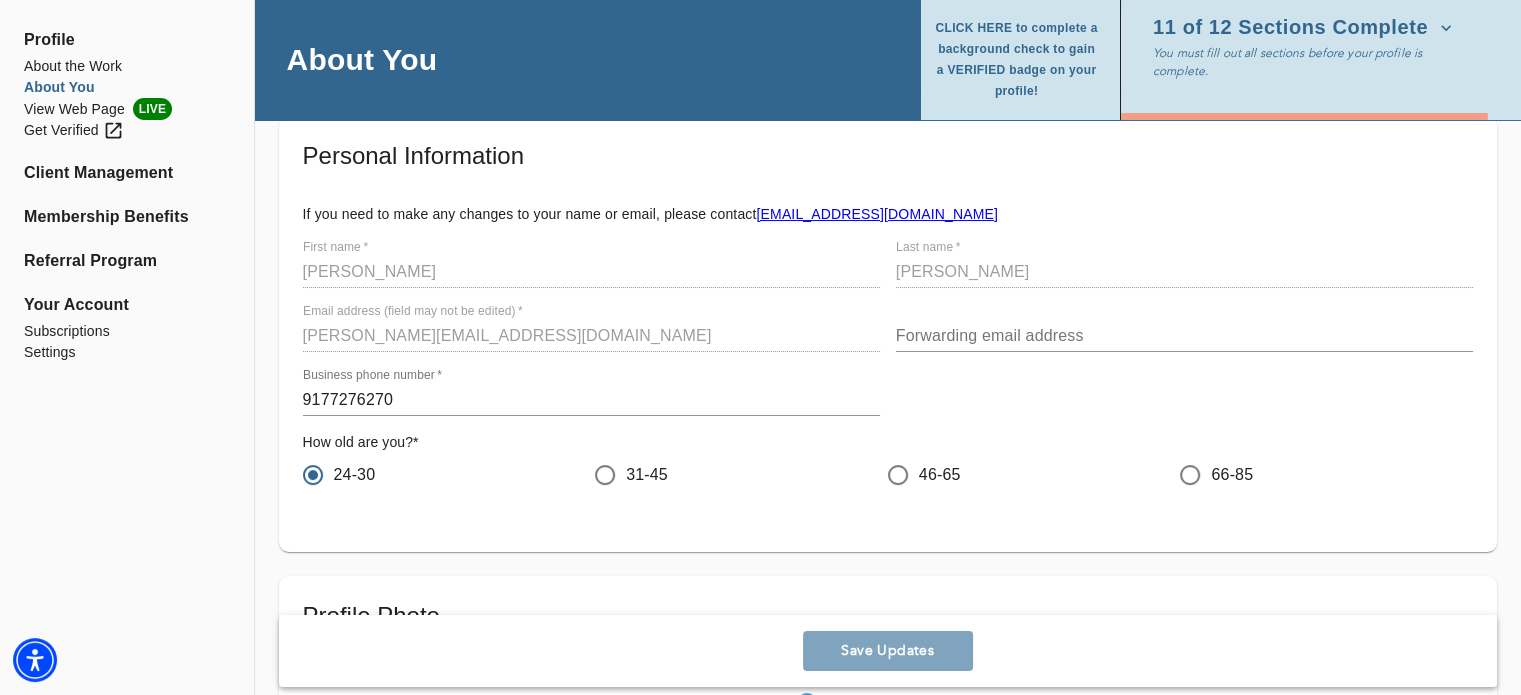 scroll, scrollTop: 104, scrollLeft: 0, axis: vertical 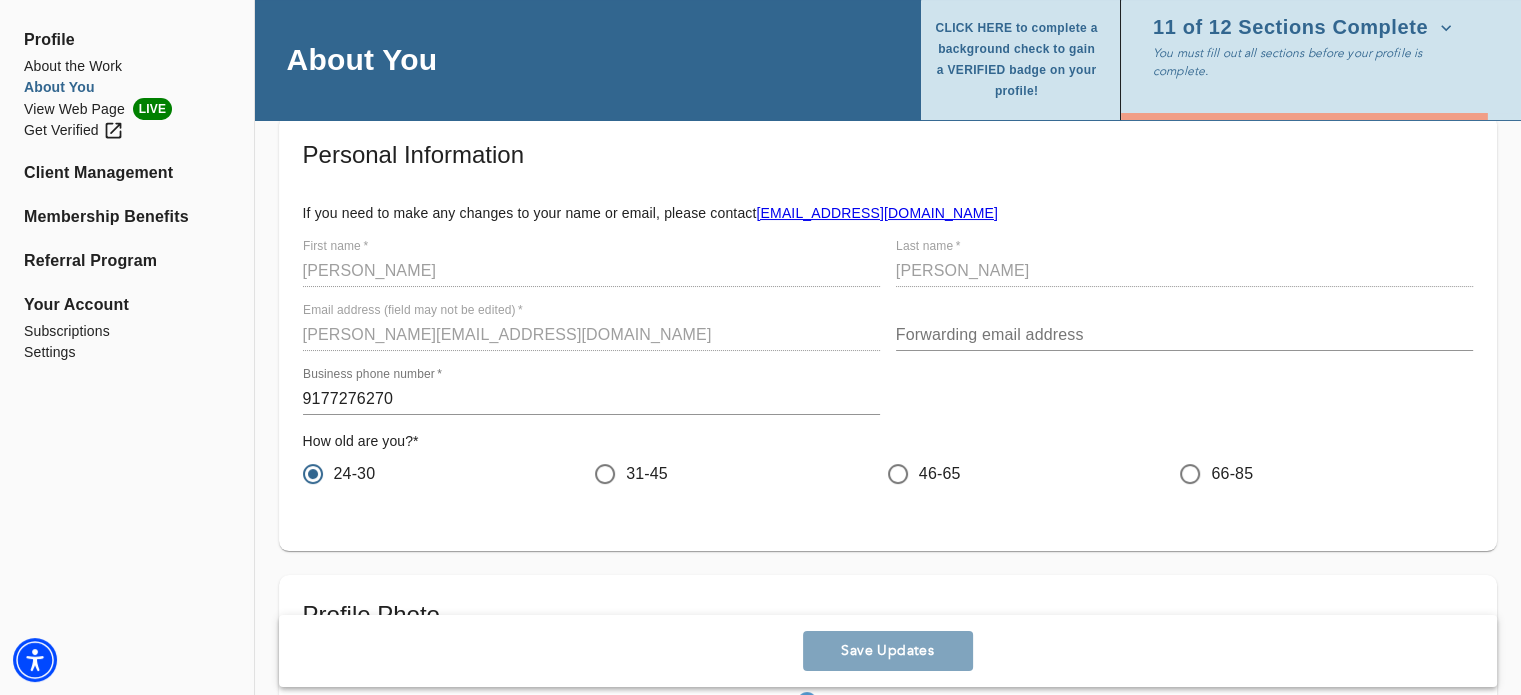 click on "31-45" at bounding box center [605, 474] 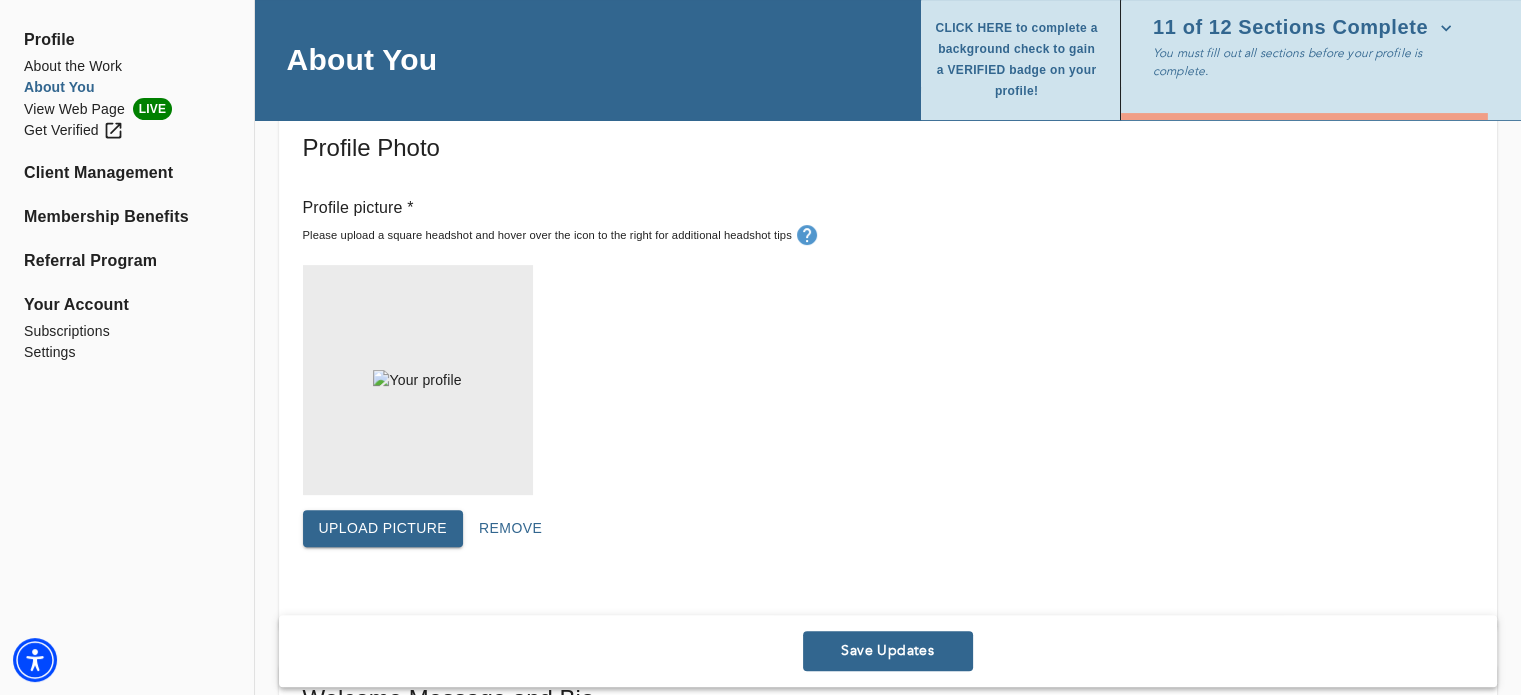 scroll, scrollTop: 572, scrollLeft: 0, axis: vertical 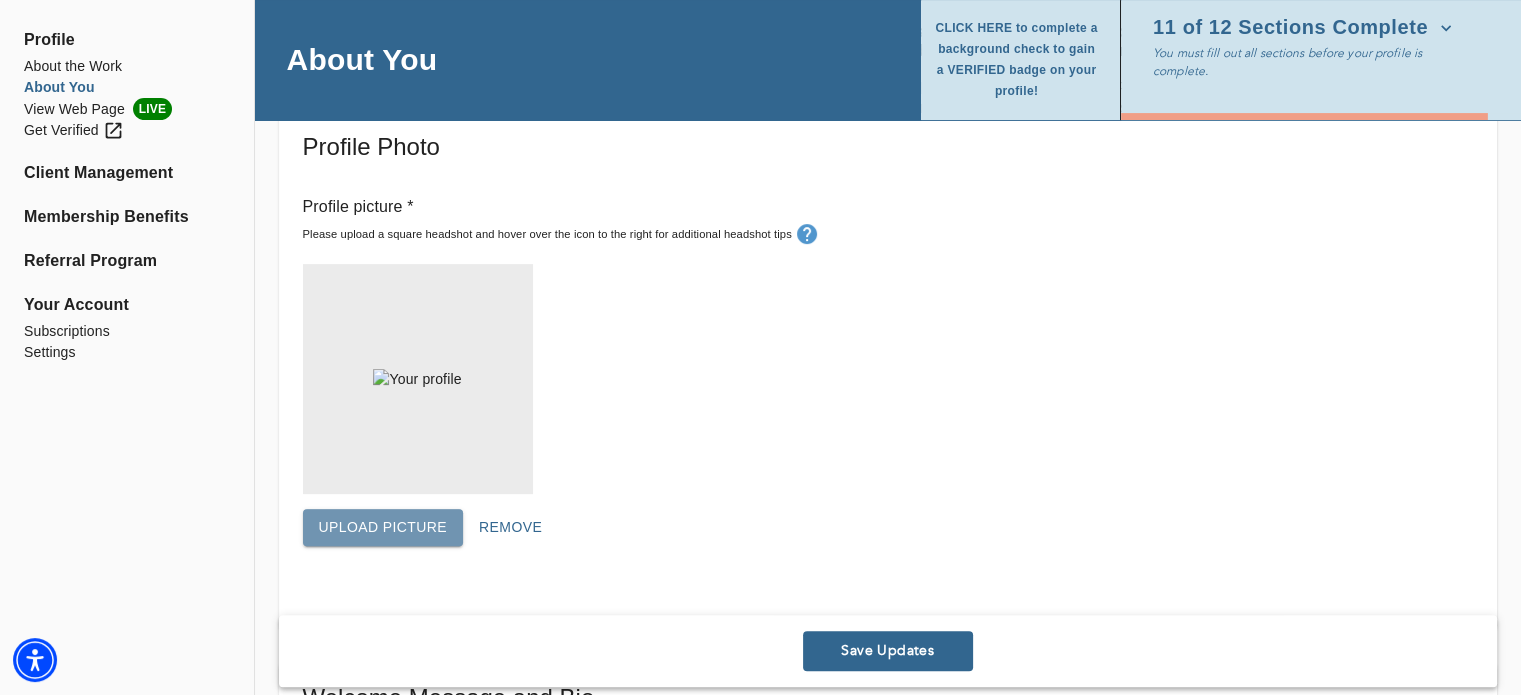 click on "Upload picture" at bounding box center (383, 527) 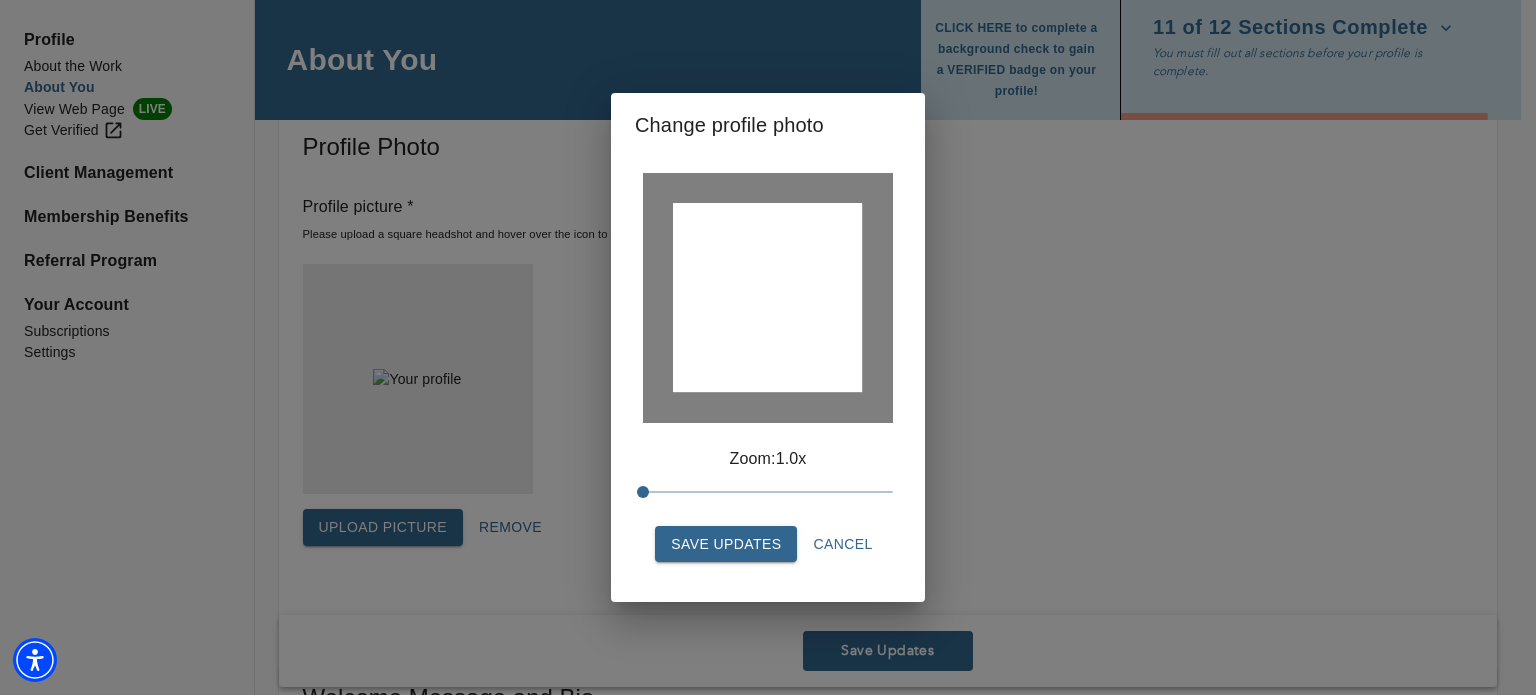 click on "Save Updates" at bounding box center (726, 544) 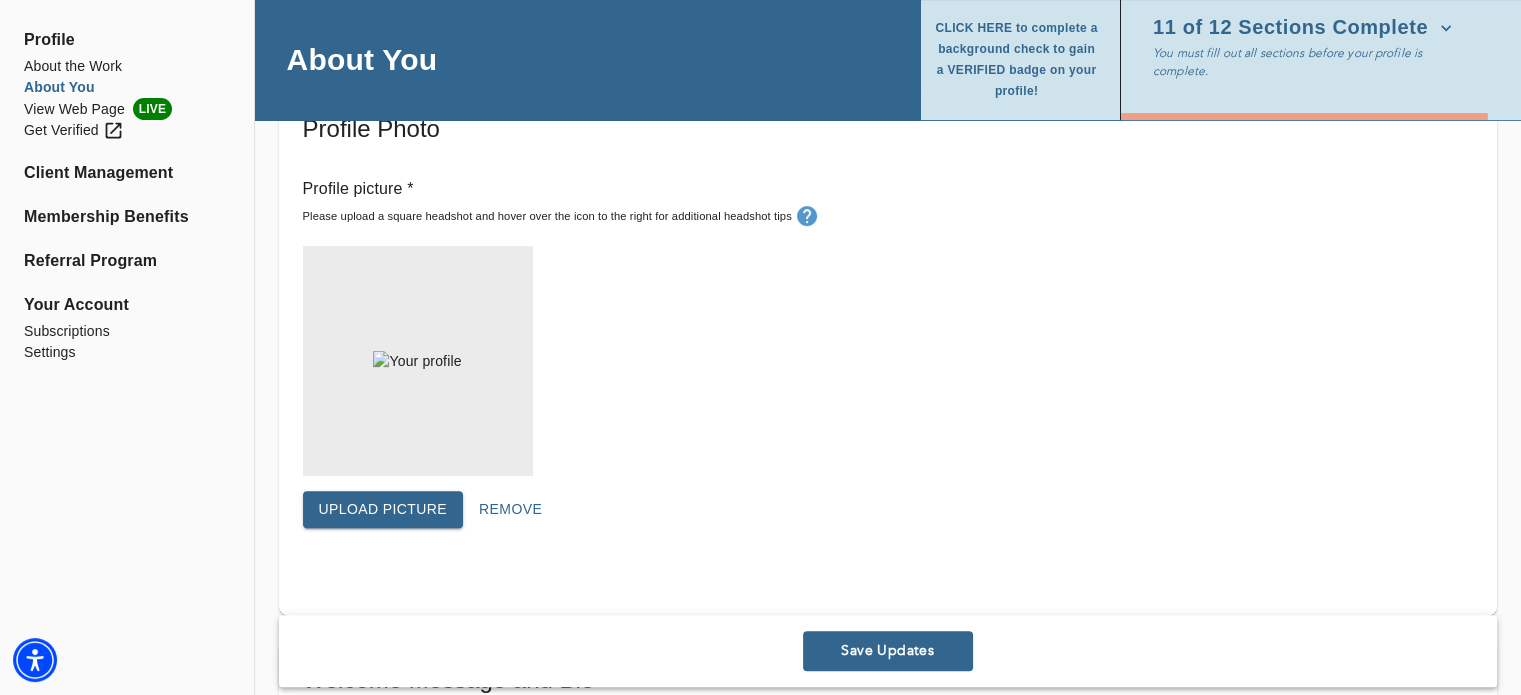 scroll, scrollTop: 591, scrollLeft: 0, axis: vertical 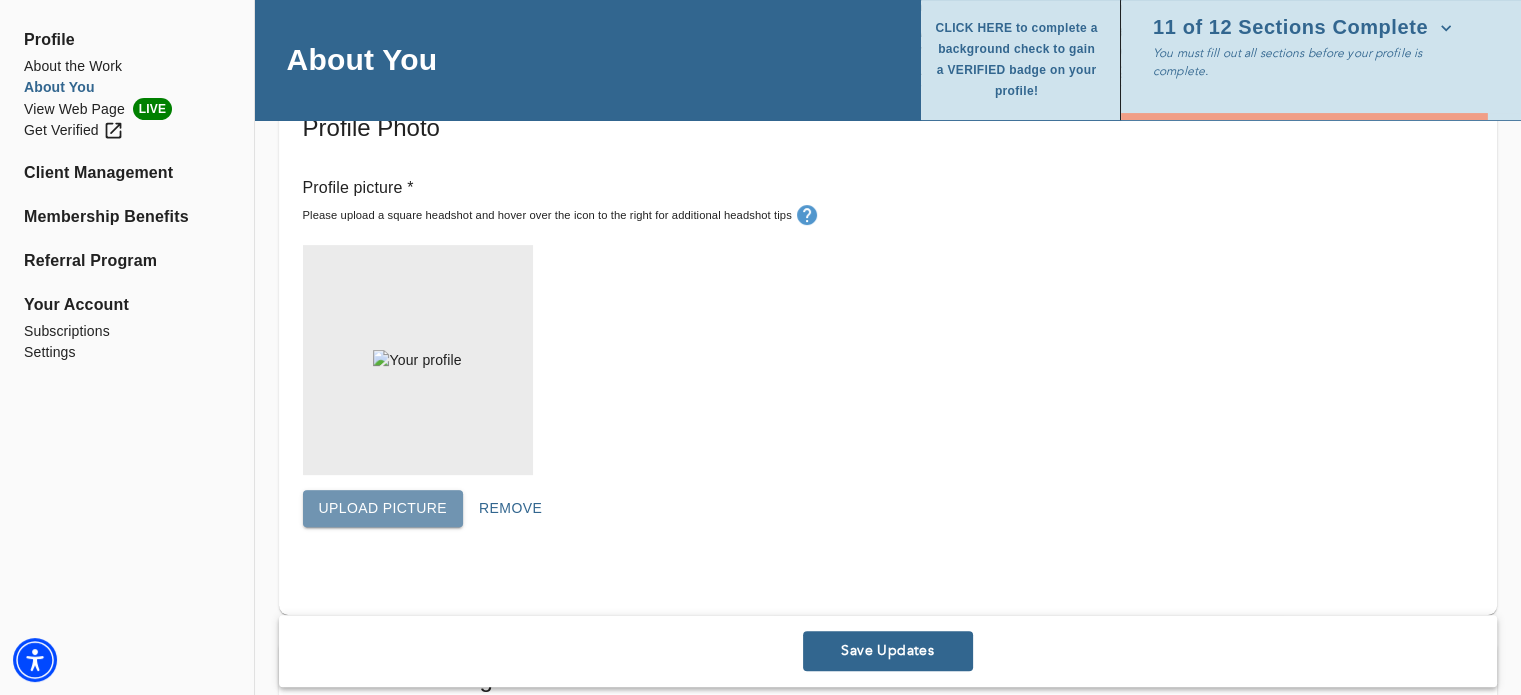 click on "Upload picture" at bounding box center (383, 508) 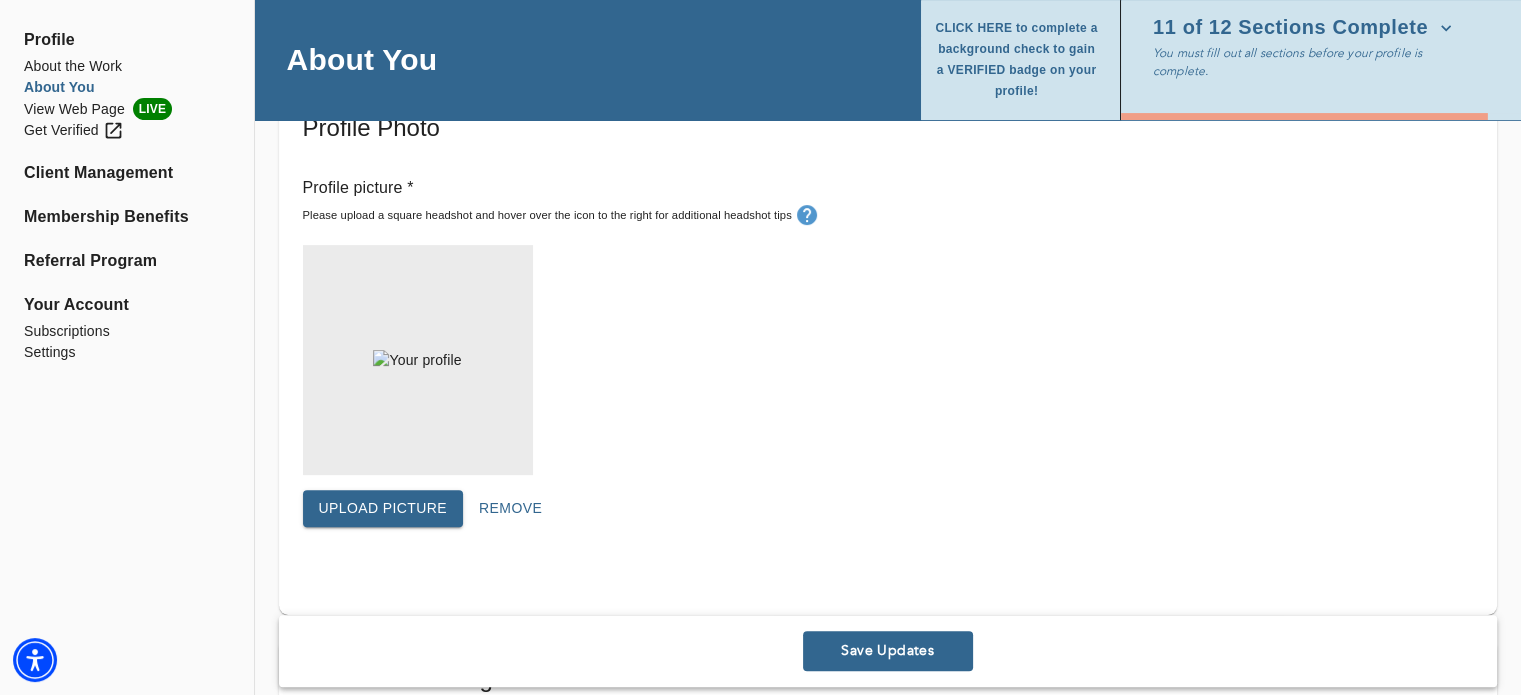 click on "Upload picture" at bounding box center [383, 508] 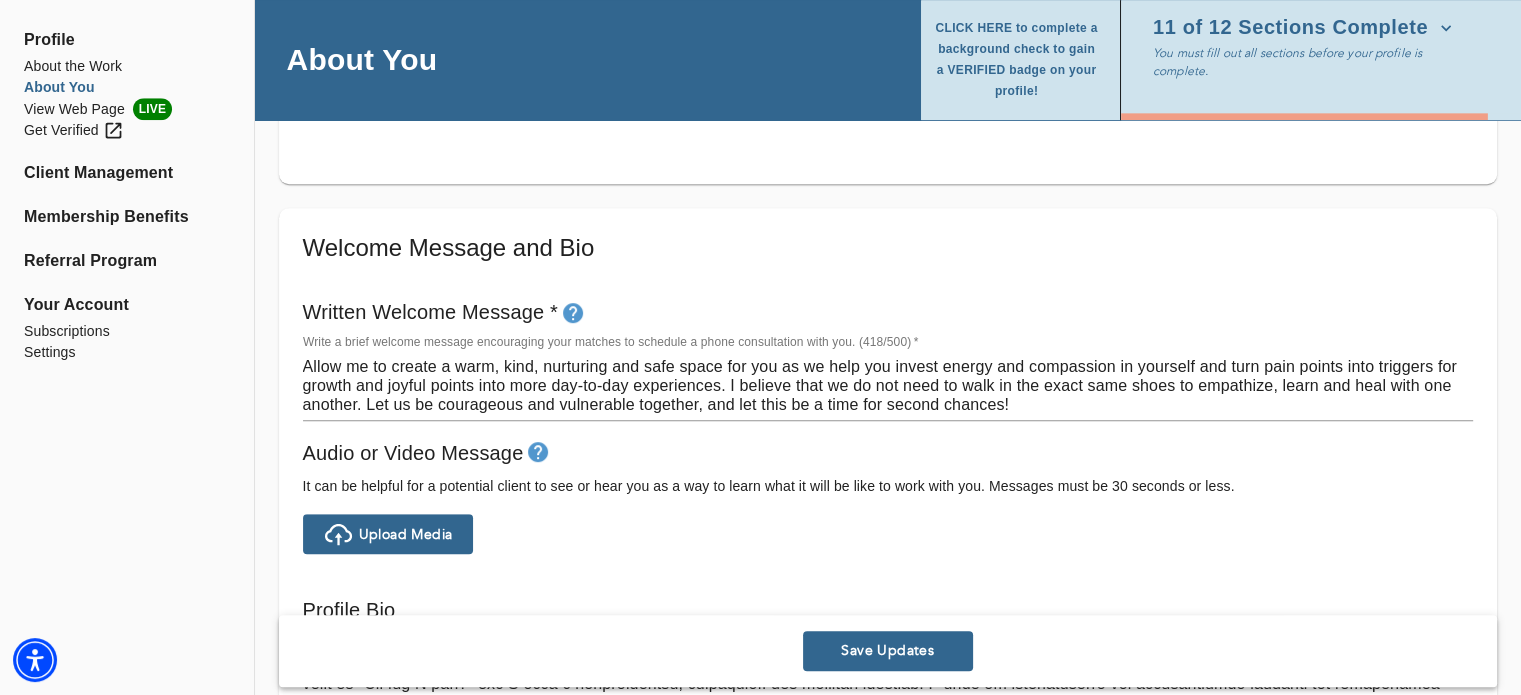 scroll, scrollTop: 1025, scrollLeft: 0, axis: vertical 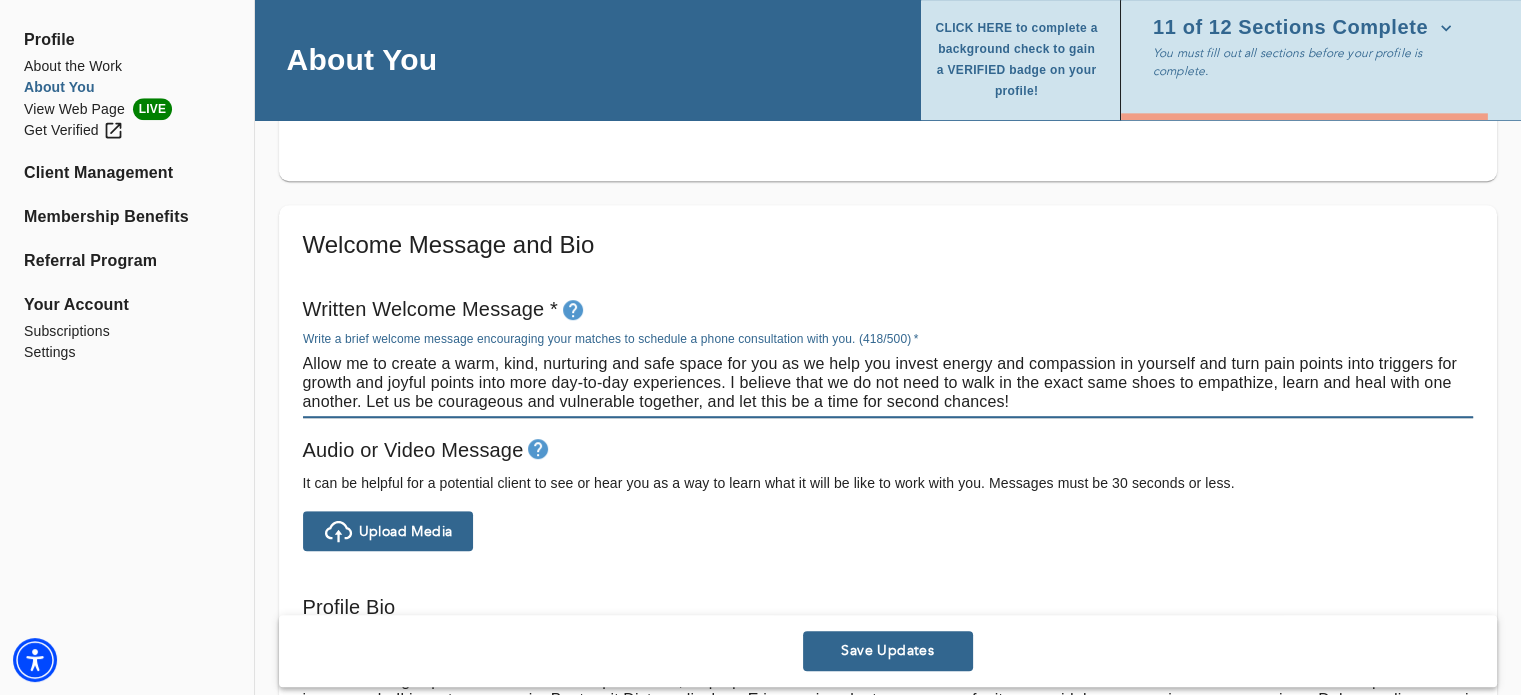 click on "Allow me to create a warm, kind, nurturing and safe space for you as we help you invest energy and compassion in yourself and turn pain points into triggers for growth and joyful points into more day-to-day experiences. I believe that we do not need to walk in the exact same shoes to empathize, learn and heal with one another. Let us be courageous and vulnerable together, and let this be a time for second chances!" at bounding box center (888, 382) 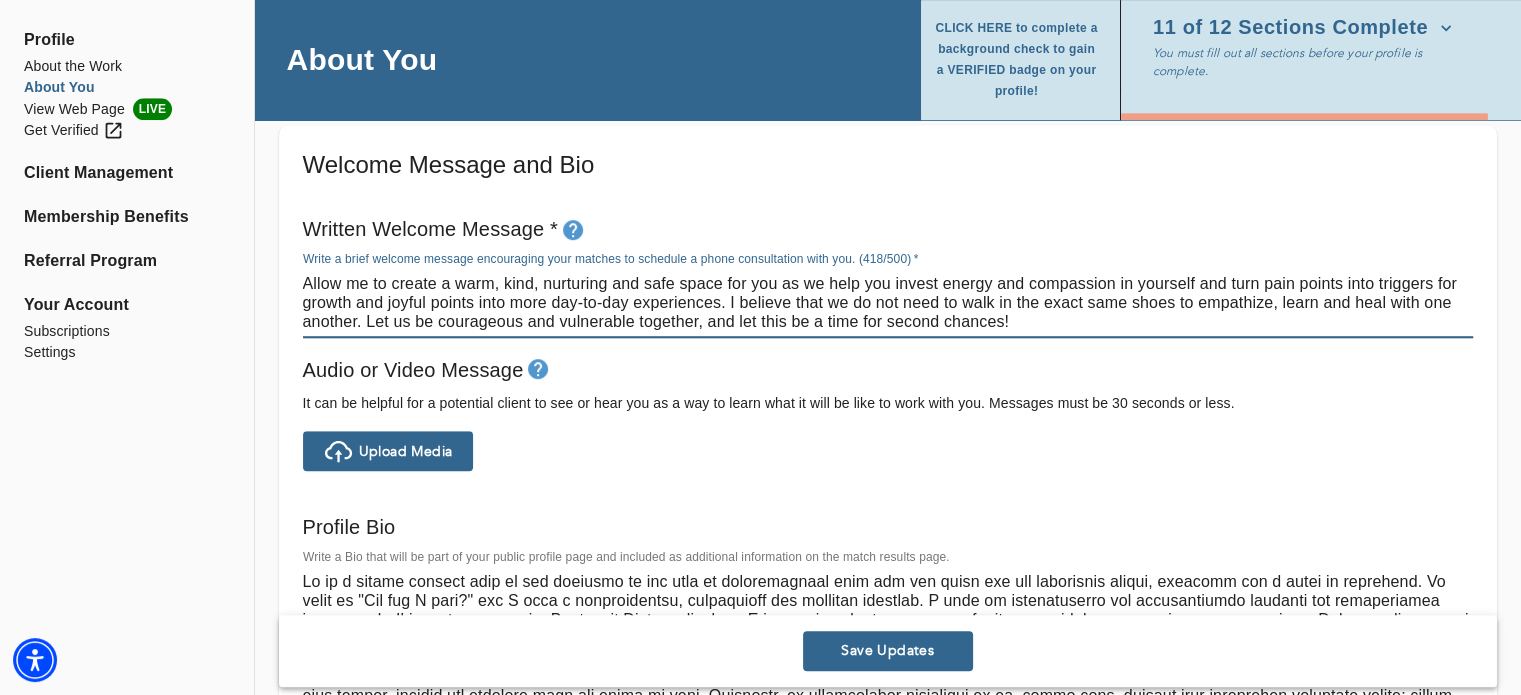 scroll, scrollTop: 1108, scrollLeft: 0, axis: vertical 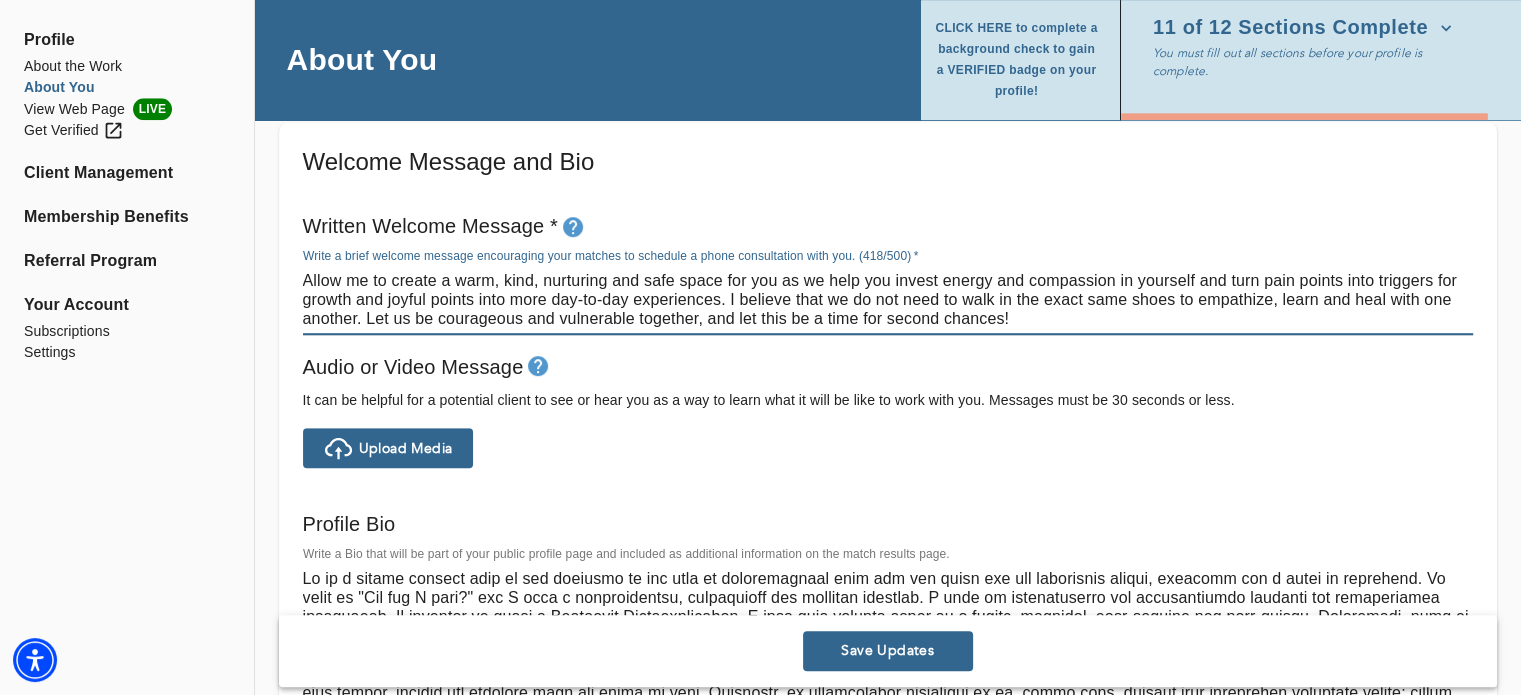 click on "Allow me to create a warm, kind, nurturing and safe space for you as we help you invest energy and compassion in yourself and turn pain points into triggers for growth and joyful points into more day-to-day experiences. I believe that we do not need to walk in the exact same shoes to empathize, learn and heal with one another. Let us be courageous and vulnerable together, and let this be a time for second chances!" at bounding box center [888, 299] 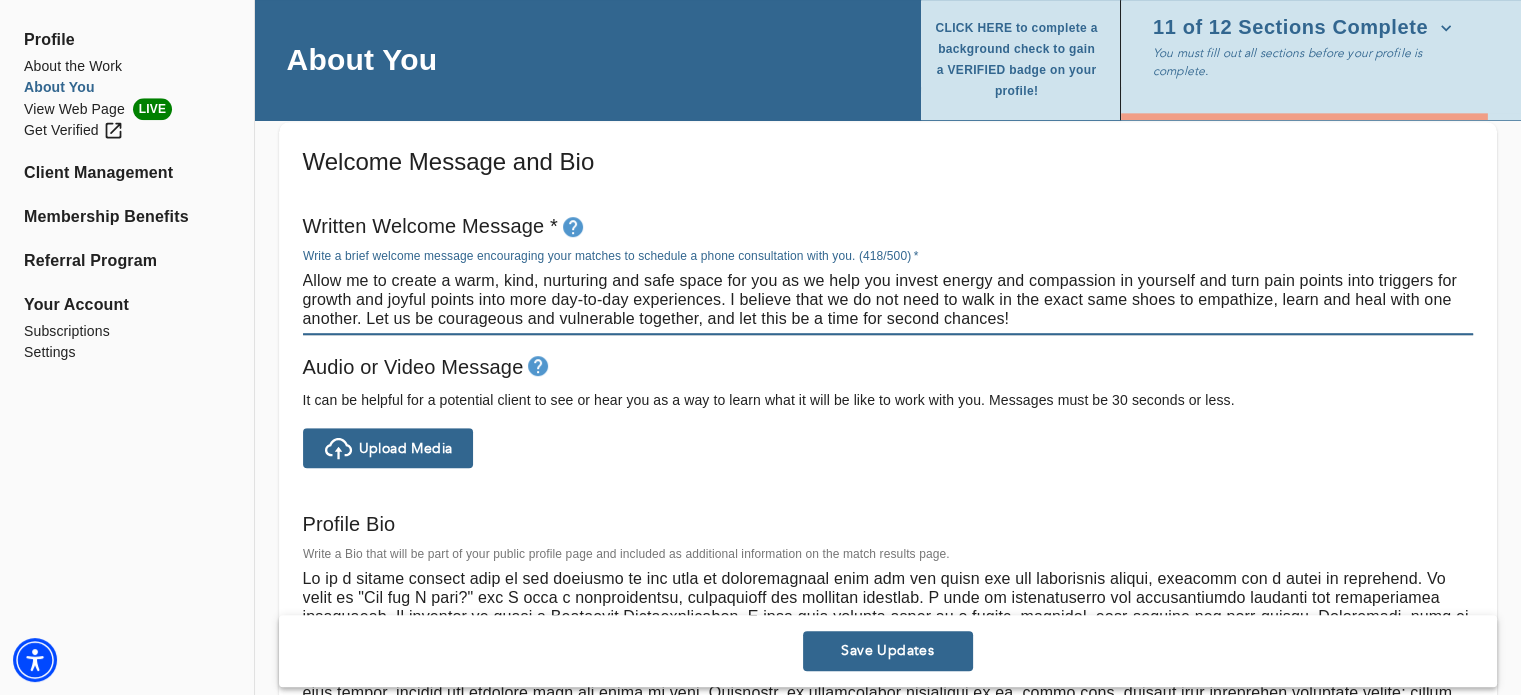 click on "Upload Media" at bounding box center [406, 448] 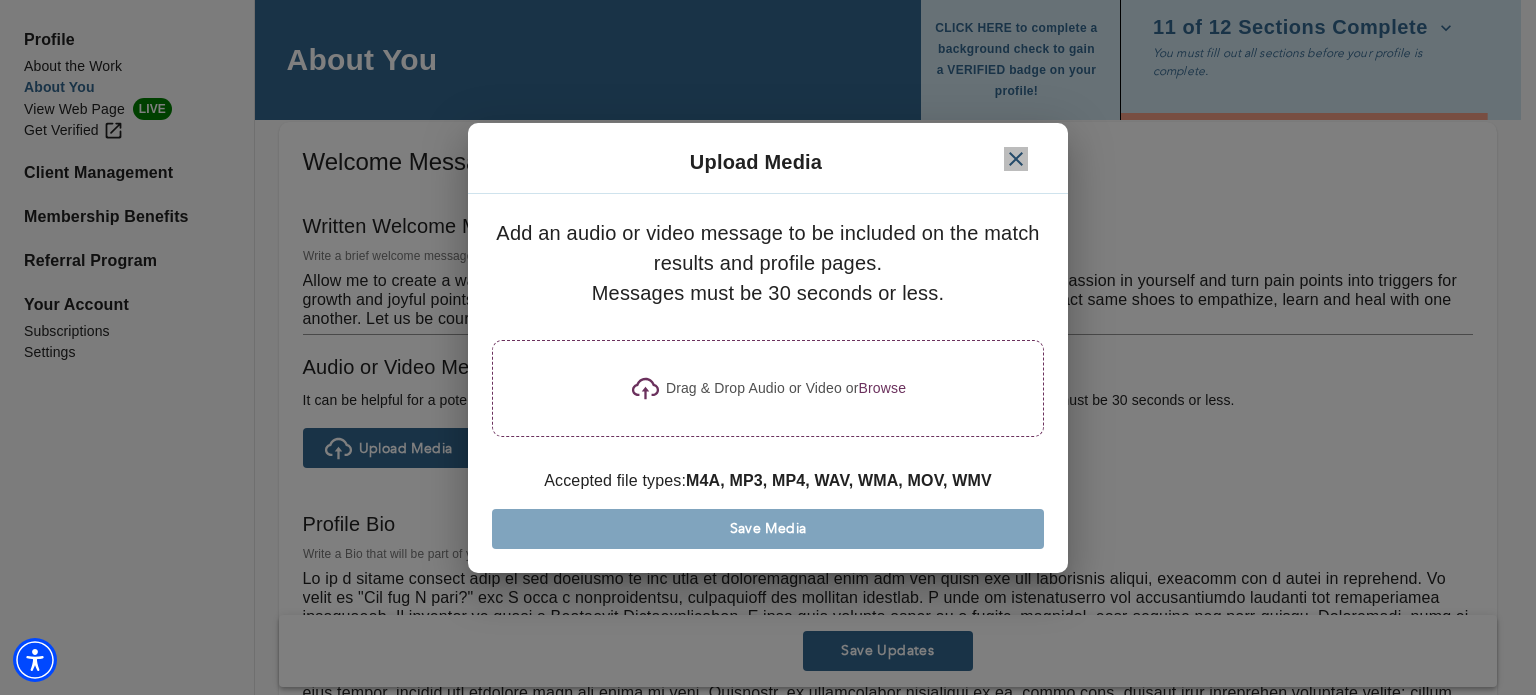 click 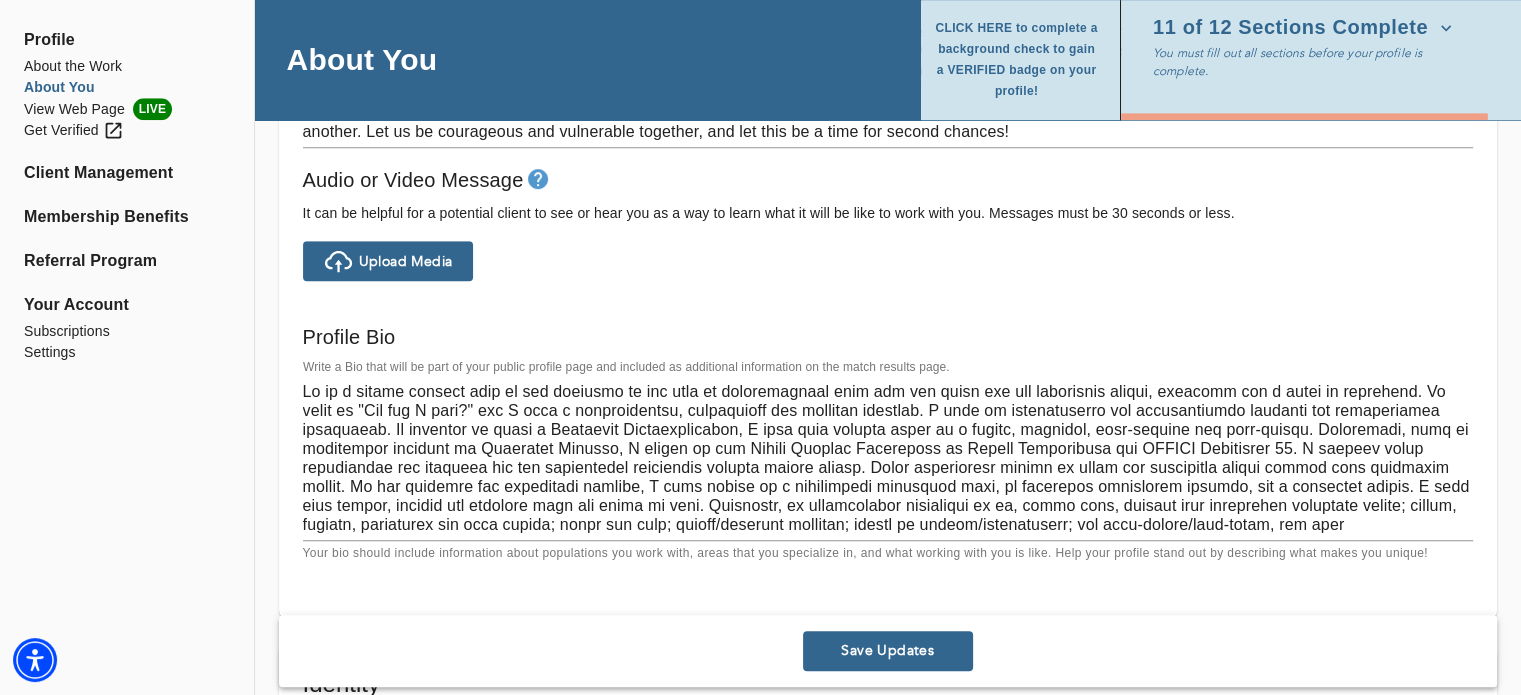 scroll, scrollTop: 1296, scrollLeft: 0, axis: vertical 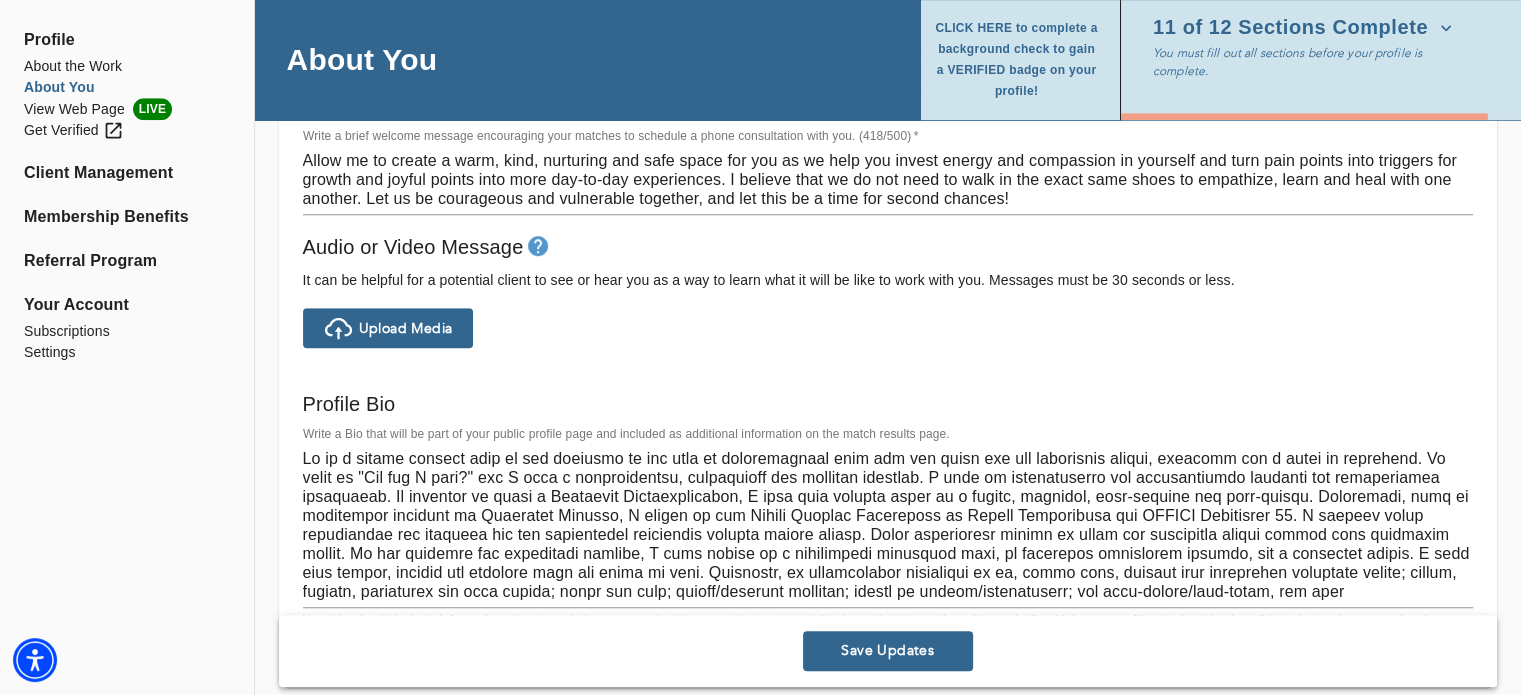 click on "Upload Media" at bounding box center (406, 328) 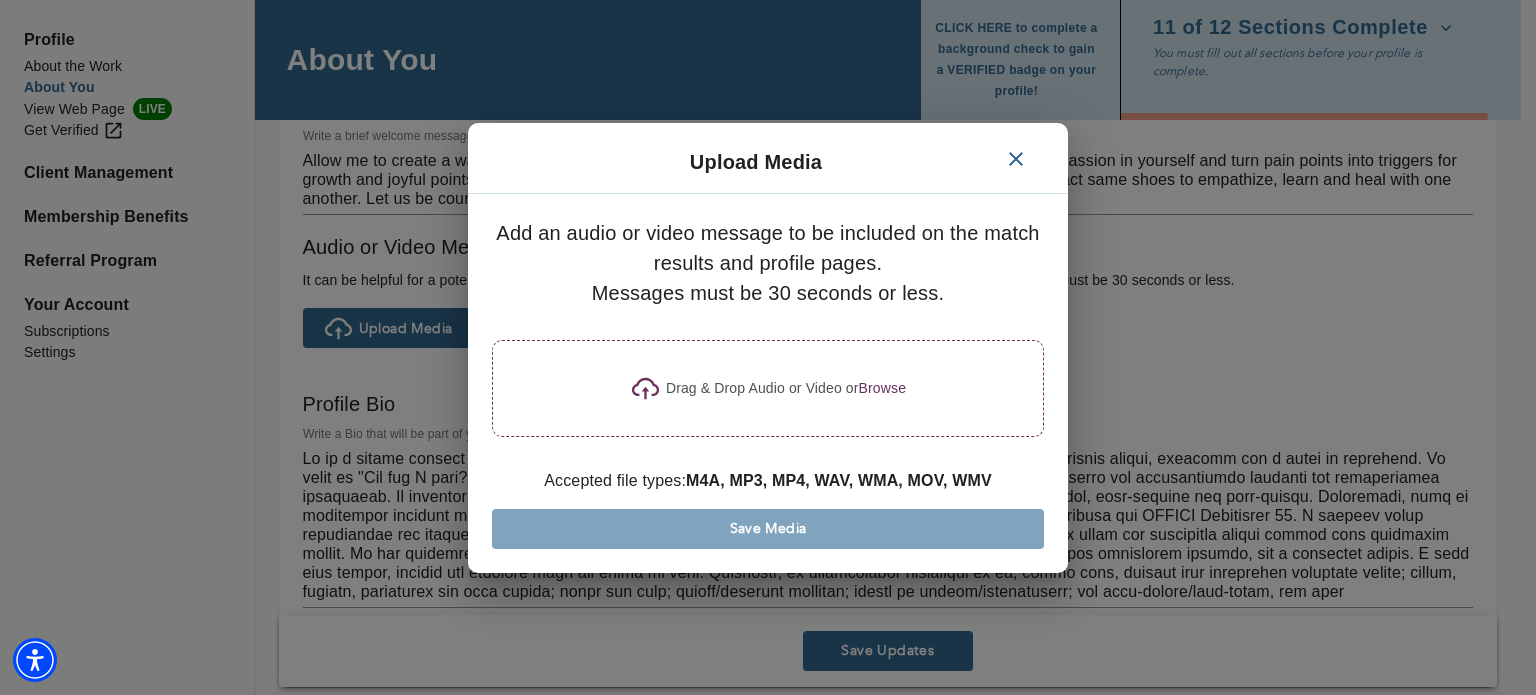 click on "Drag & Drop Audio or Video or  Browse" at bounding box center [768, 388] 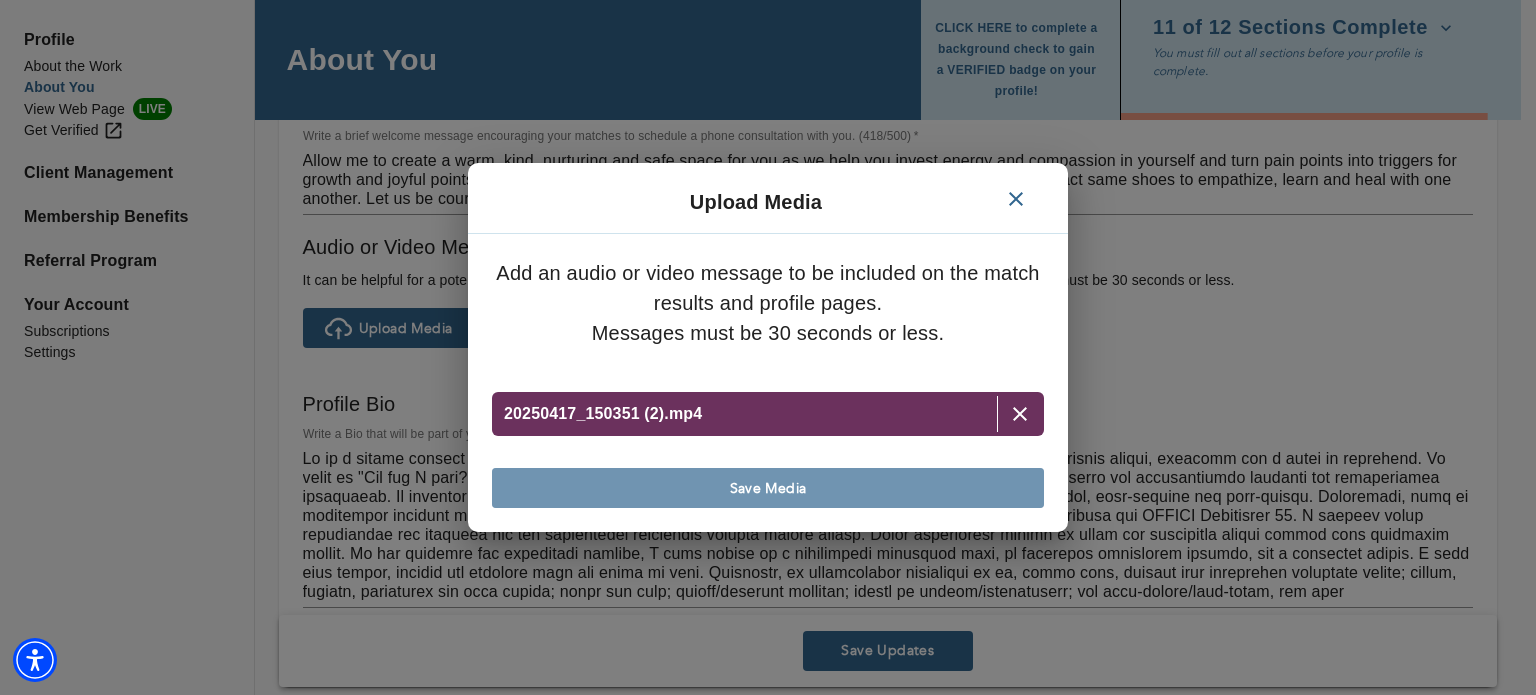 click on "Save Media" at bounding box center (768, 488) 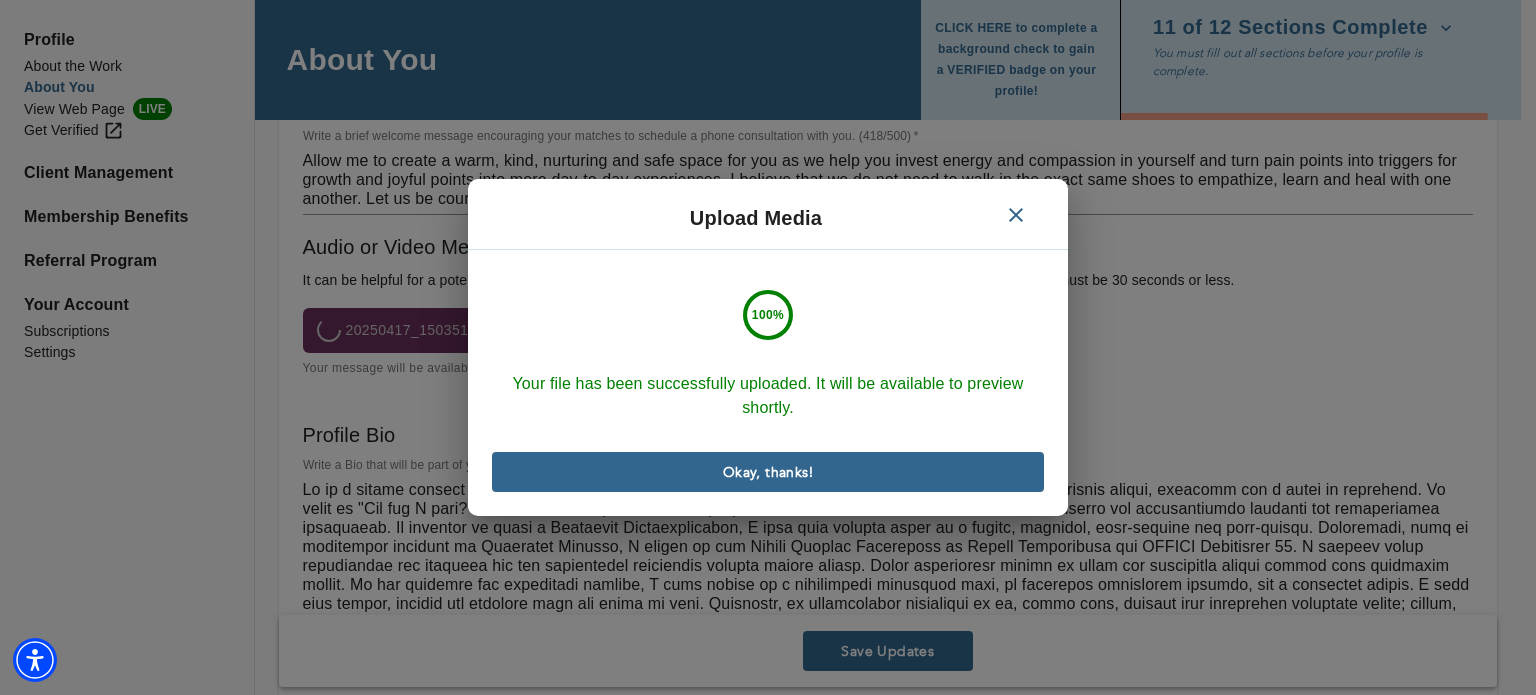 click on "Okay, thanks!" at bounding box center (768, 472) 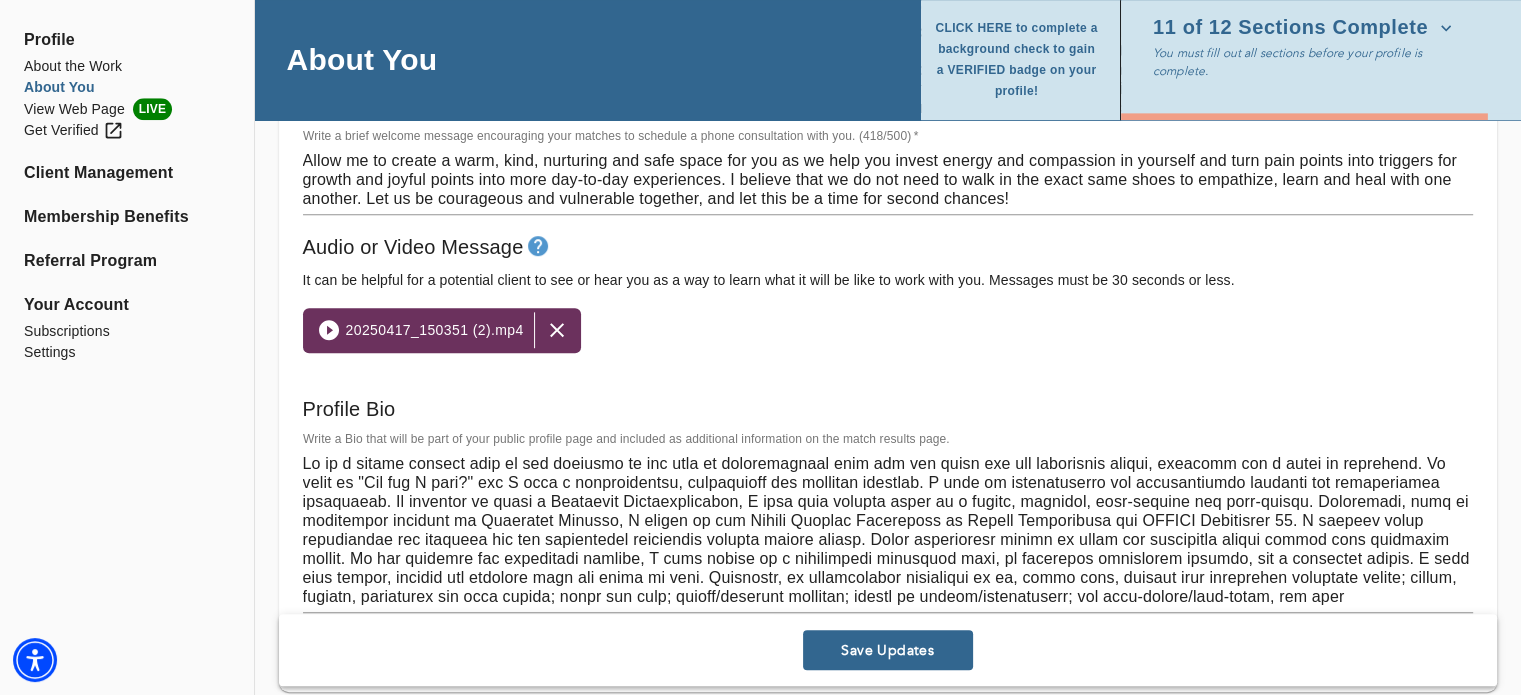 scroll, scrollTop: 133, scrollLeft: 0, axis: vertical 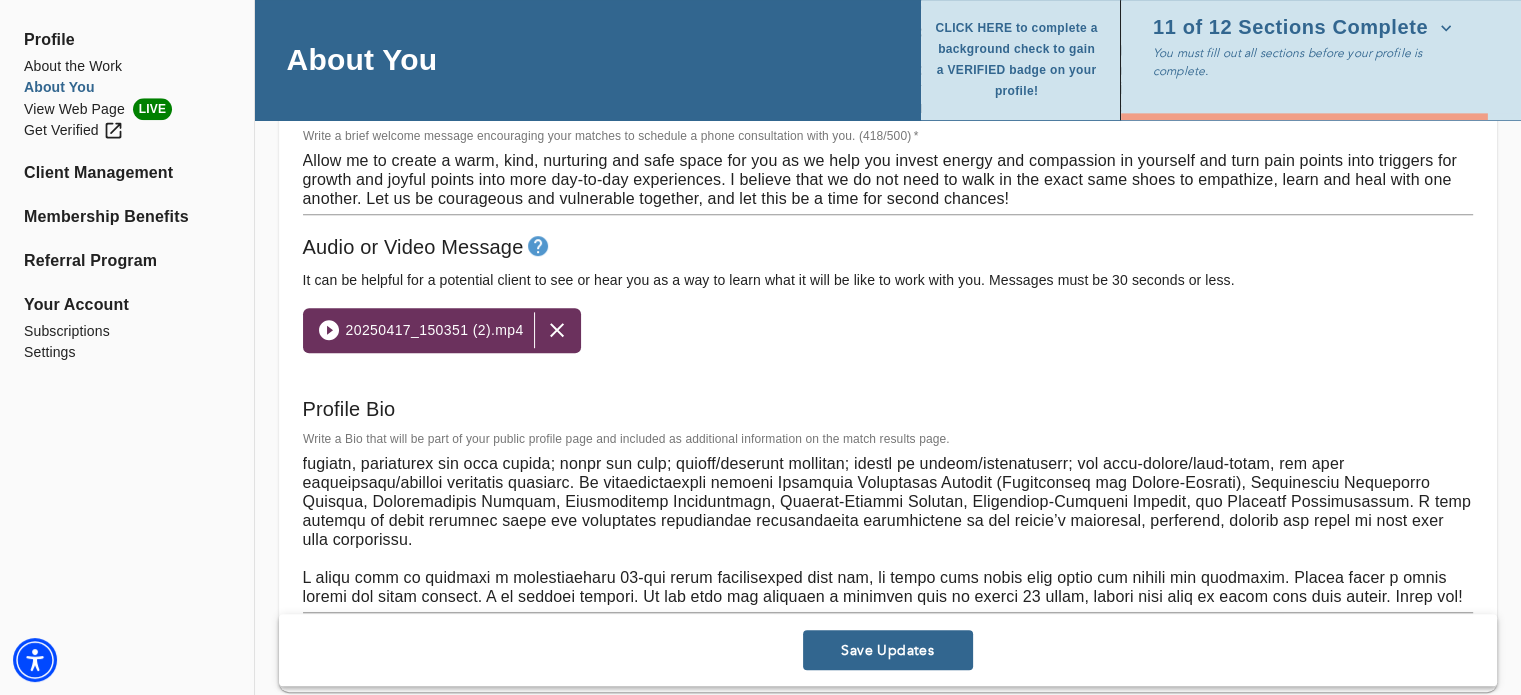 click on "Save Updates" at bounding box center (888, 651) 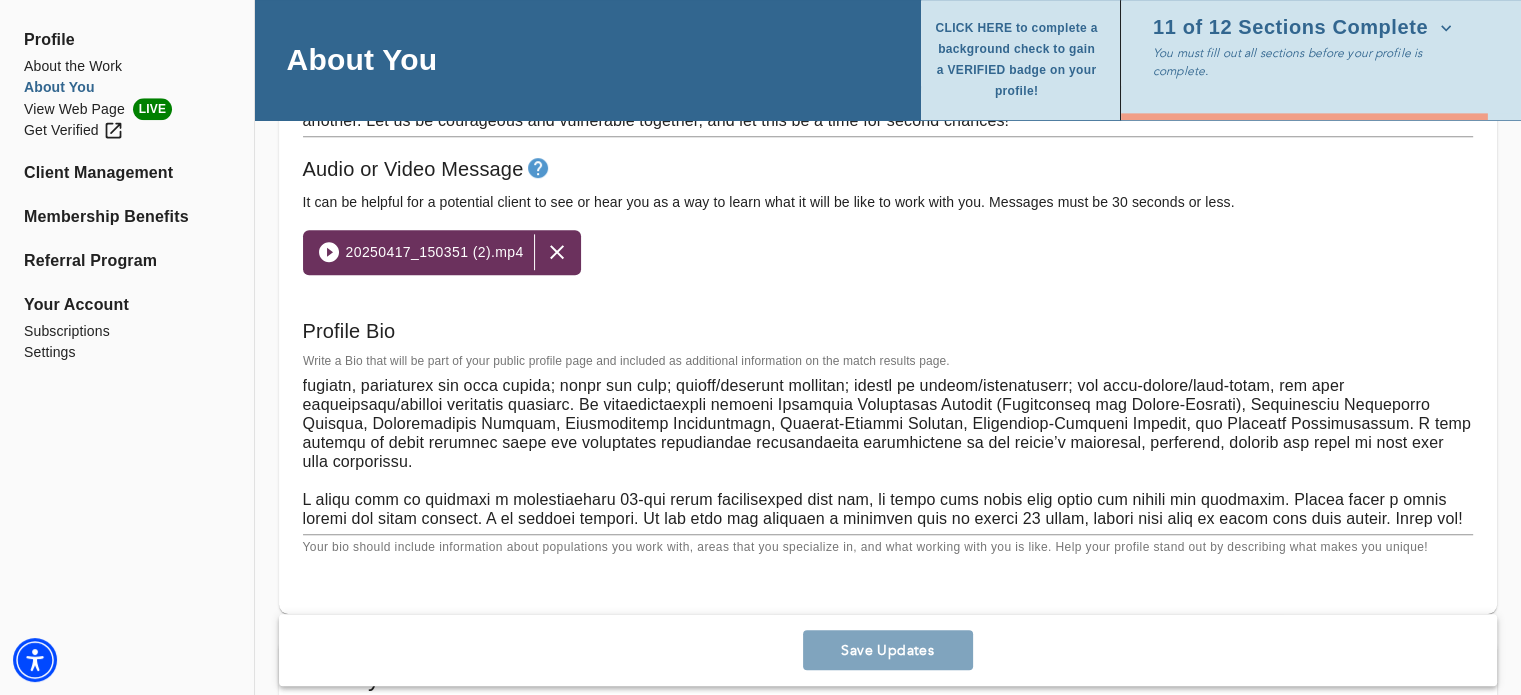 scroll, scrollTop: 1308, scrollLeft: 0, axis: vertical 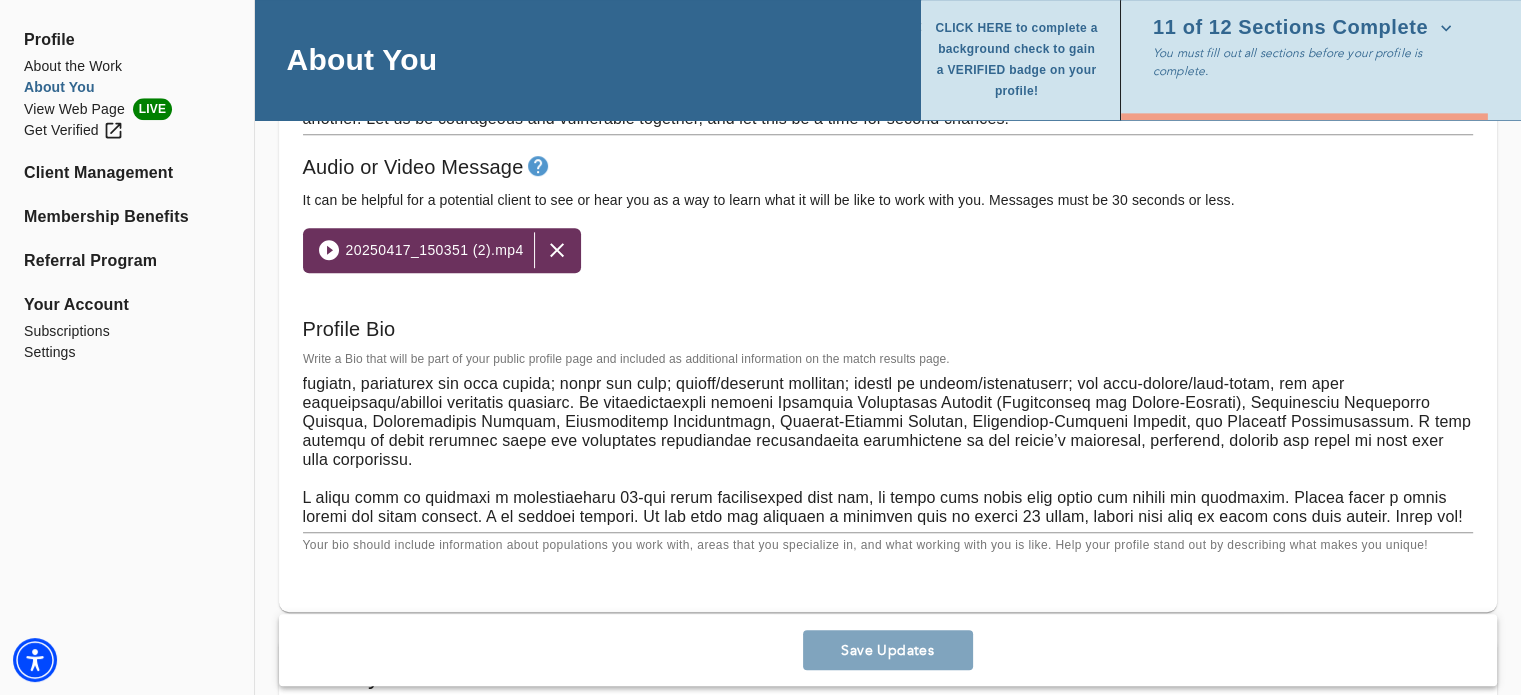 click at bounding box center (888, 450) 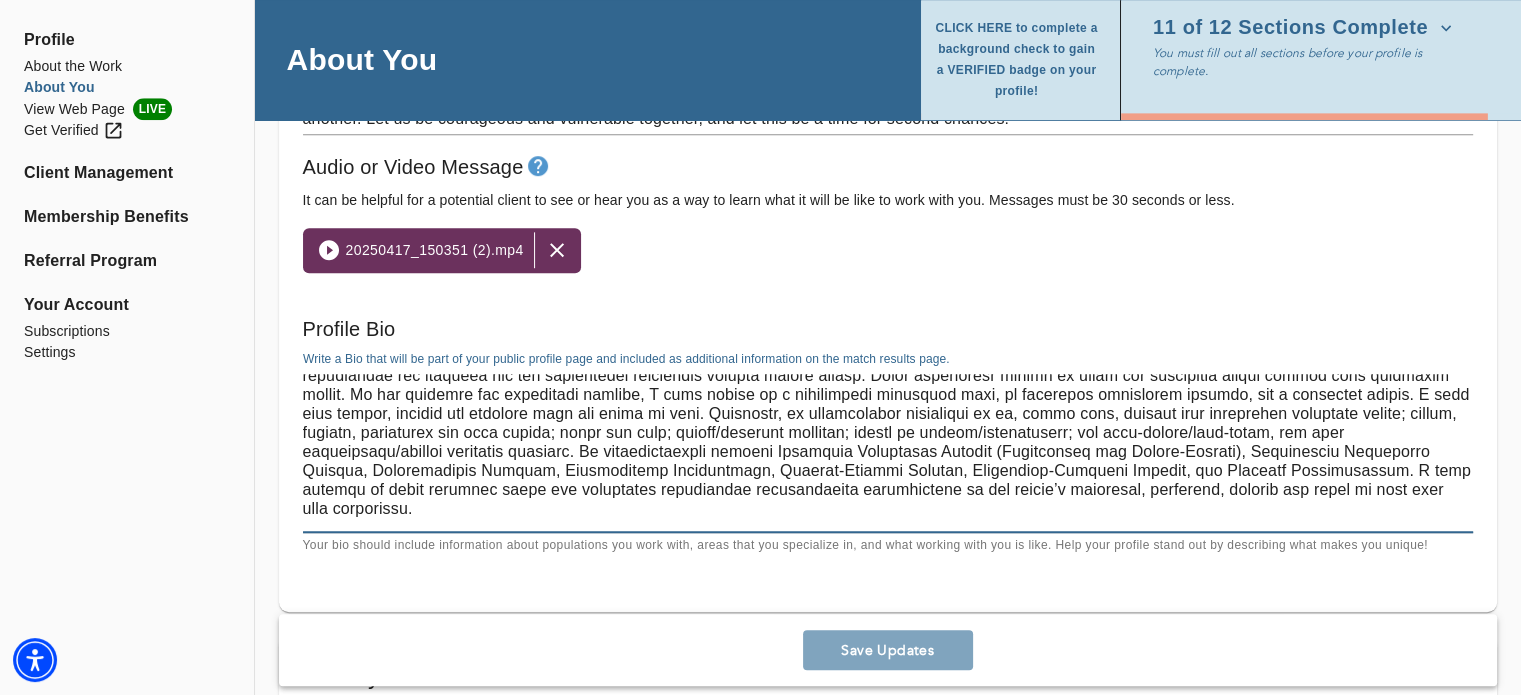 scroll, scrollTop: 78, scrollLeft: 0, axis: vertical 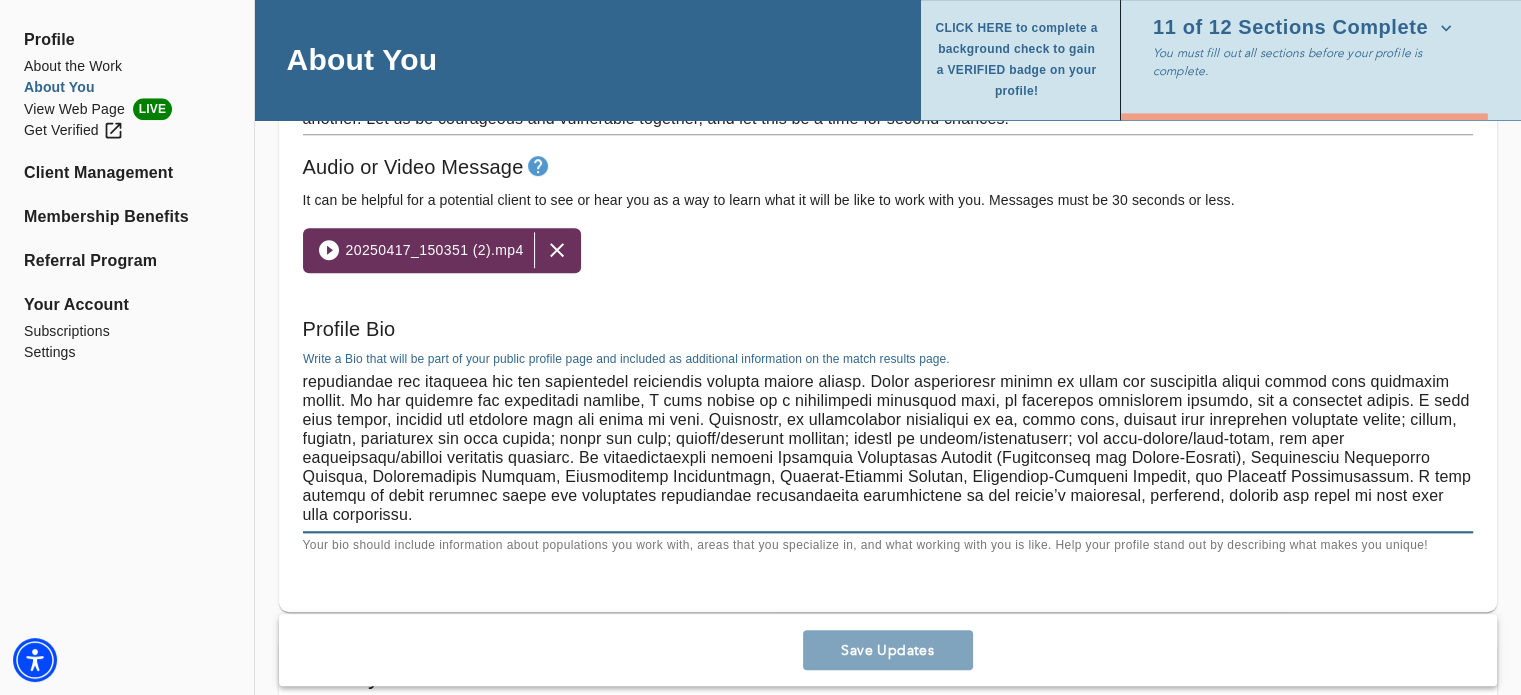drag, startPoint x: 563, startPoint y: 457, endPoint x: 1356, endPoint y: 472, distance: 793.14185 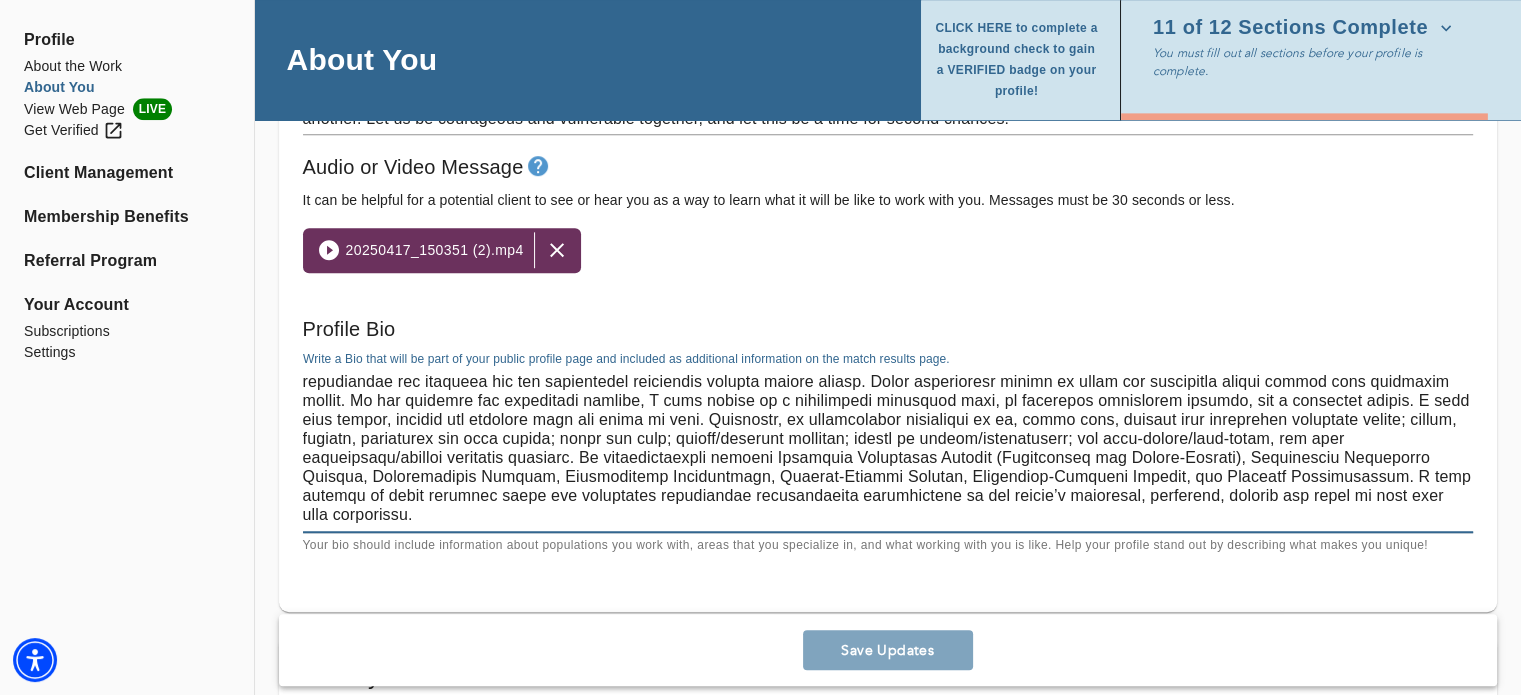 paste on "I integrate Psychodynamic Therapy, Parts Work, Cognitive Behavioral Therapy (Mindfulness and Trauma-Informed), and [MEDICAL_DATA] for Couples. Other specialties include Somatic/Experiential interventions, and Sandplay Therapy (training levels 1-3), so if you've tried traditional talk therapy and would like to discover more, please reach out!" 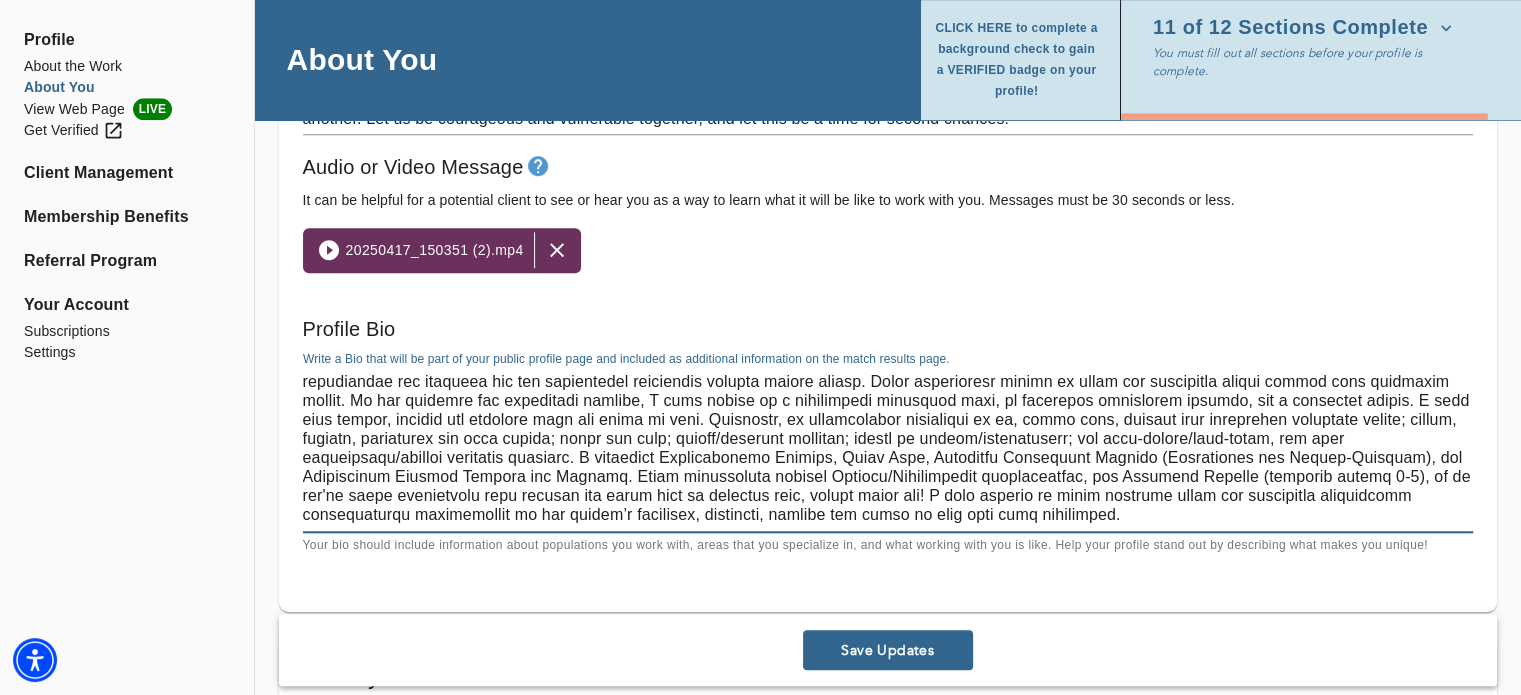 drag, startPoint x: 912, startPoint y: 490, endPoint x: 888, endPoint y: 492, distance: 24.083189 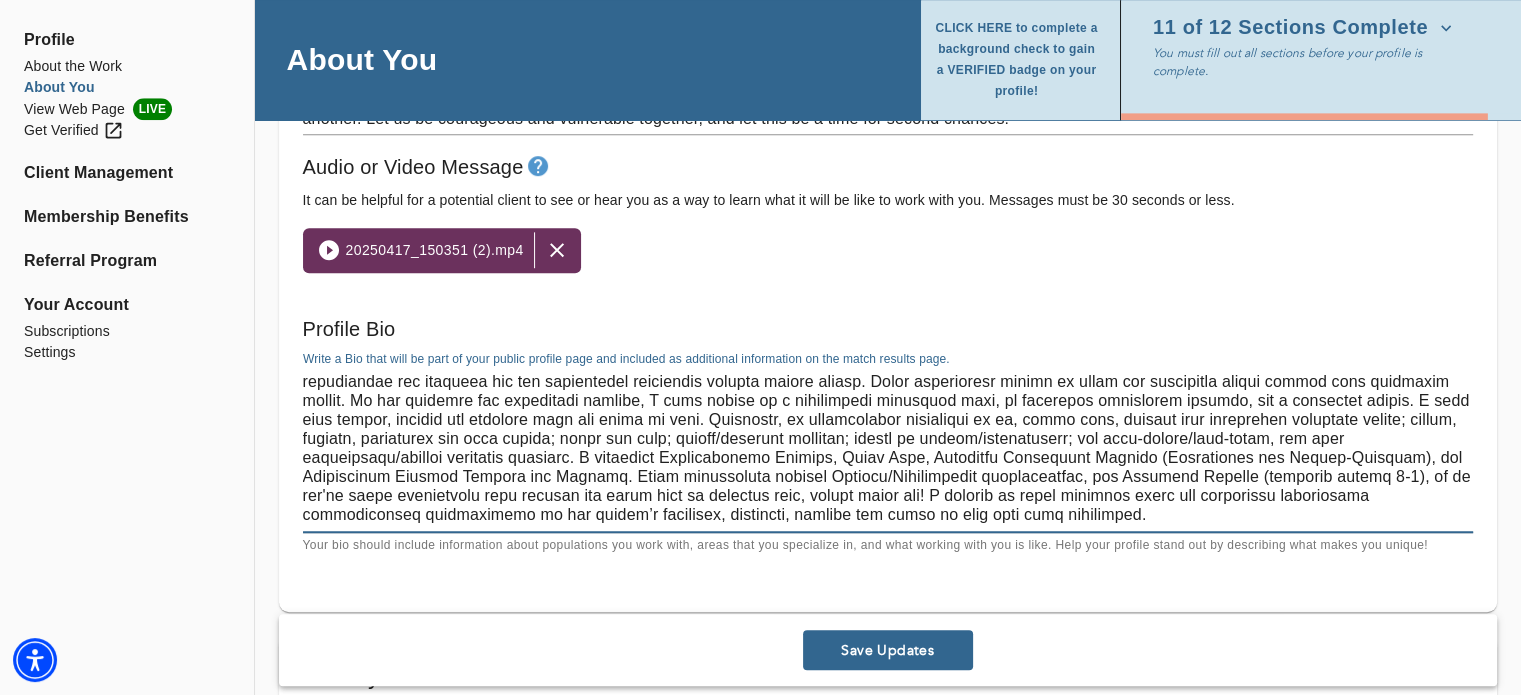 scroll, scrollTop: 152, scrollLeft: 0, axis: vertical 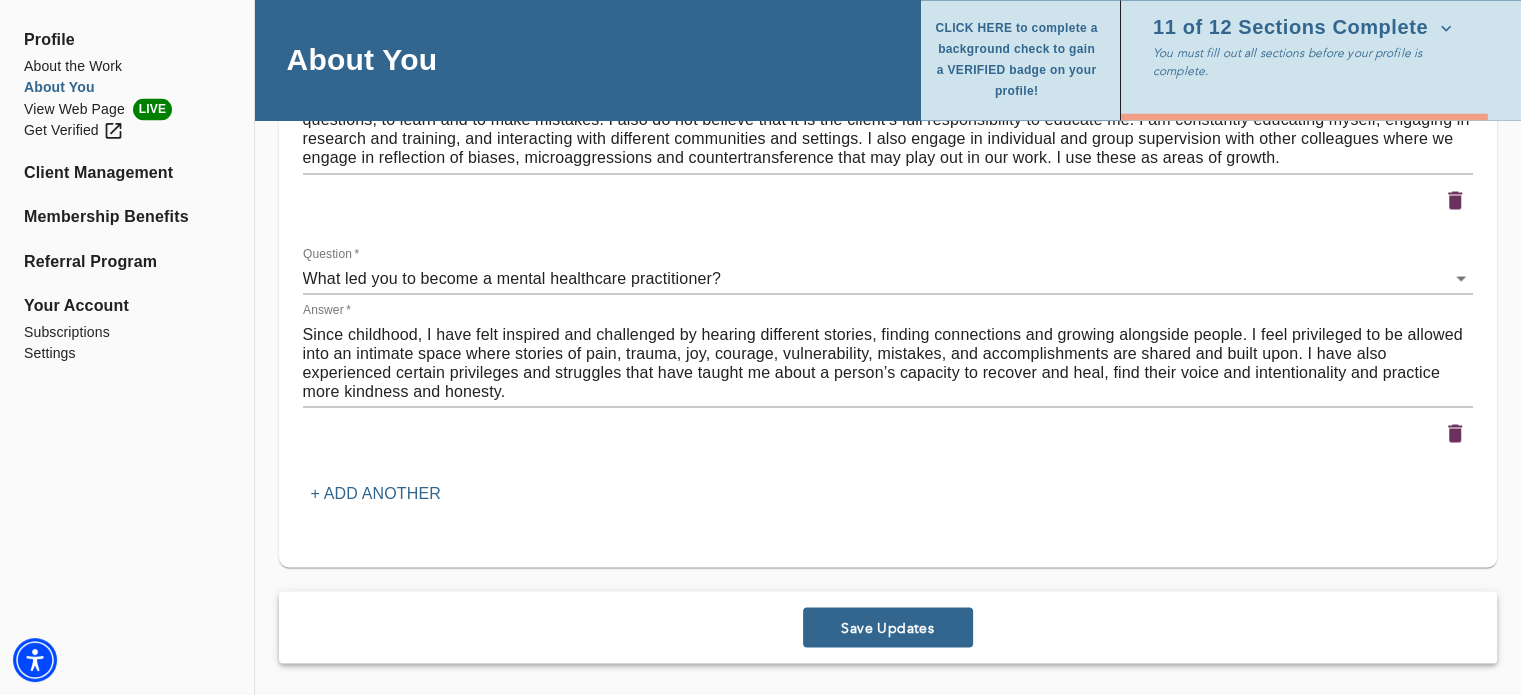 type on "Go on a unique journey with me and together we can find an introspective home for you where you can experience safety, security and a sense of belonging. My motto is "How can I help?" and I have a collaborative, interactive and holistic approach. I have an international and multicultural personal and professional background. In addition to being a Bilingual Psychotherapist, I have held various roles as a leader, educator, self-starter and team-member. Previously, with my additional interest in Political Science, I worked at the United Nations Department of Public Information and IMPACT Leadership 21. I learned about empowerment and advocacy for the underserved population through public policy. These experiences helped me learn and understand mental health from different lenses. In the clinical and counseling setting, I have worked in a psychiatric inpatient unit, an intensive outpatient program, and a community clinic. I work with adults, couples and families from all walks of life. Presently, my professio..." 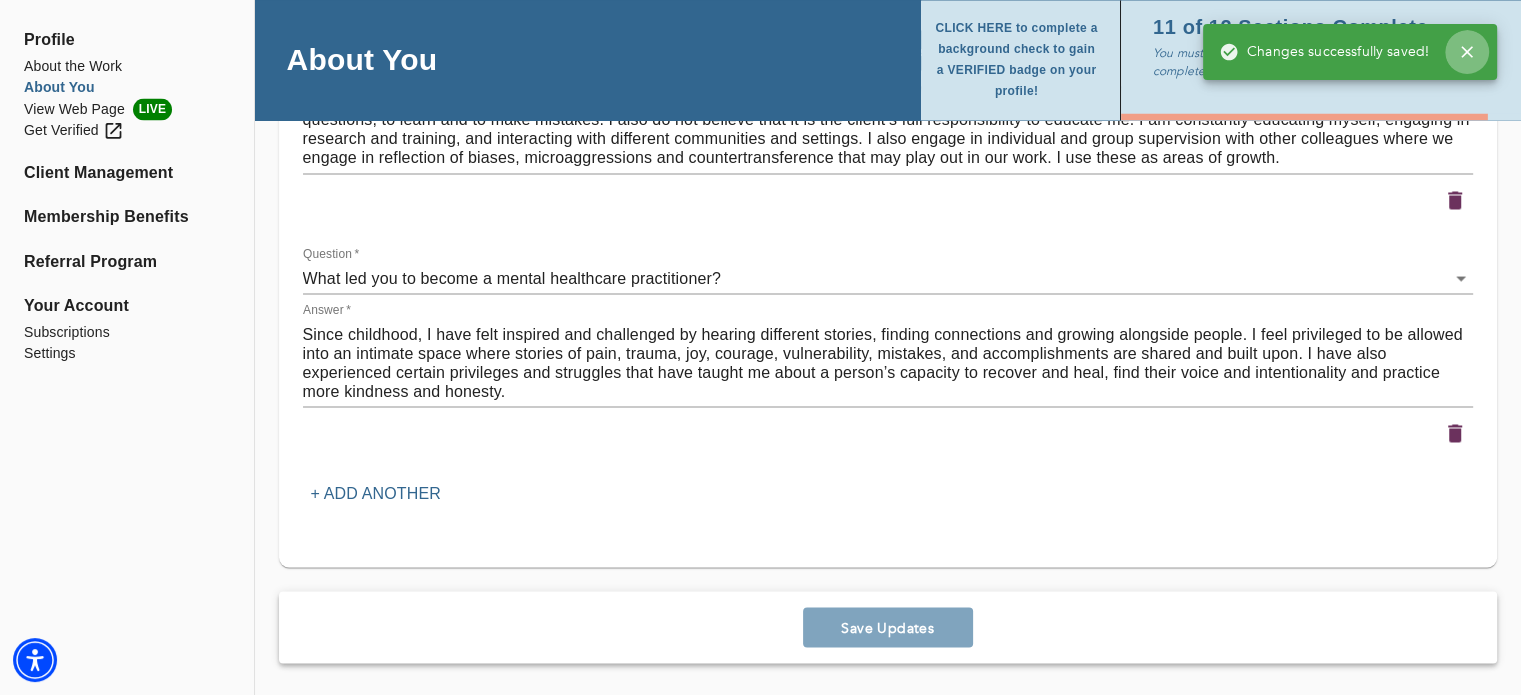 click 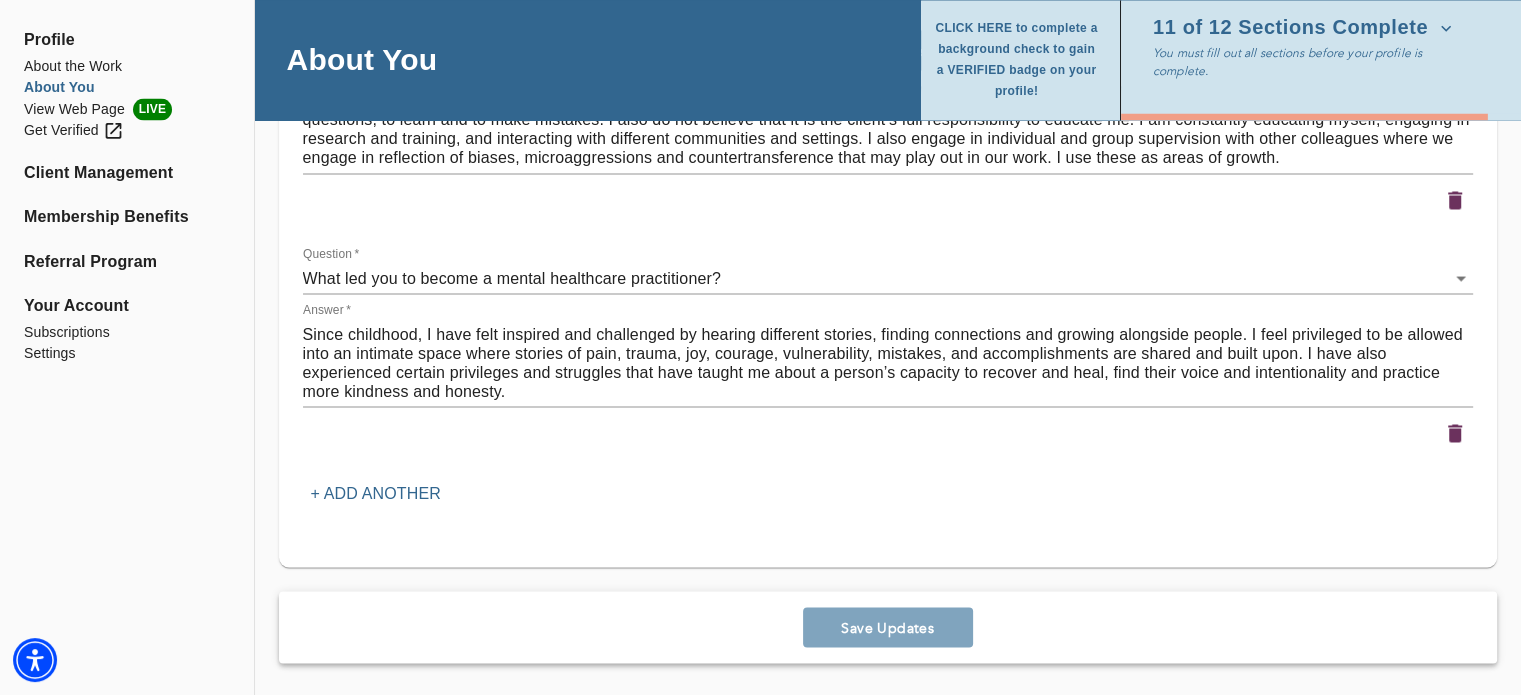click on "11 of 12 Sections Complete" at bounding box center [1302, 28] 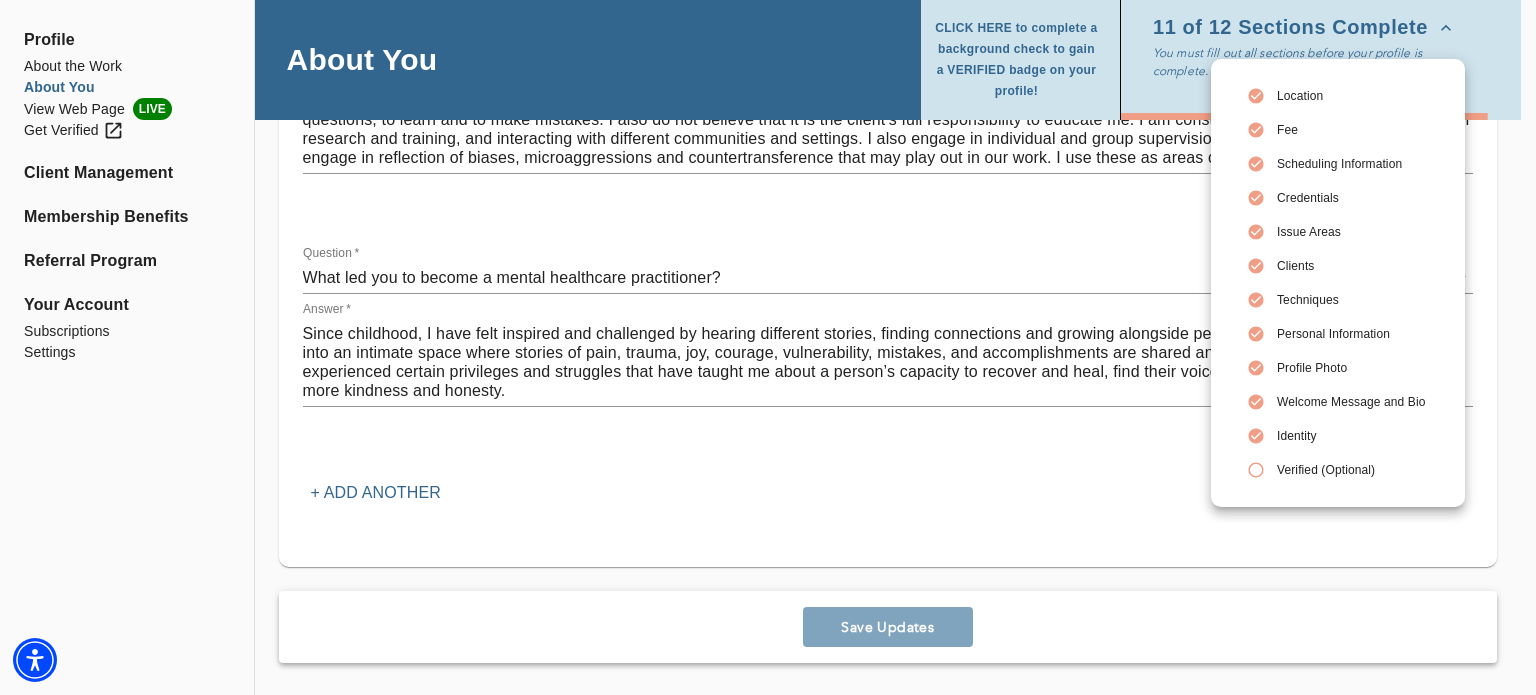 click on "Verified (Optional)" at bounding box center (1351, 470) 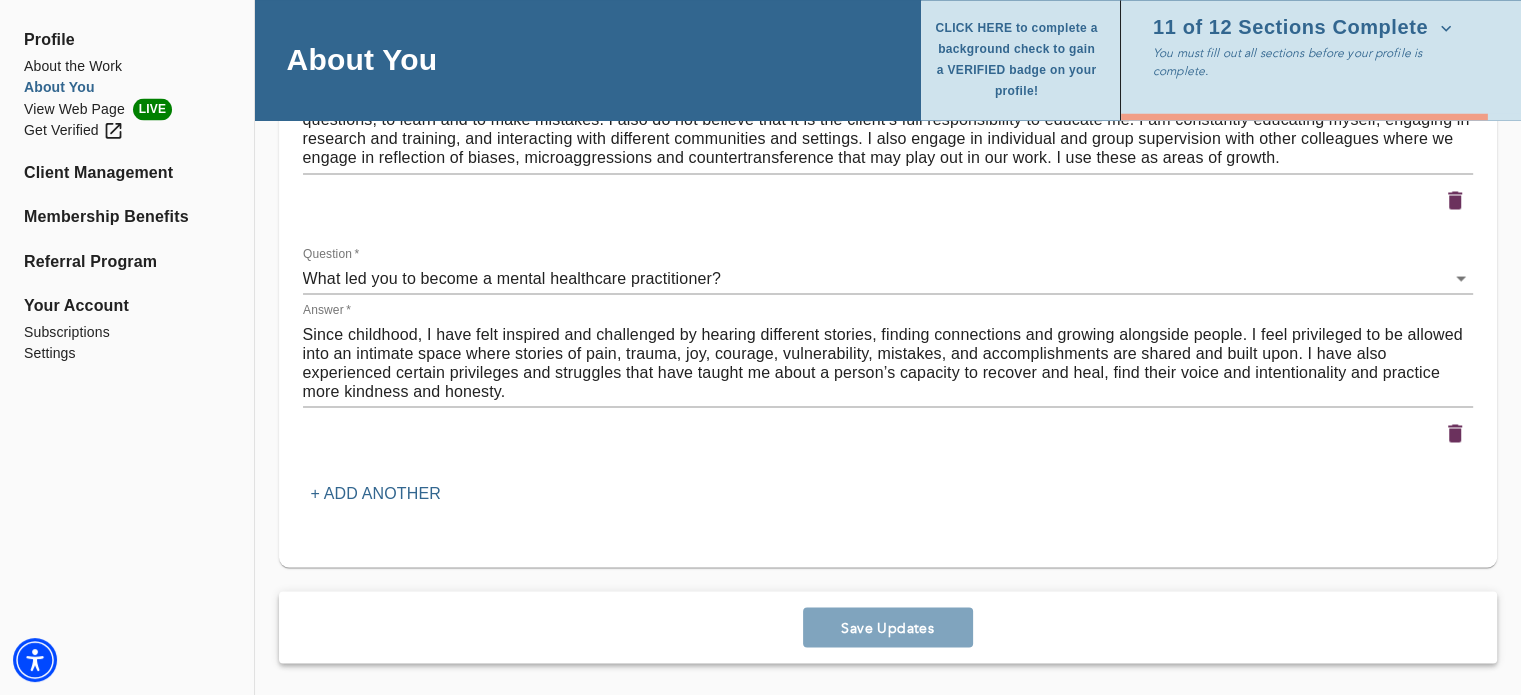 click on "Get Verified" at bounding box center [74, 130] 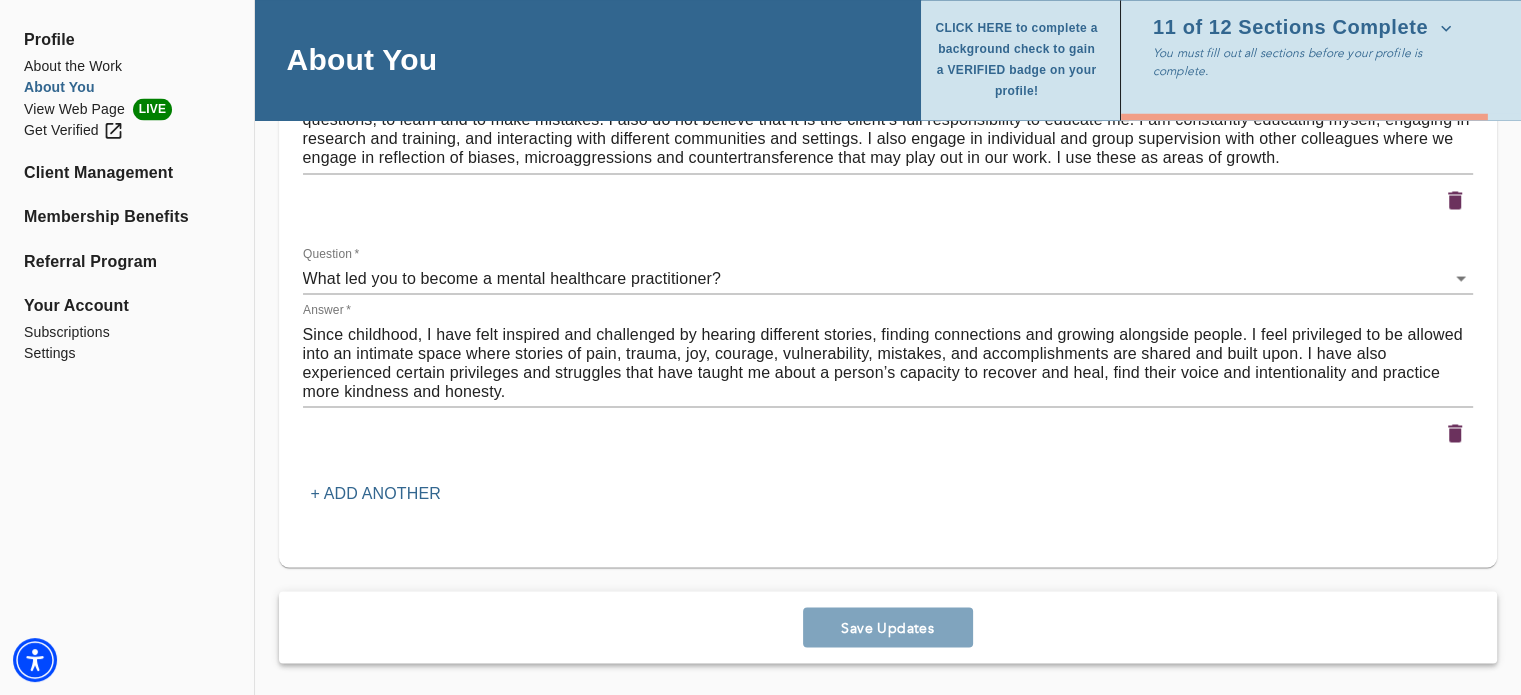 click on "Save Updates" at bounding box center [888, 627] 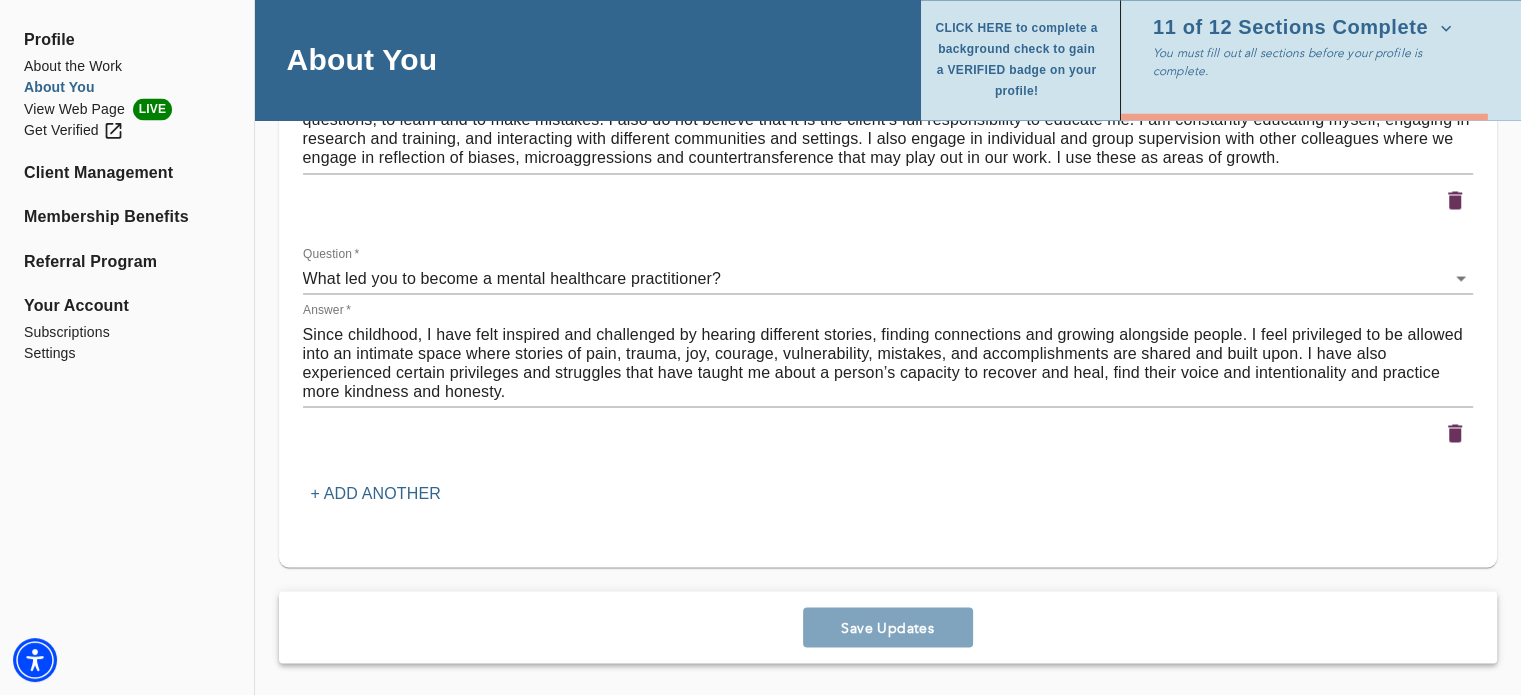 click on "View Web Page LIVE" at bounding box center [127, 109] 